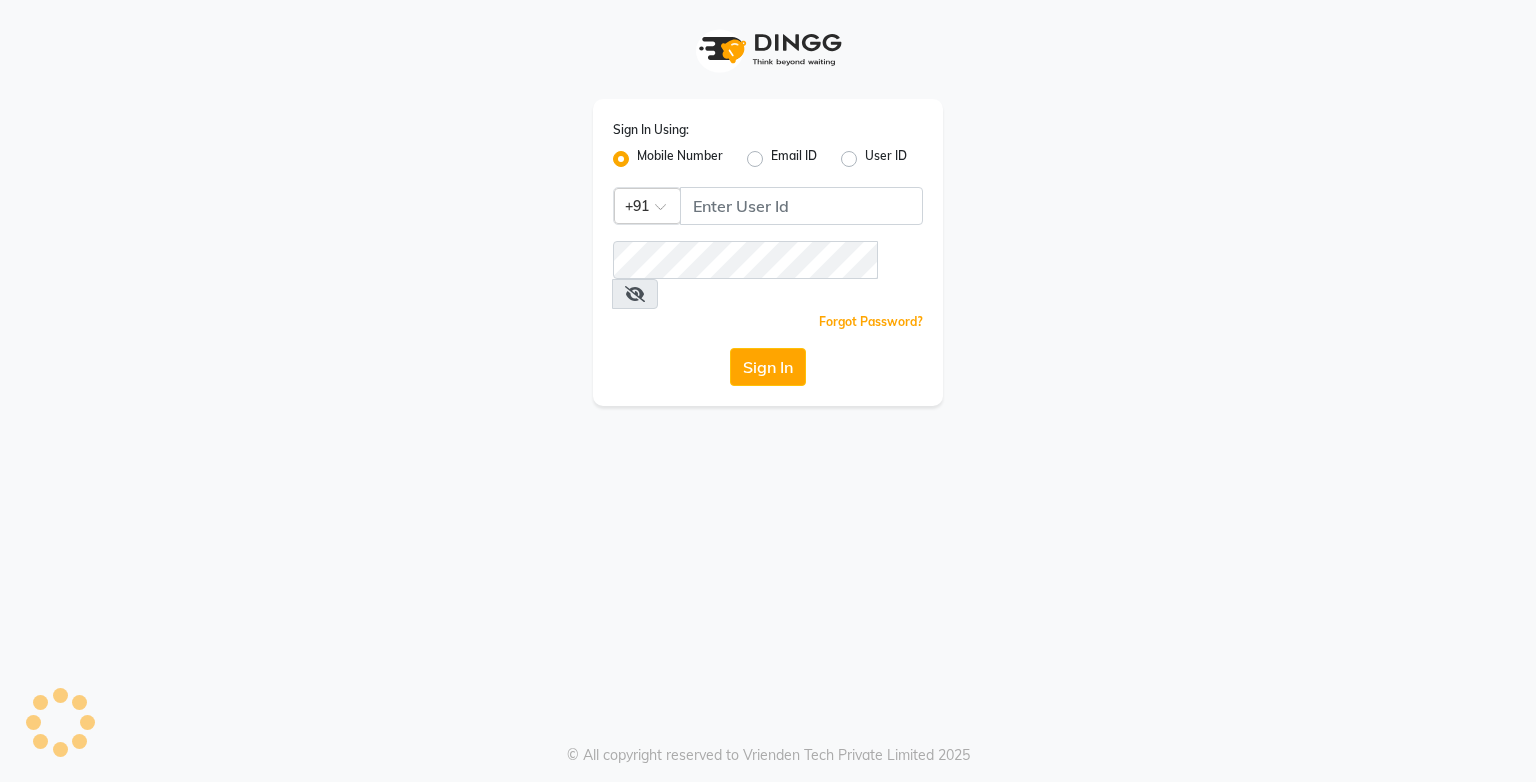 scroll, scrollTop: 0, scrollLeft: 0, axis: both 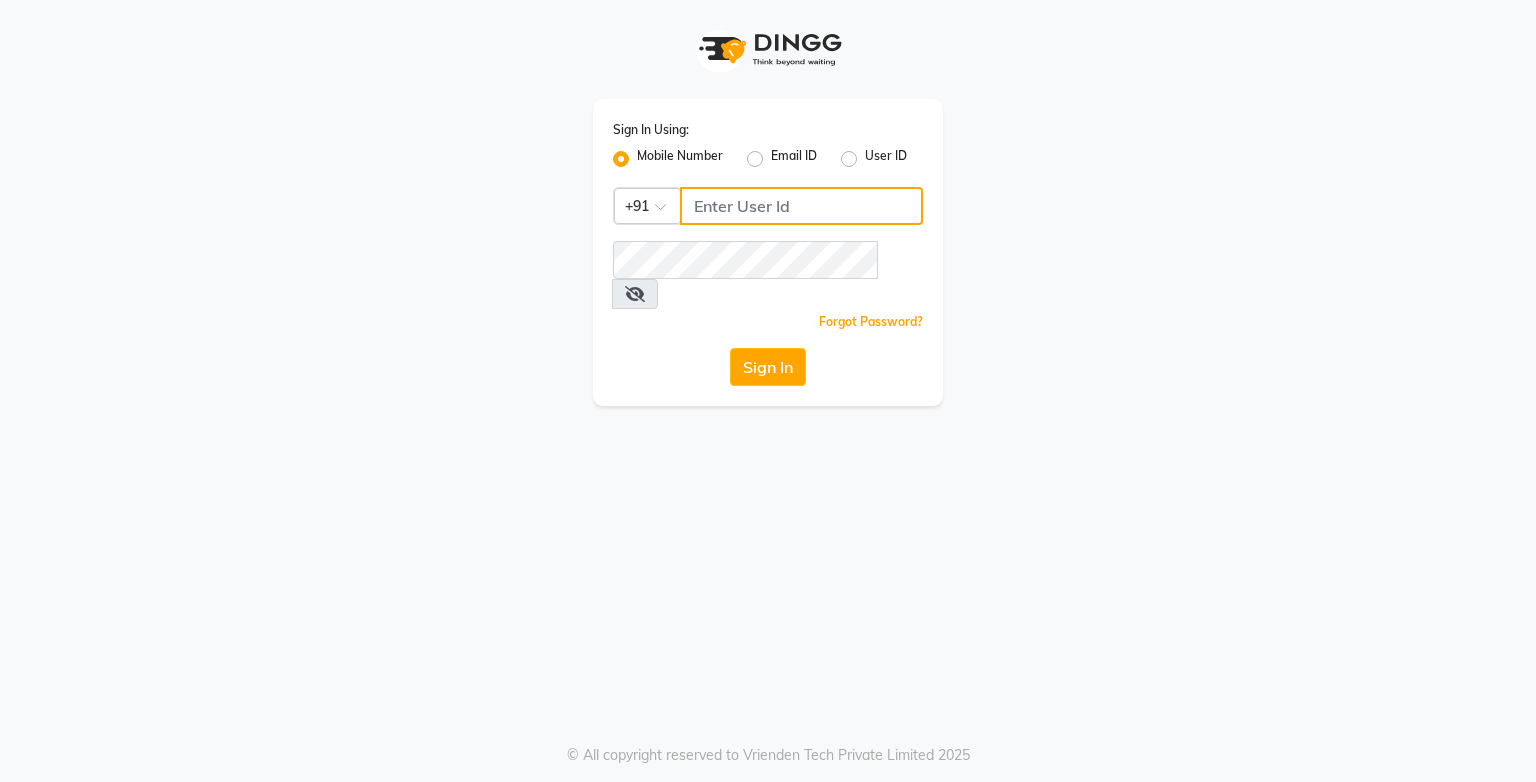 click 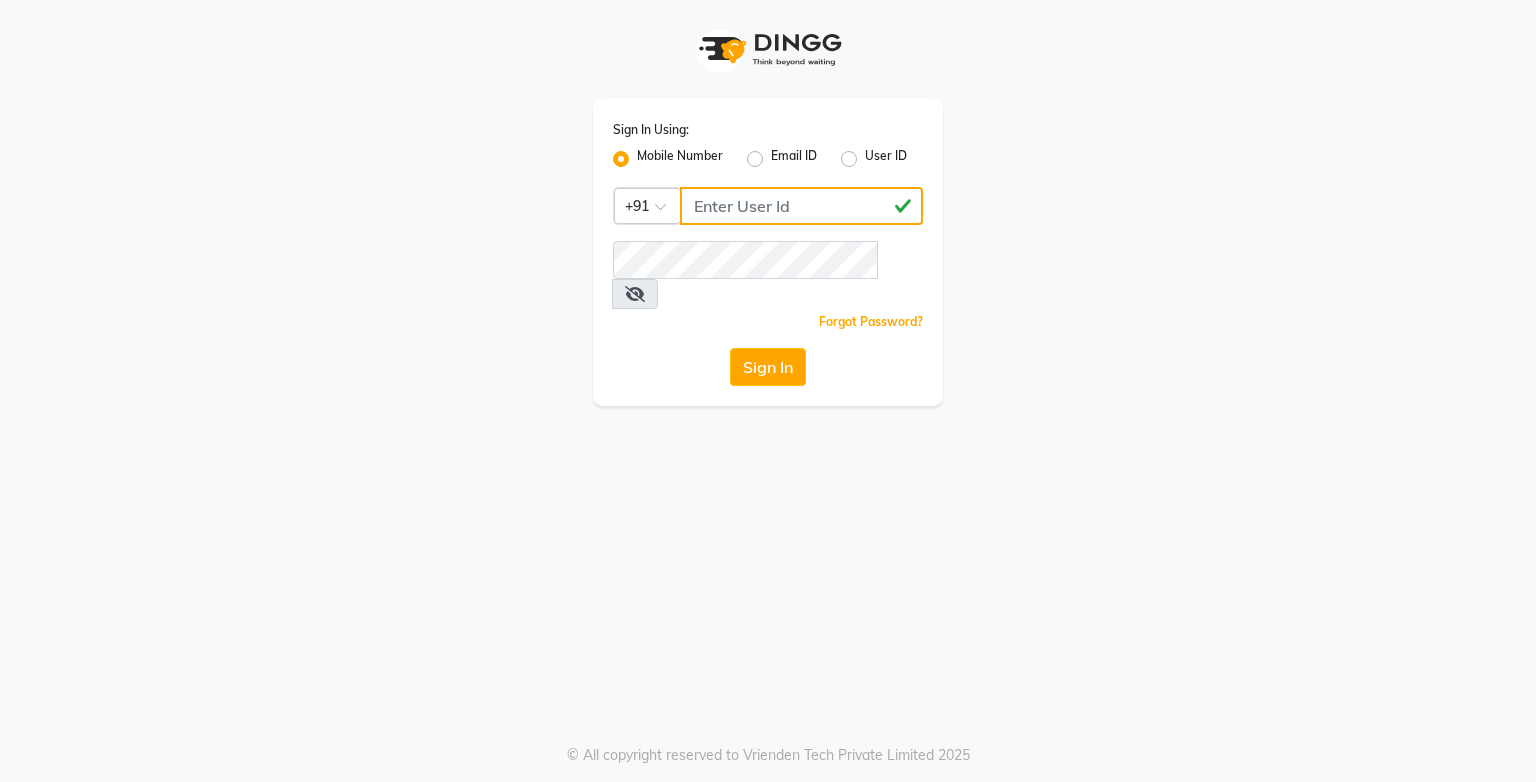 type on "[PHONE]" 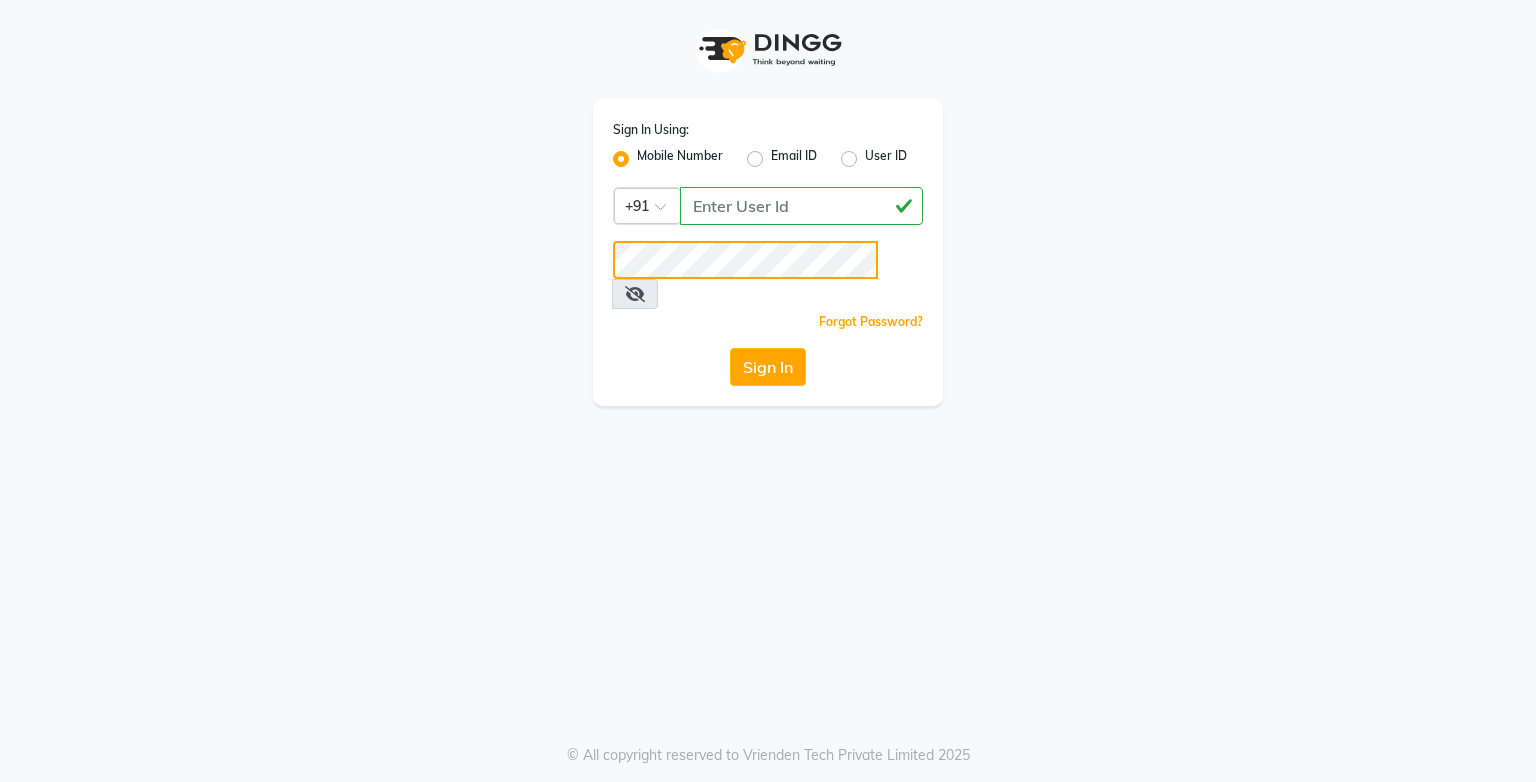 click on "Sign In" 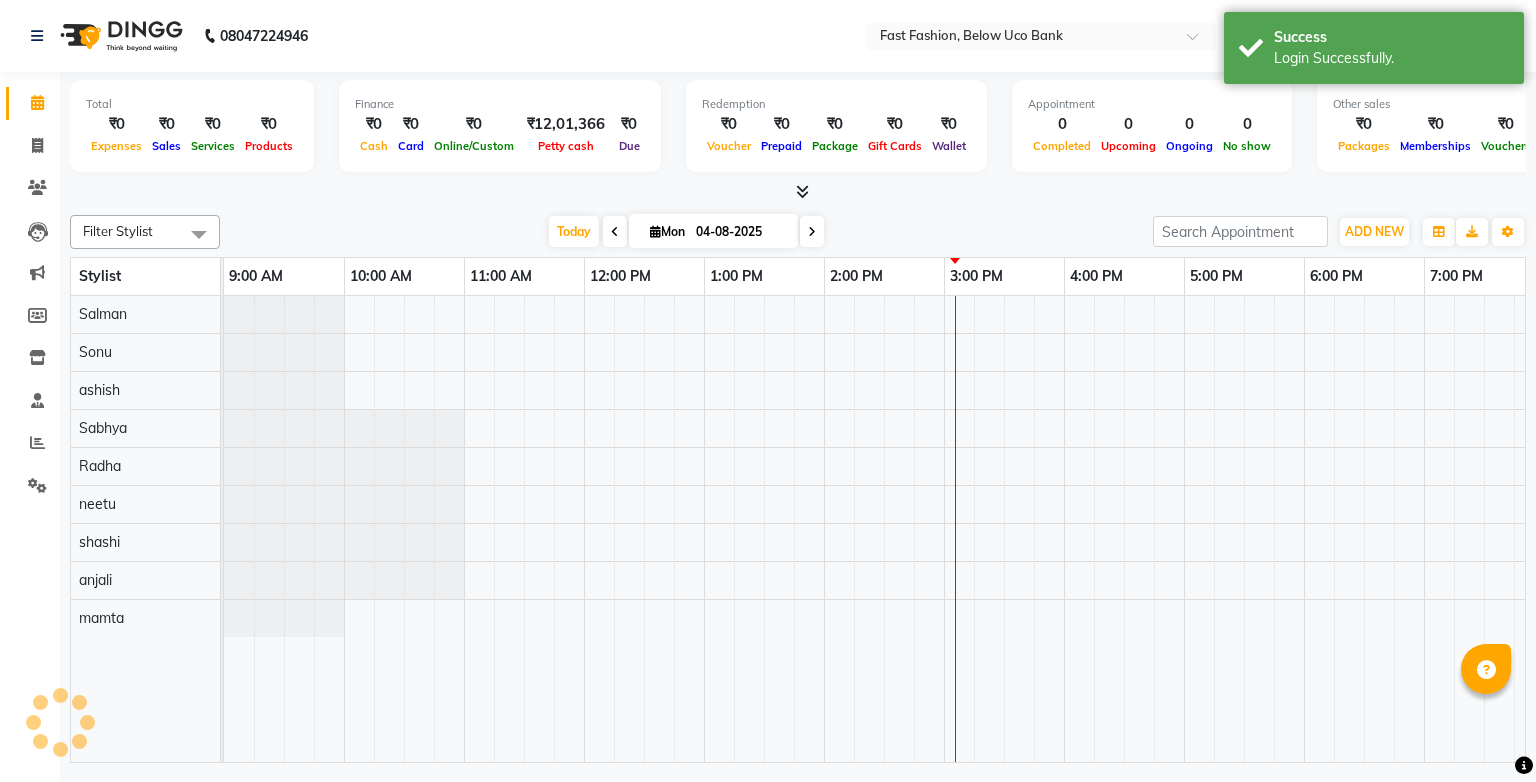 scroll, scrollTop: 0, scrollLeft: 138, axis: horizontal 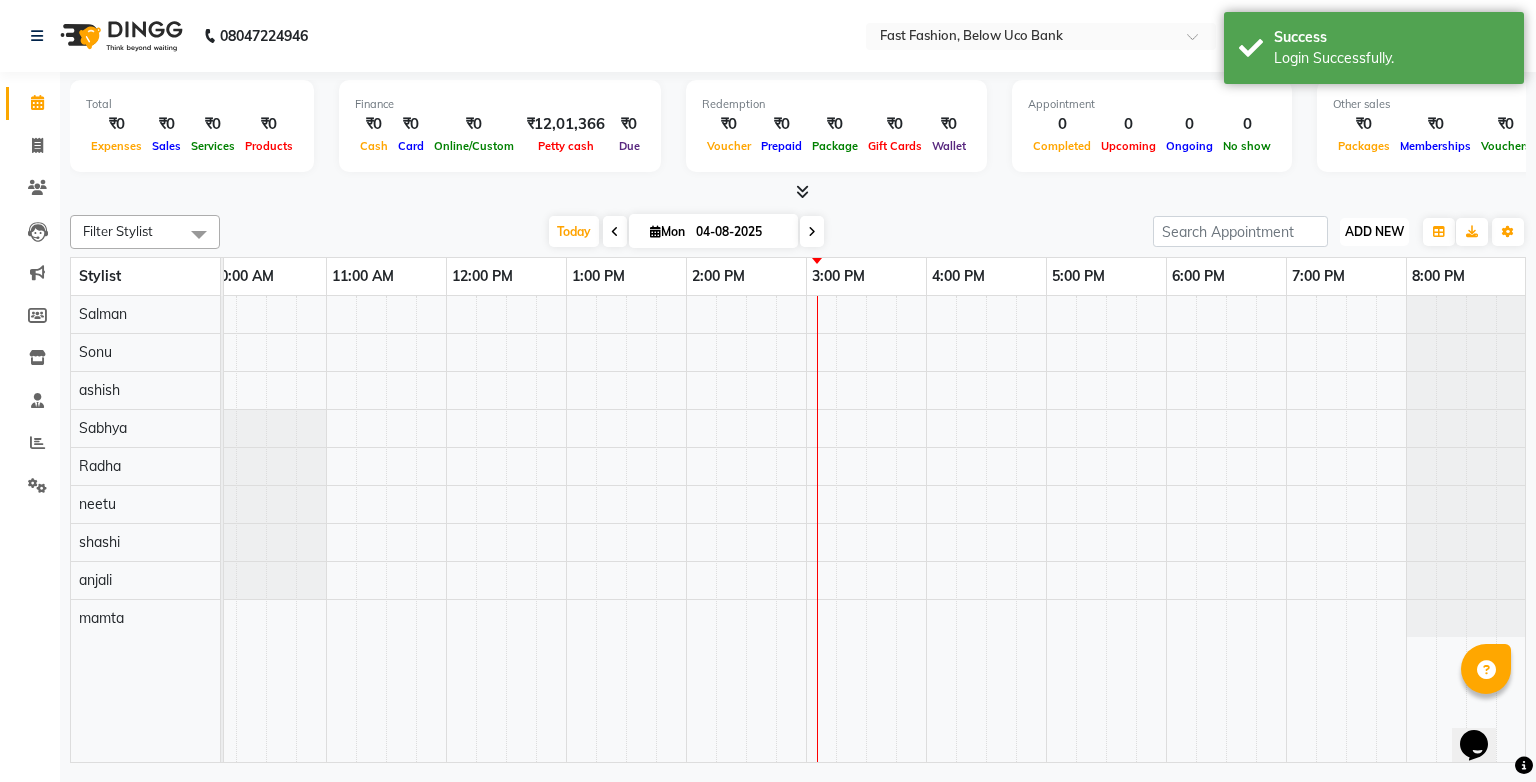 click on "ADD NEW" at bounding box center (1374, 231) 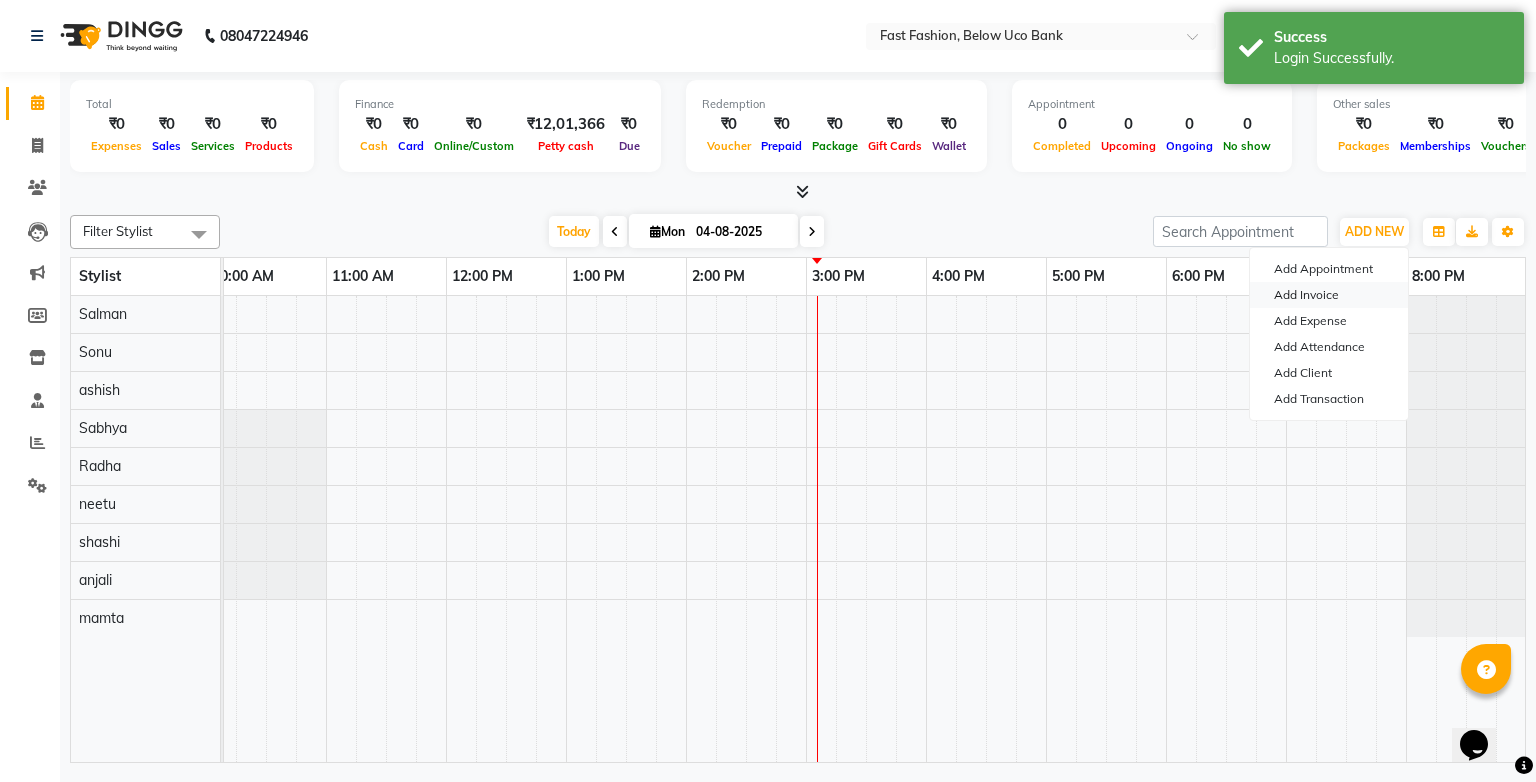 click on "Add Invoice" at bounding box center [1329, 295] 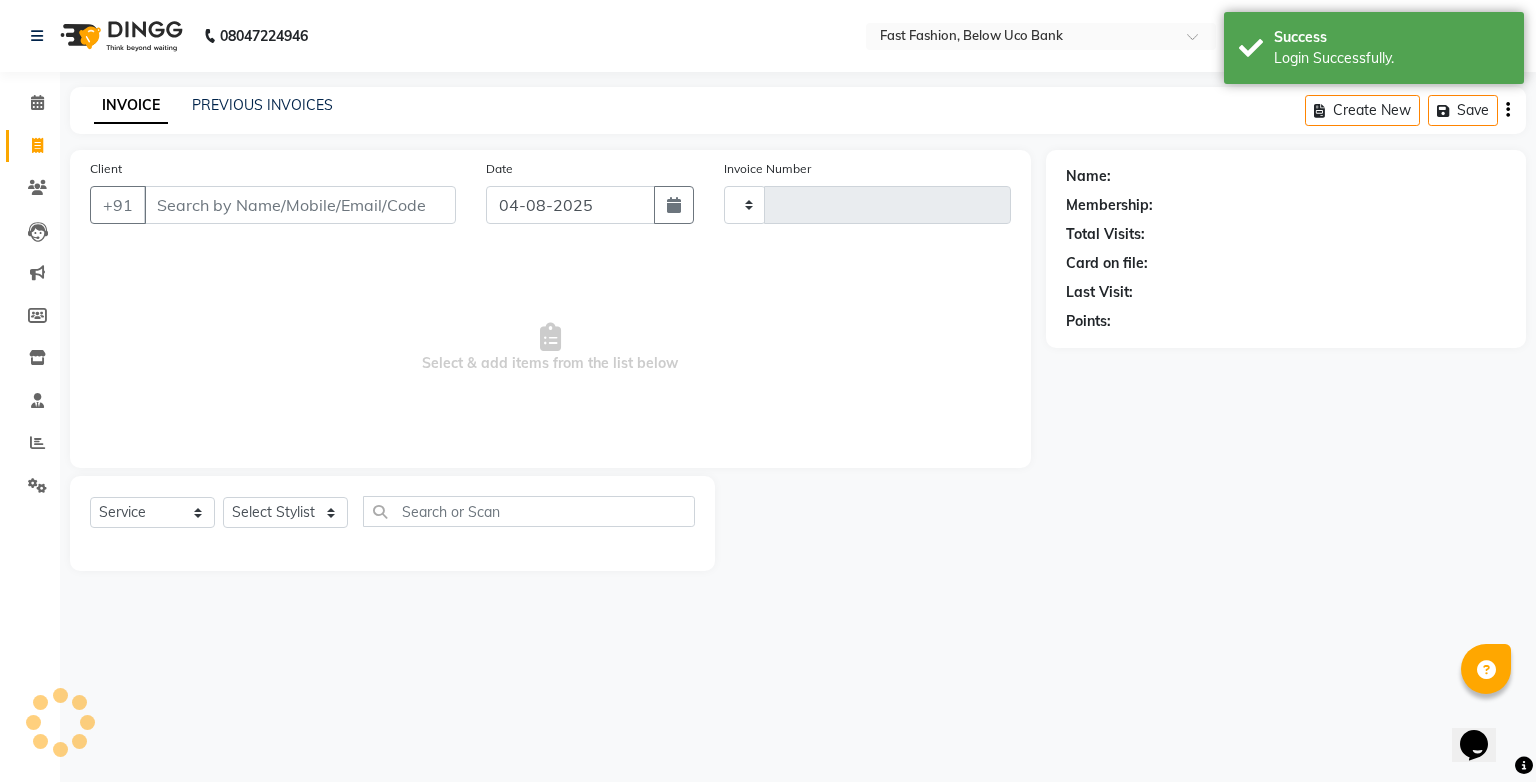 type on "0849" 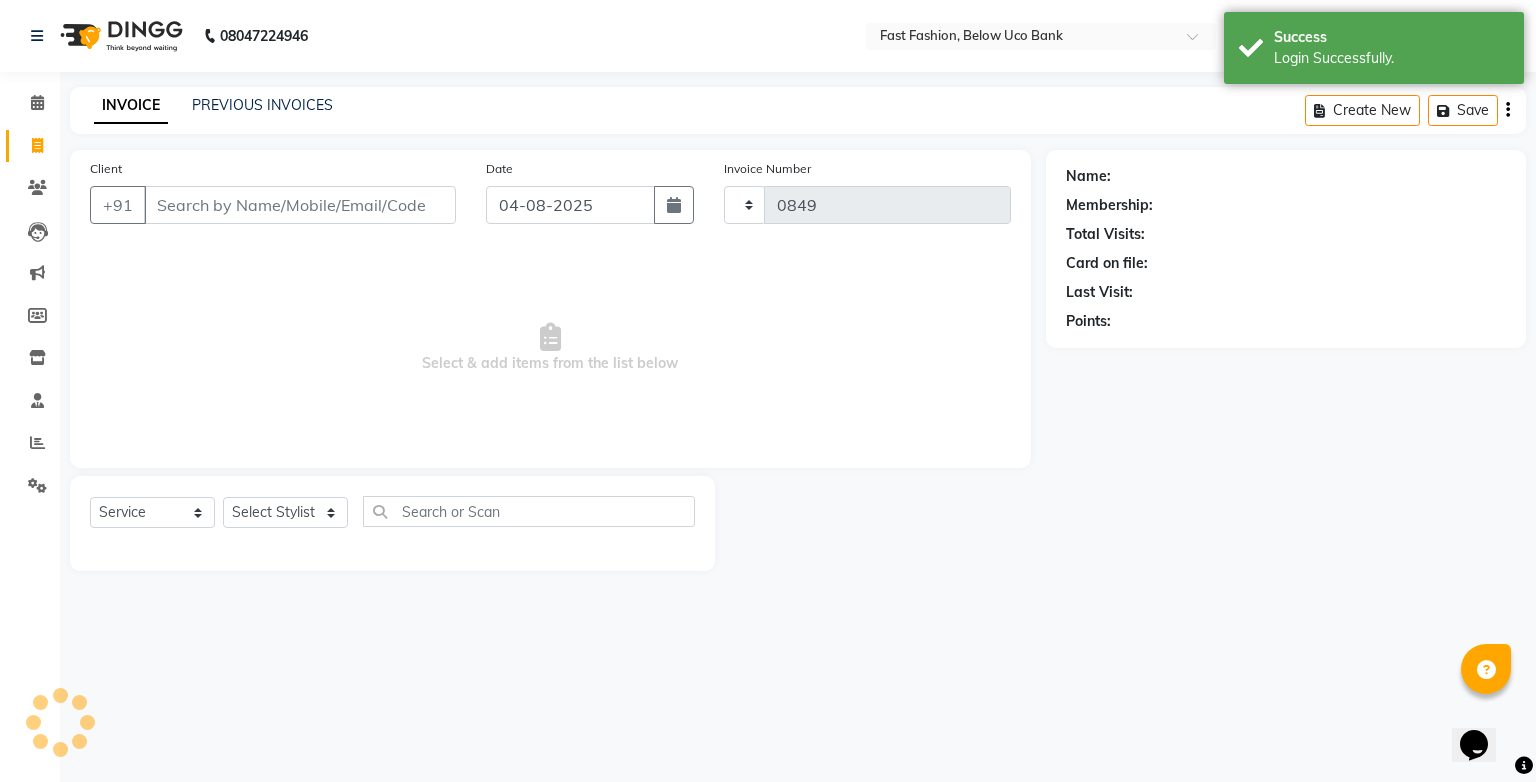 select on "4228" 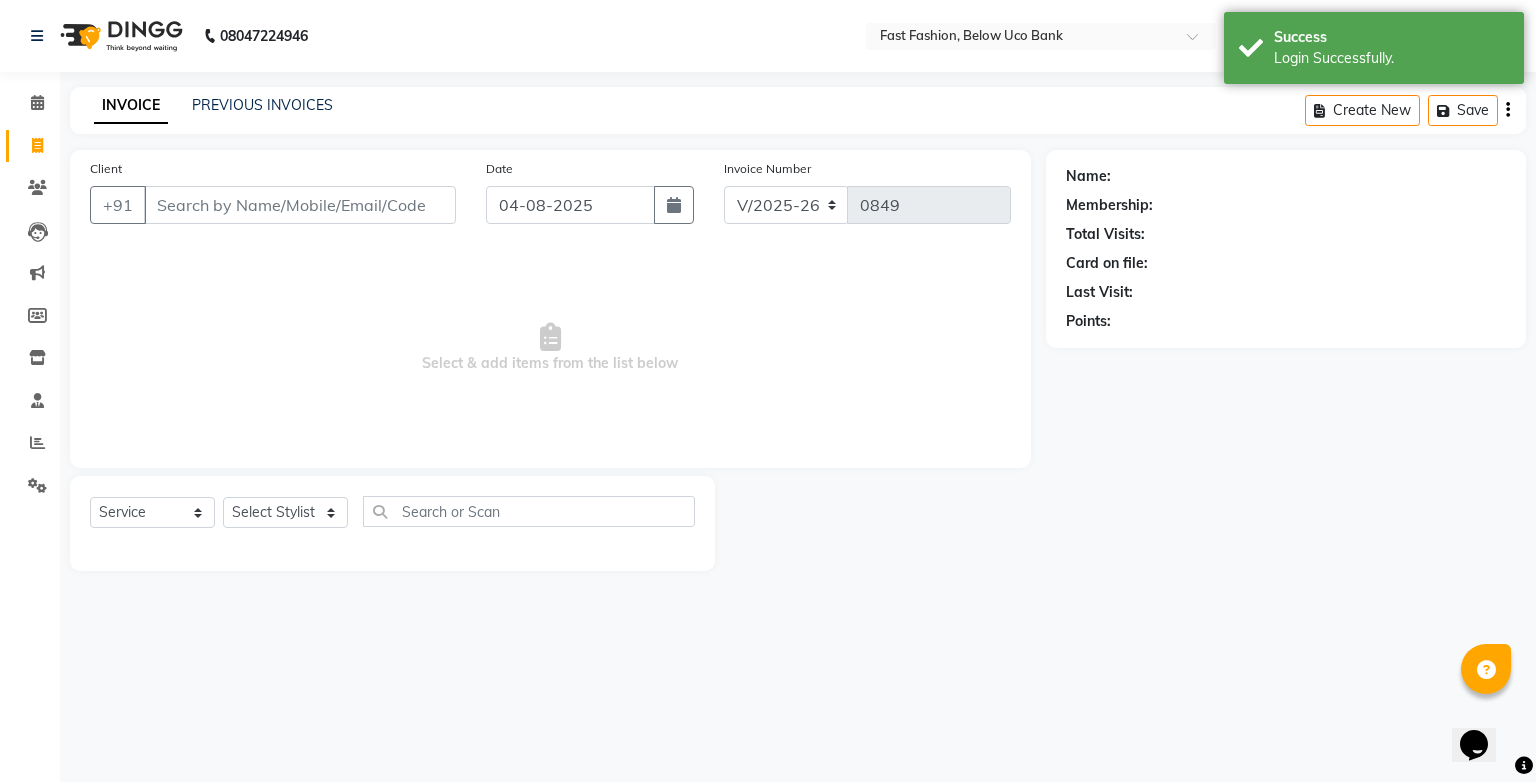 click on "Client" at bounding box center (300, 205) 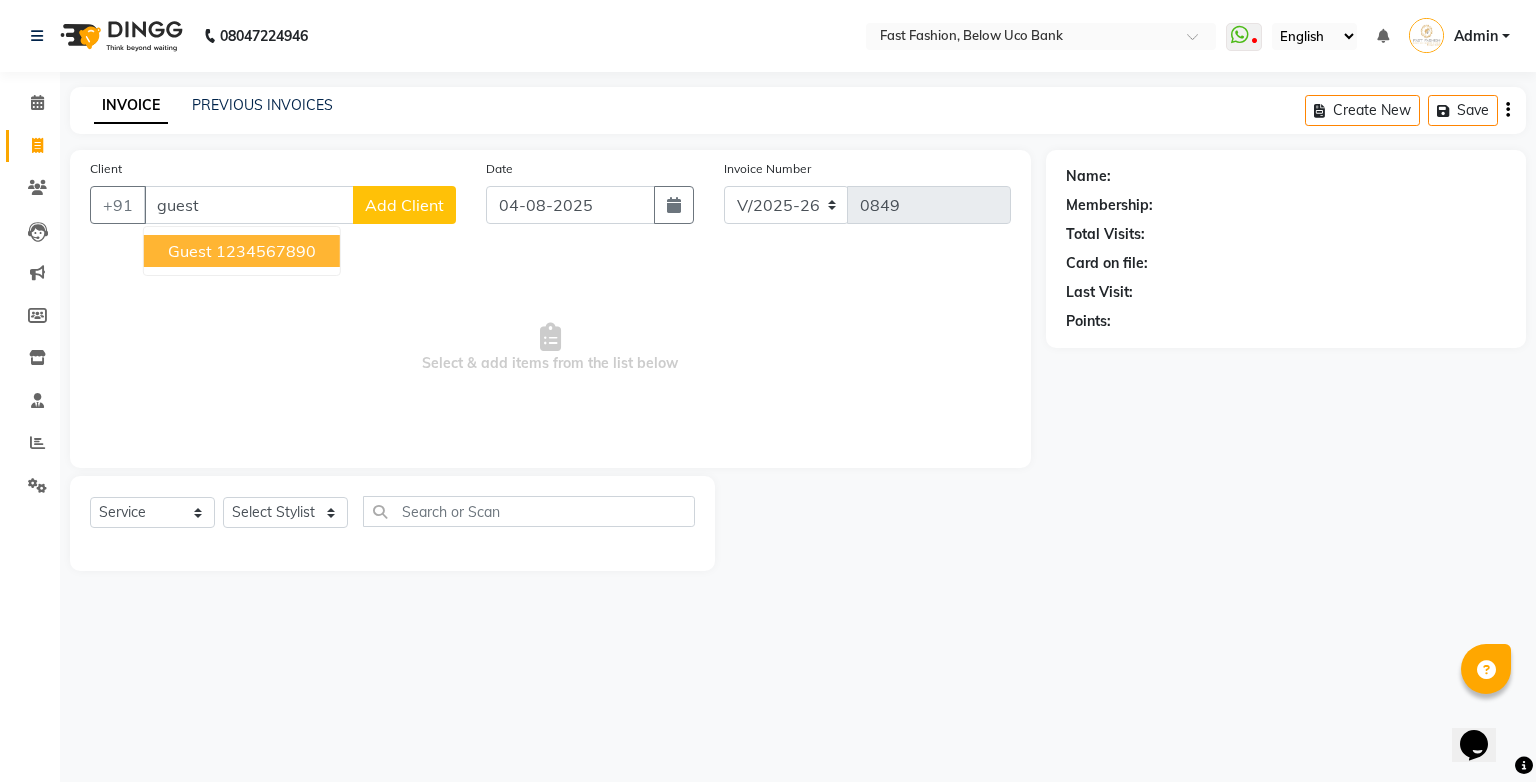 click on "1234567890" at bounding box center (266, 251) 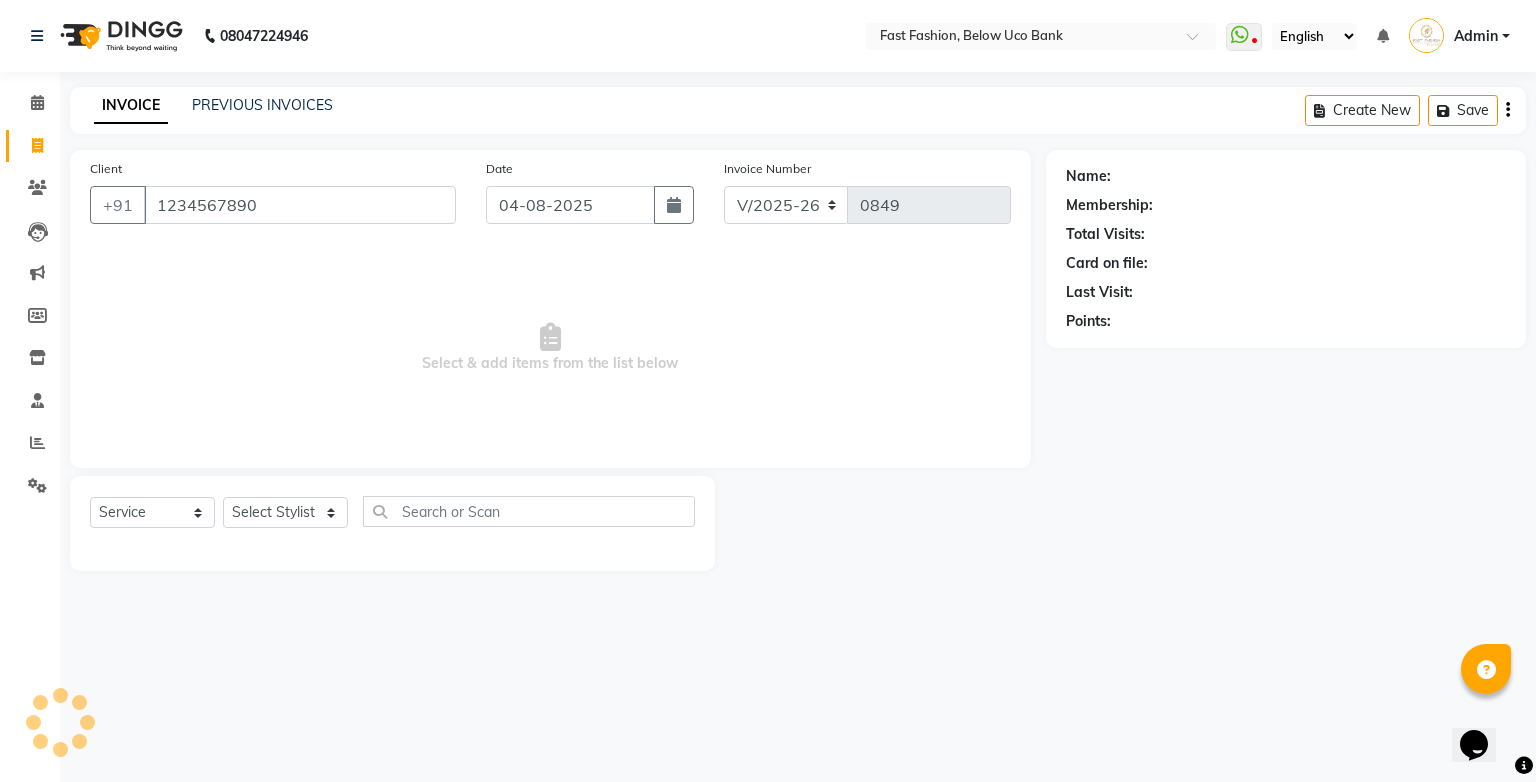 type on "1234567890" 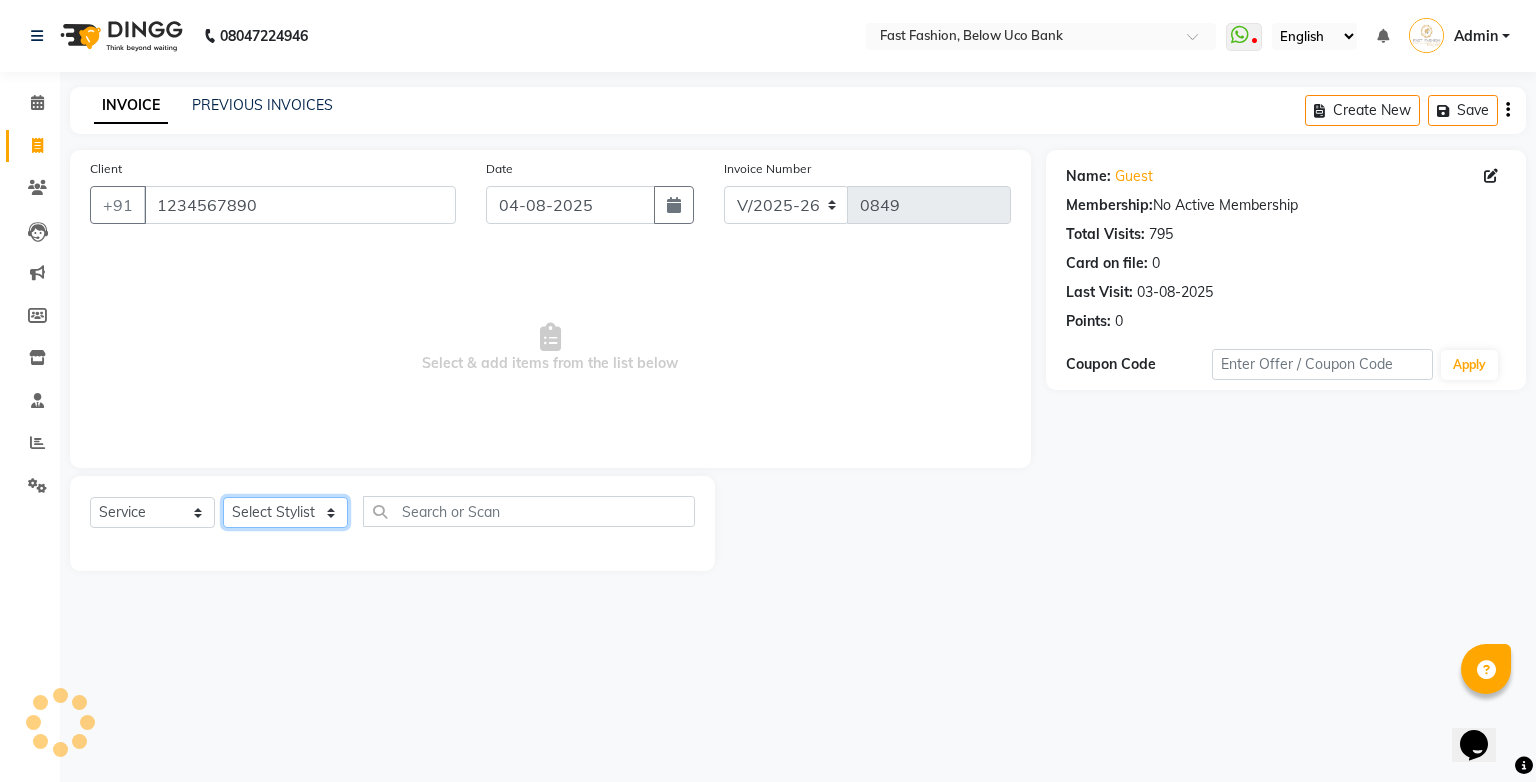 click on "Select Stylist [NAME] [NAME] [NAME] [NAME] [NAME] [NAME] [NAME] [NAME] [NAME] [NAME] [NAME]" 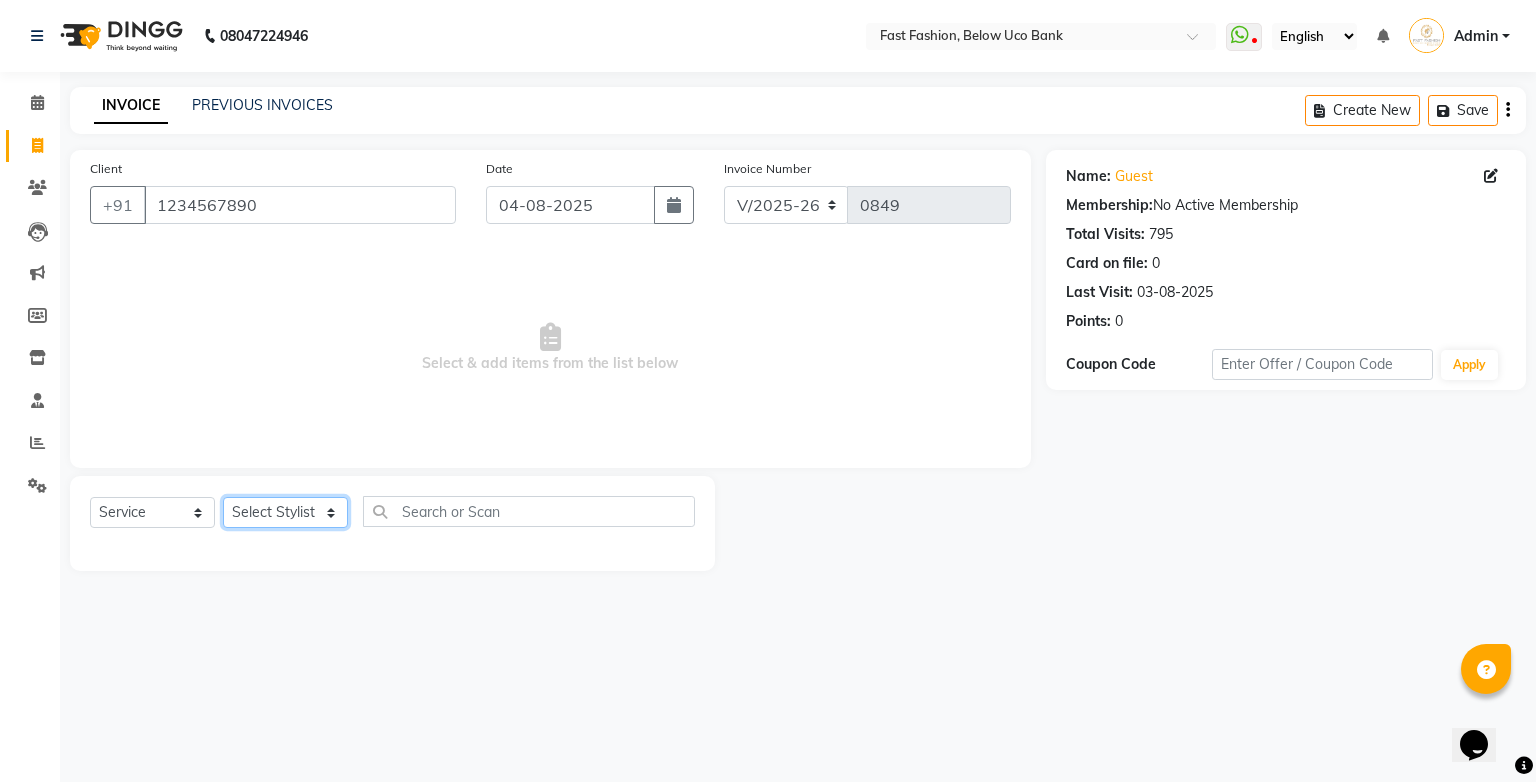 select on "22047" 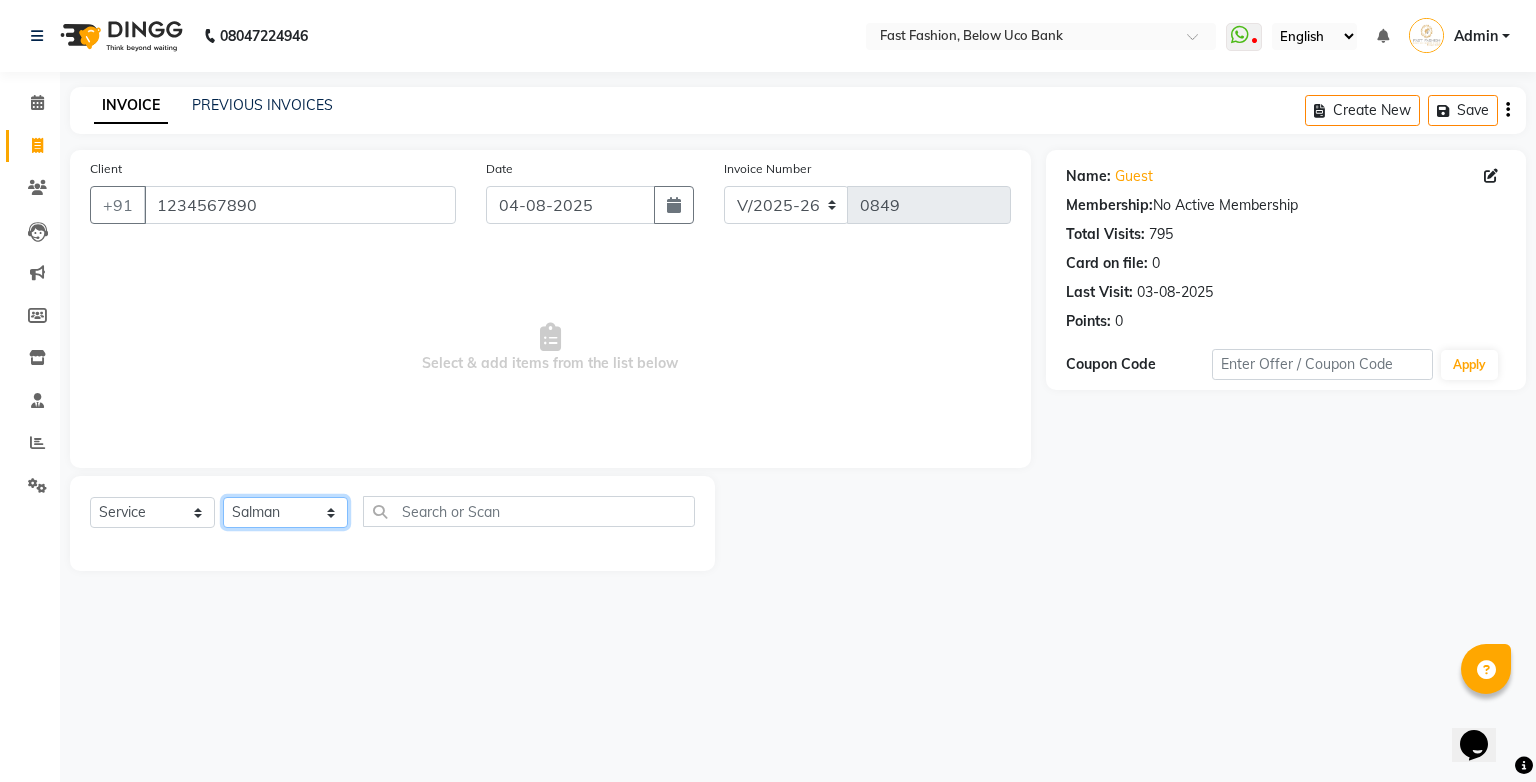 click on "Select Stylist [NAME] [NAME] [NAME] [NAME] [NAME] [NAME] [NAME] [NAME] [NAME] [NAME] [NAME]" 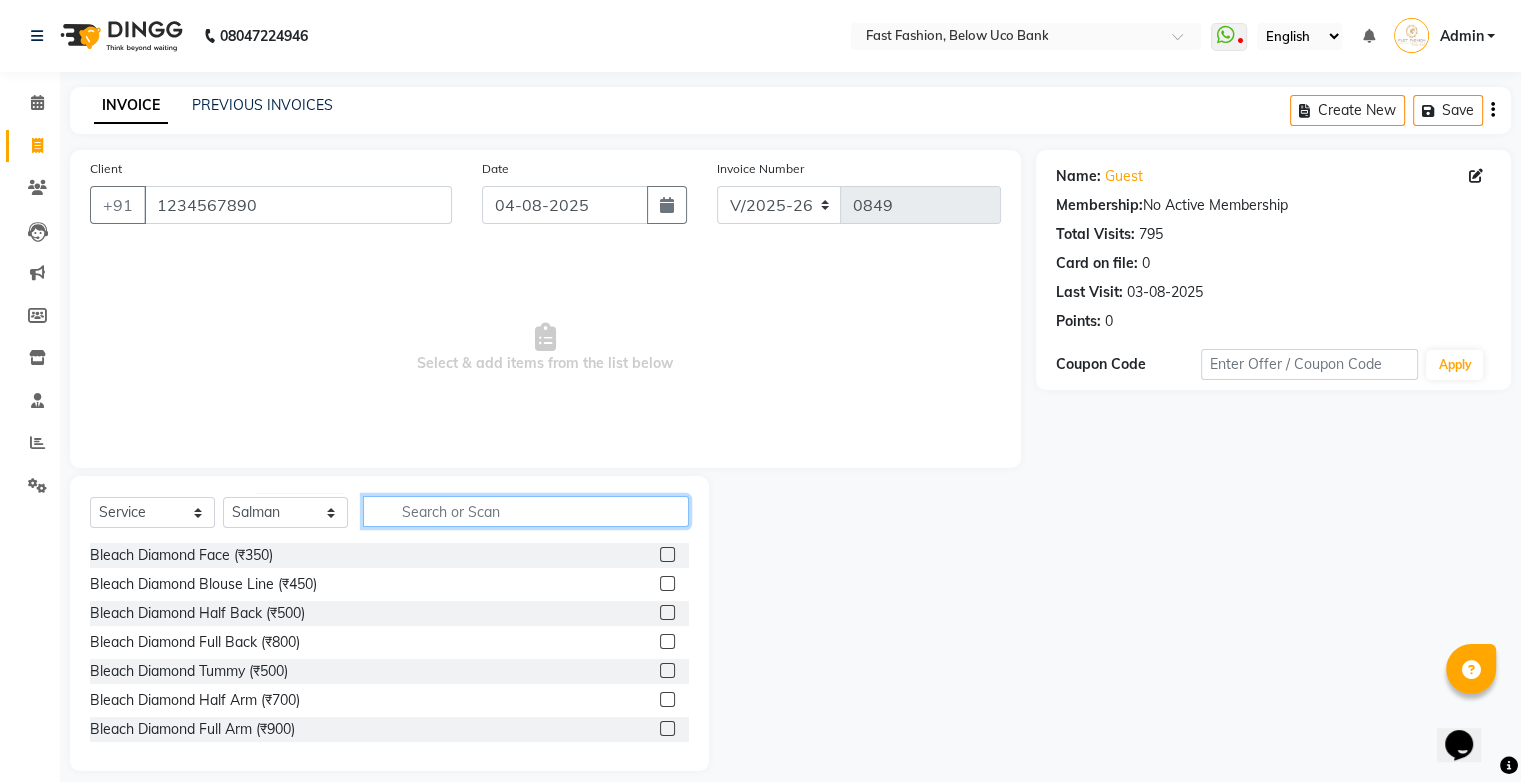 click 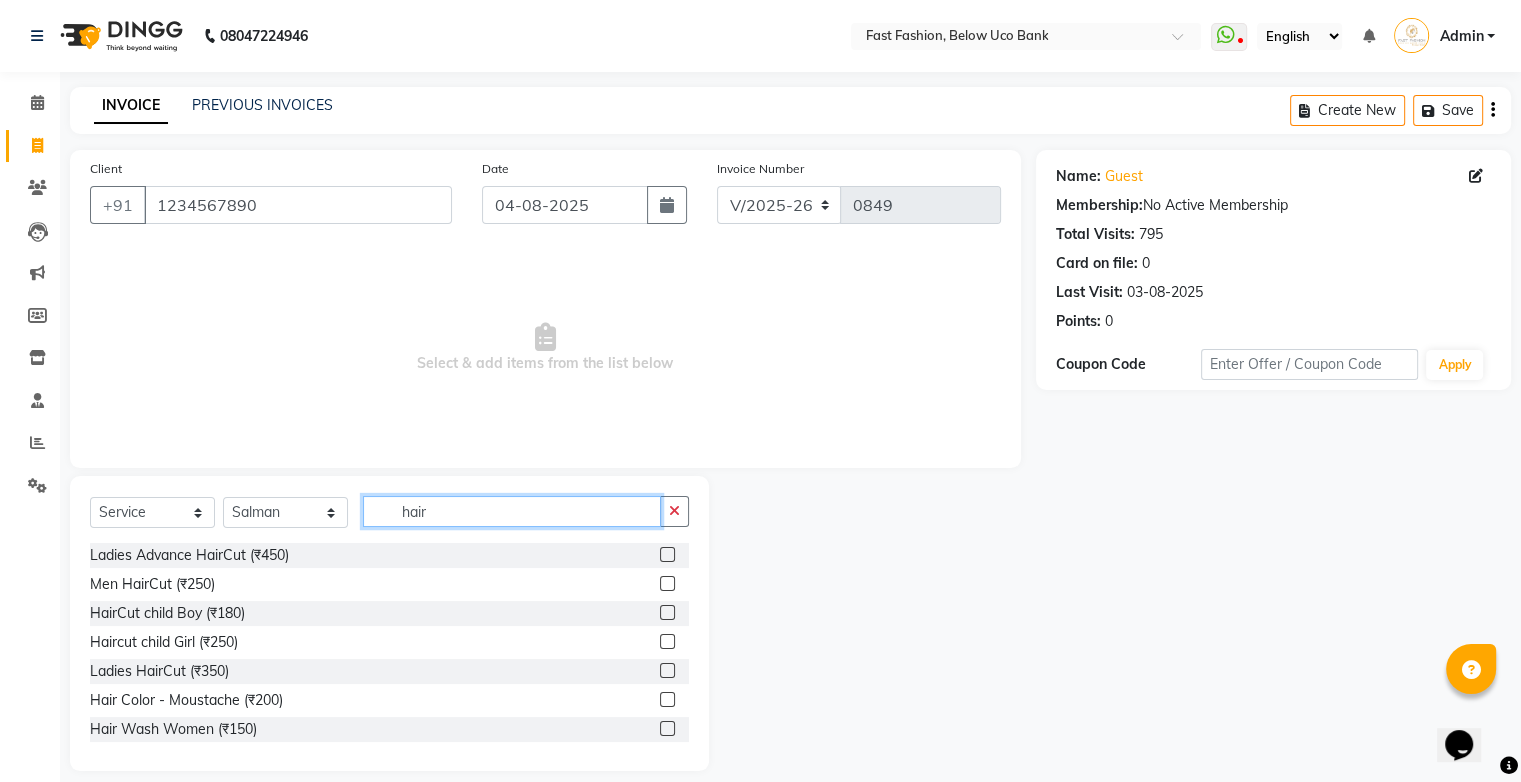 type on "hair" 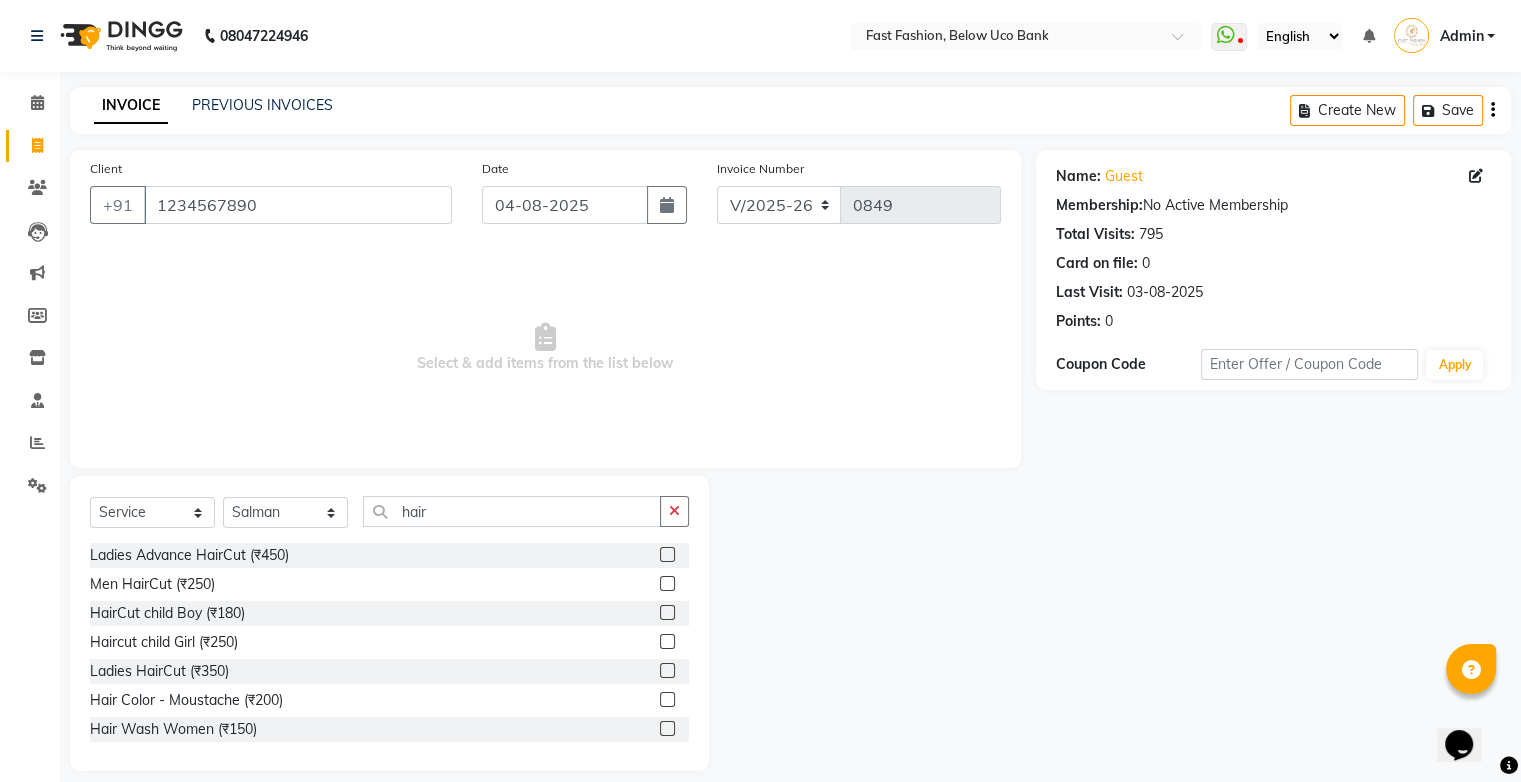 click 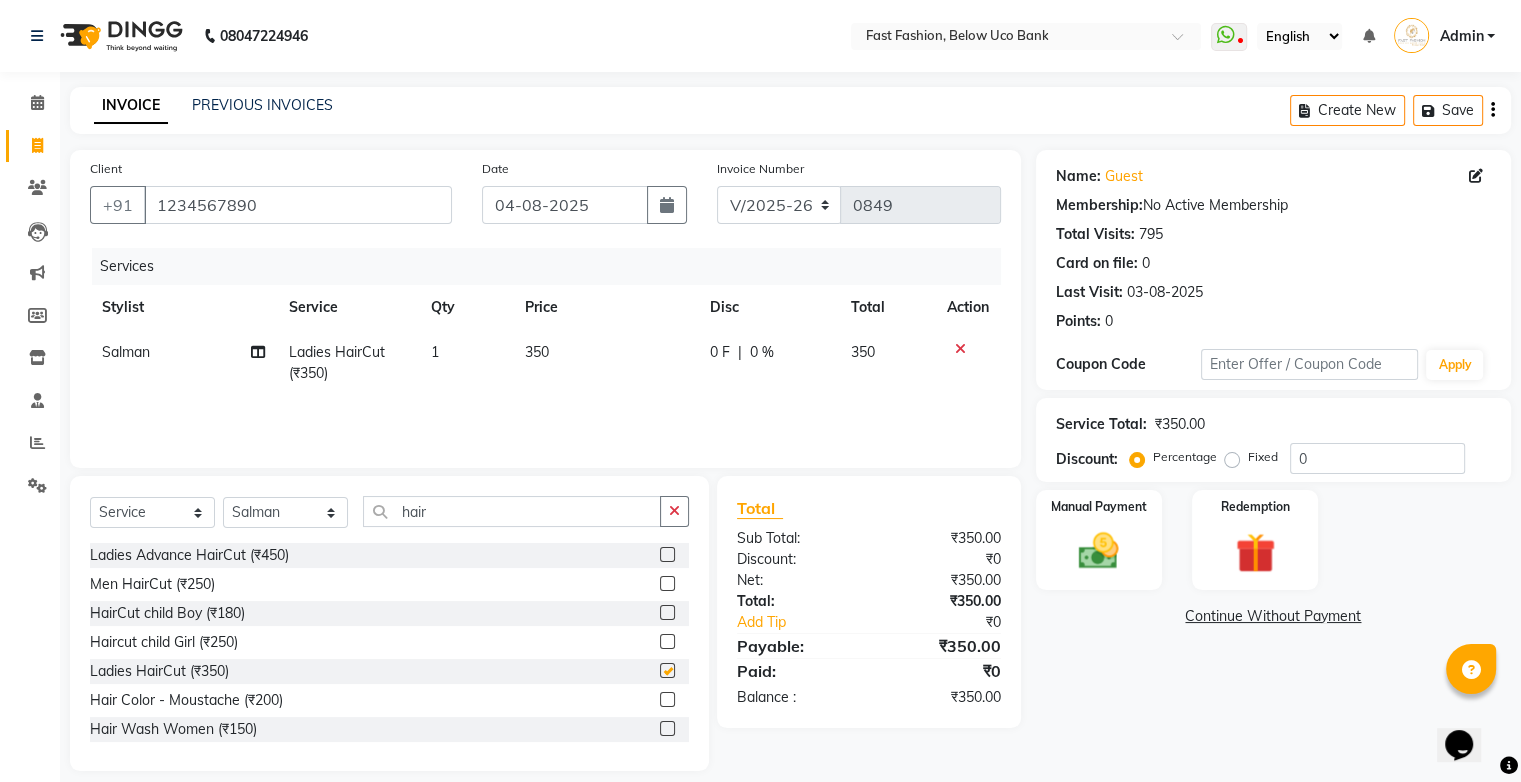 checkbox on "false" 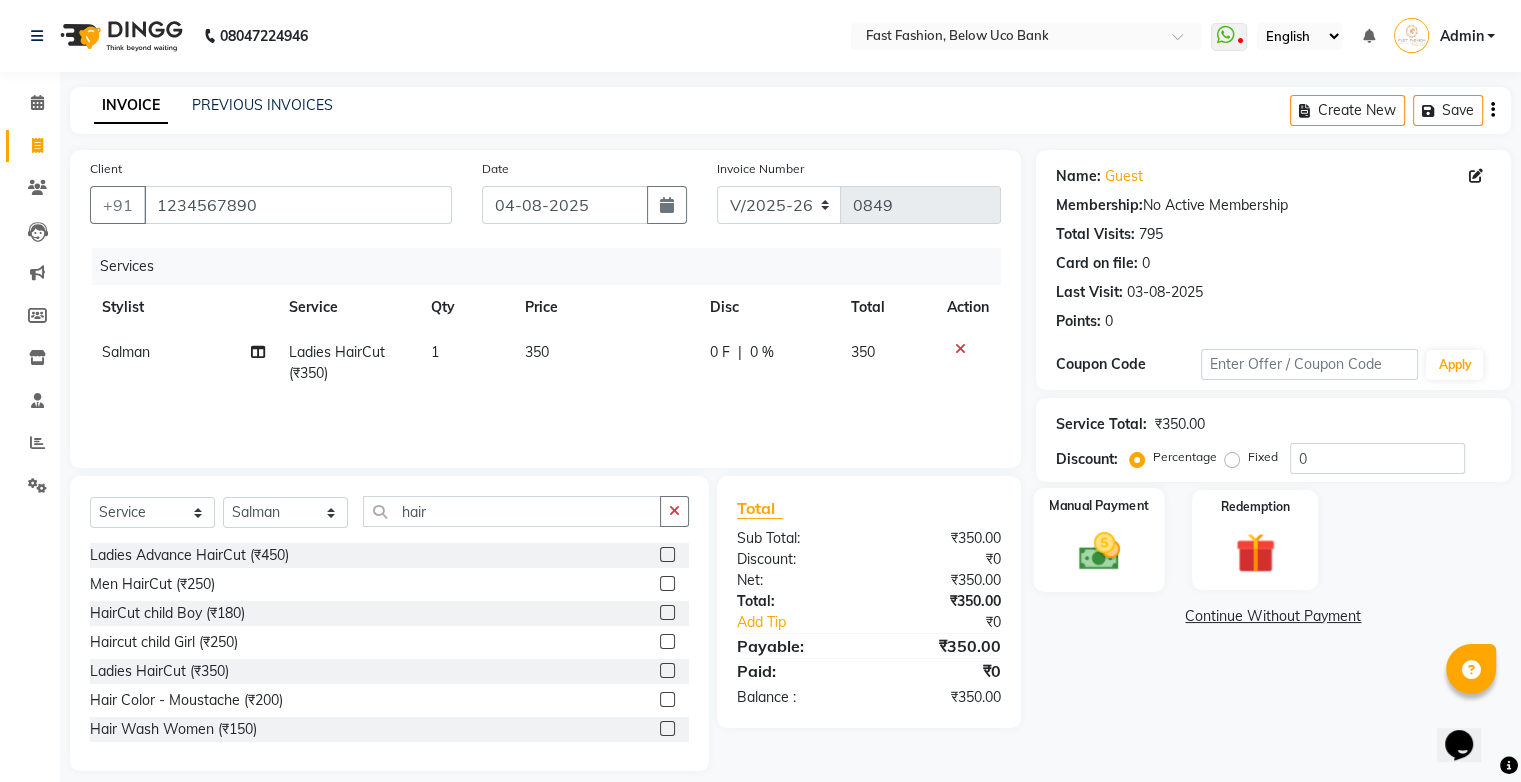 click 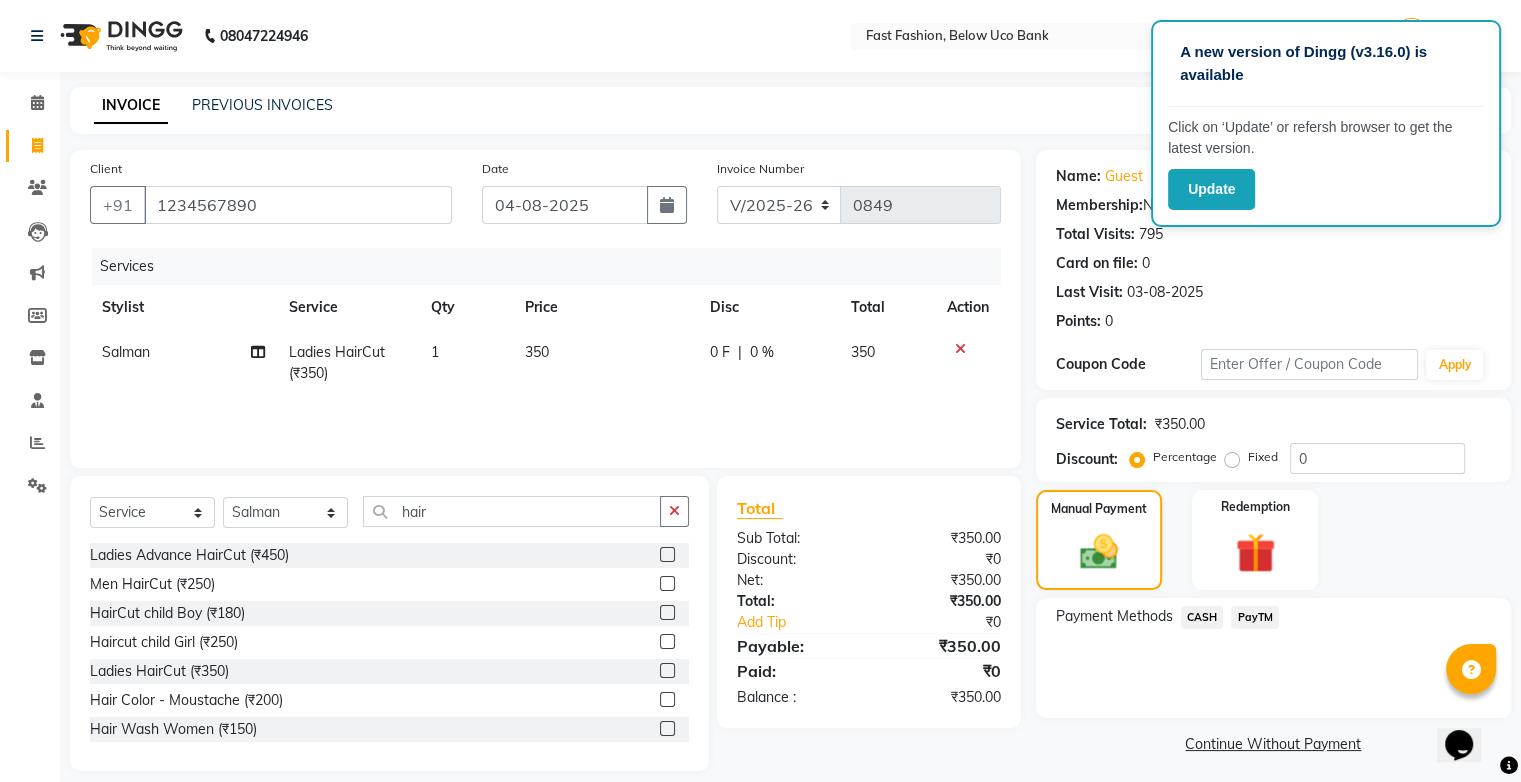 click on "CASH" 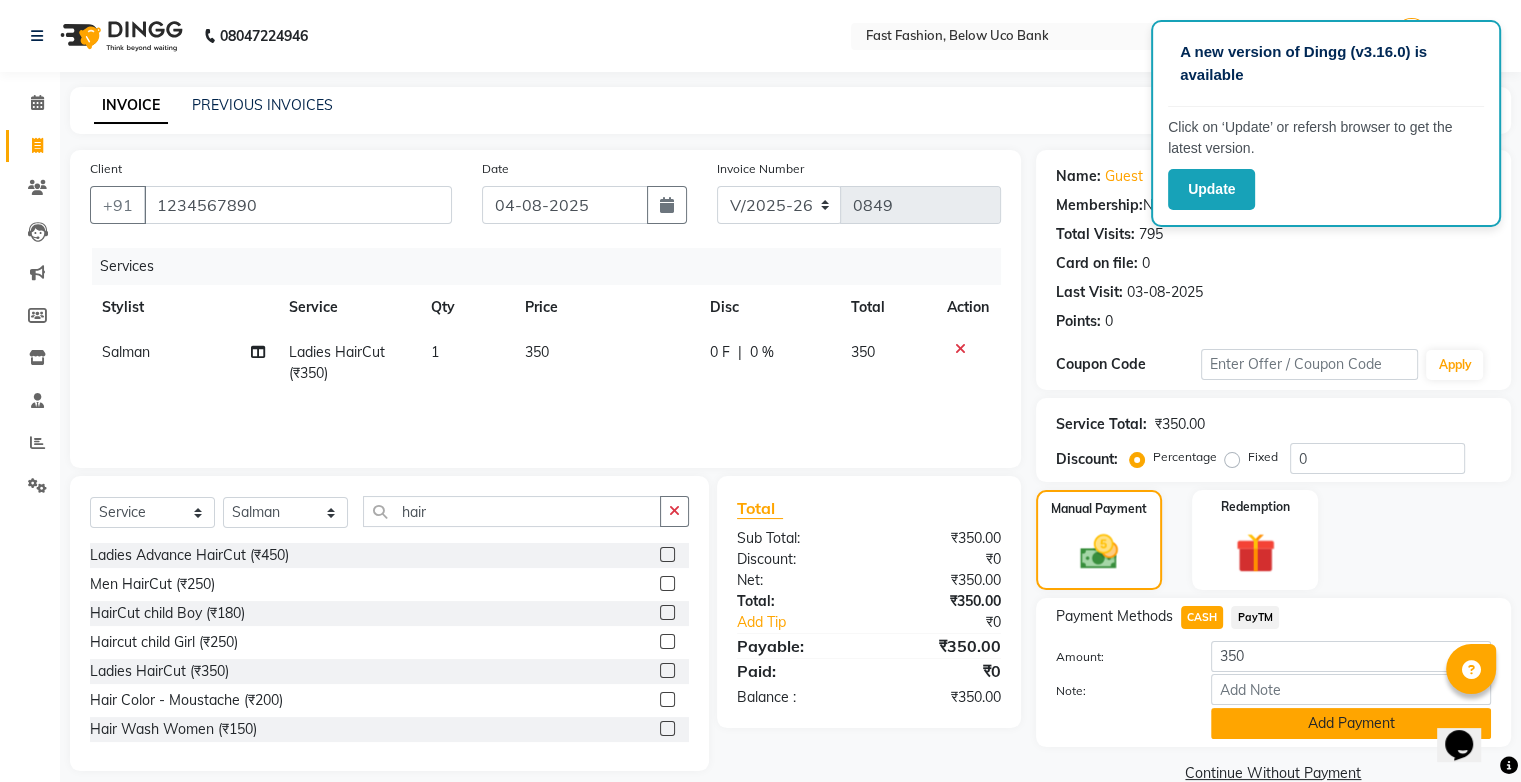 click on "Add Payment" 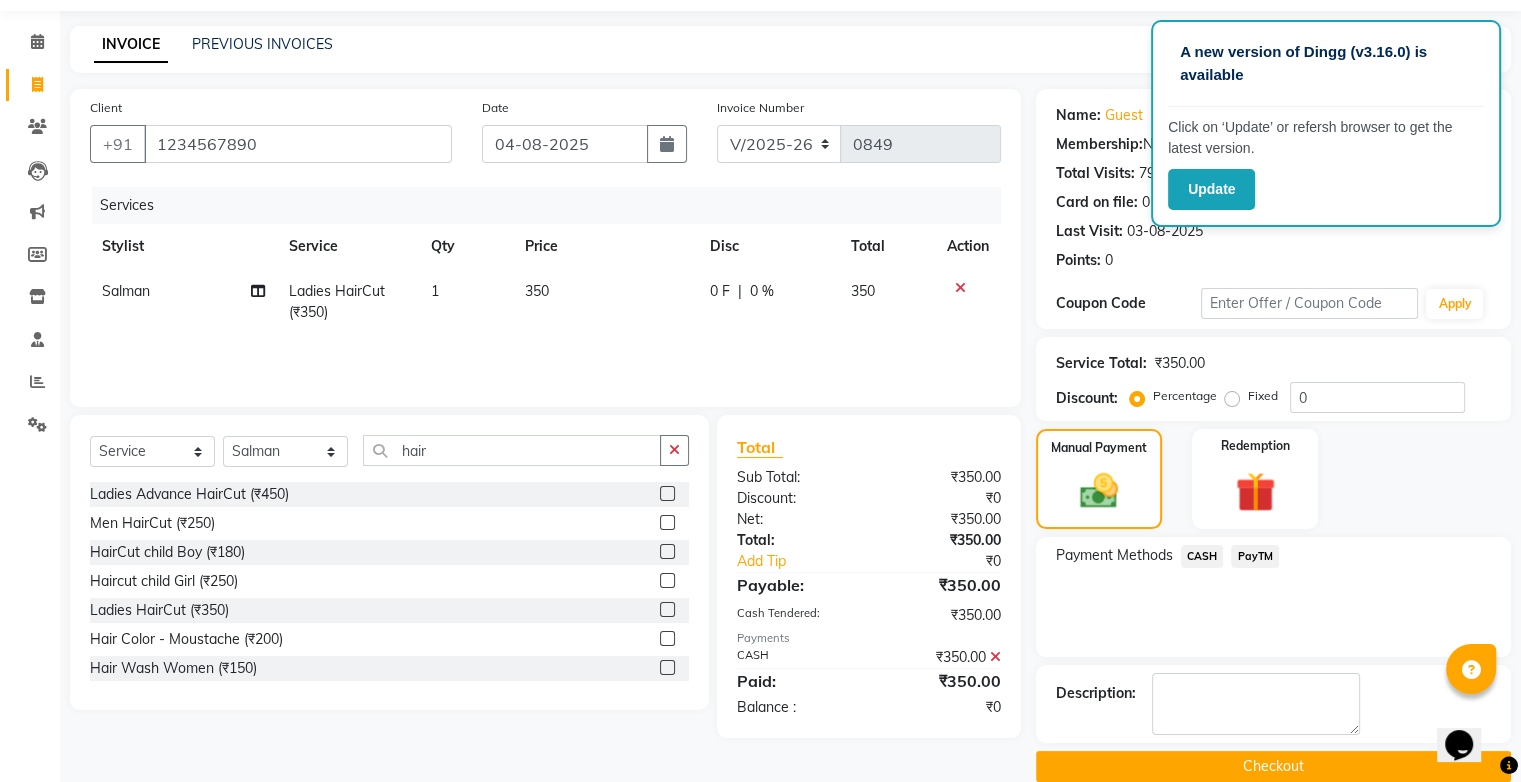 scroll, scrollTop: 88, scrollLeft: 0, axis: vertical 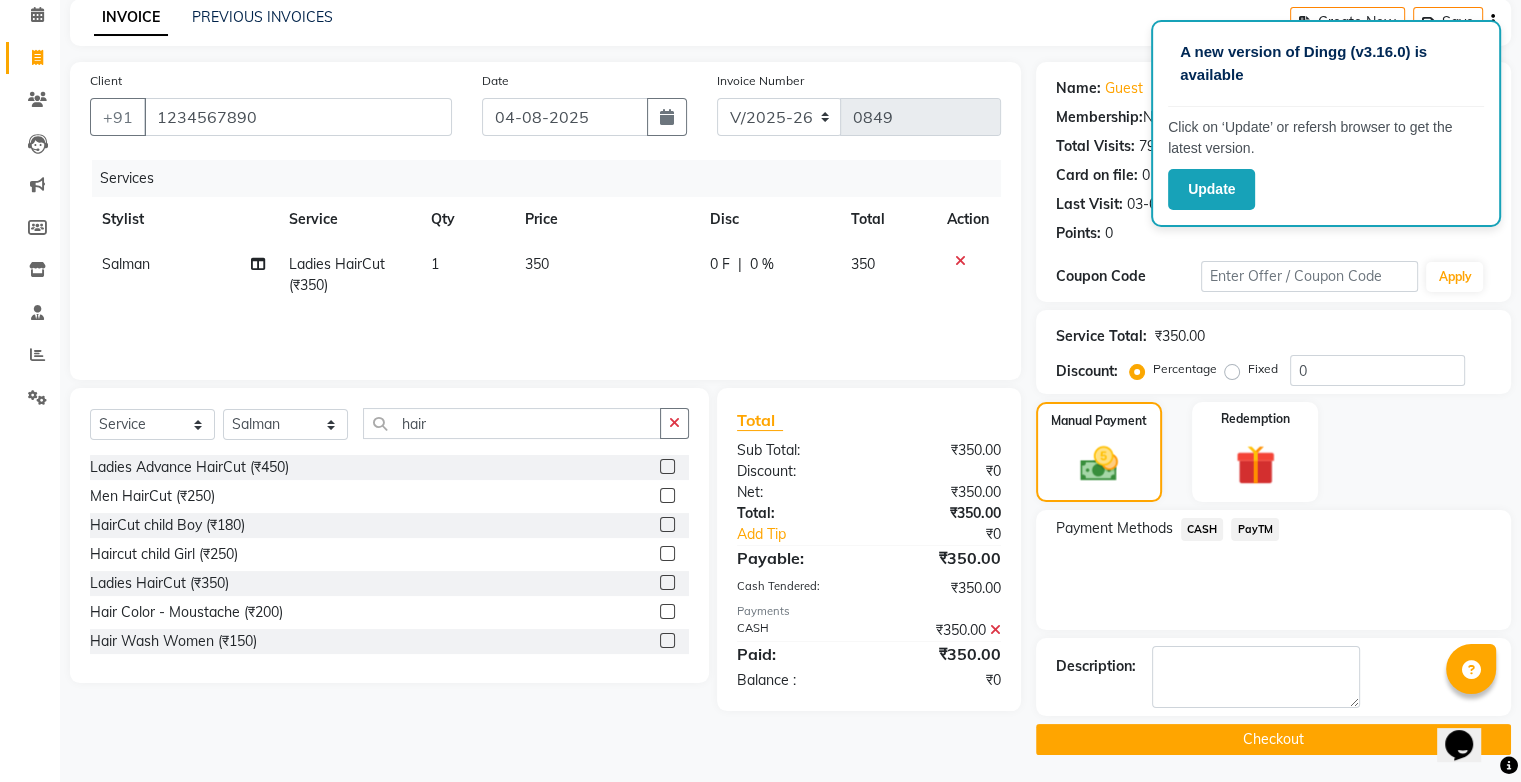 click on "Checkout" 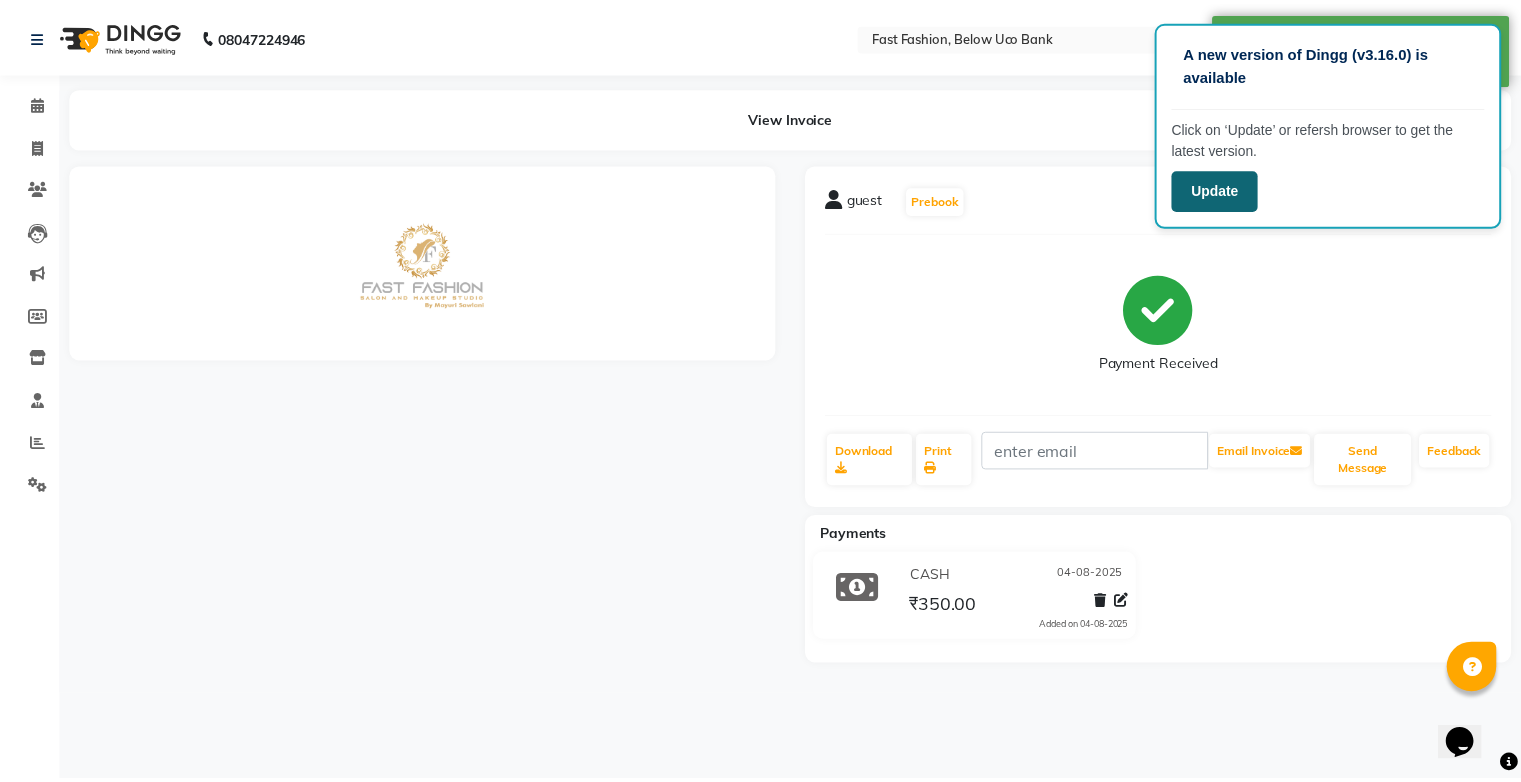 scroll, scrollTop: 0, scrollLeft: 0, axis: both 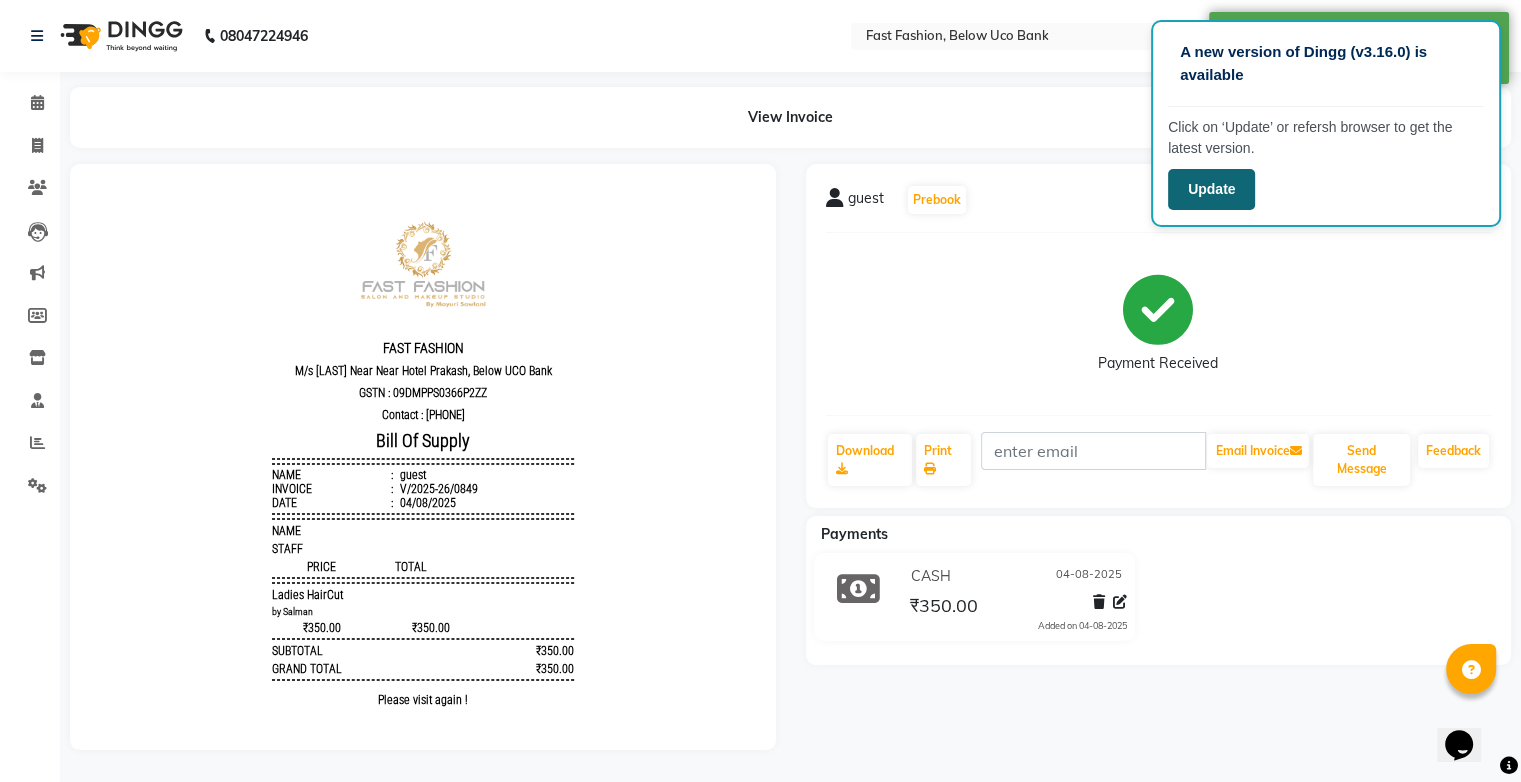 click on "Update" 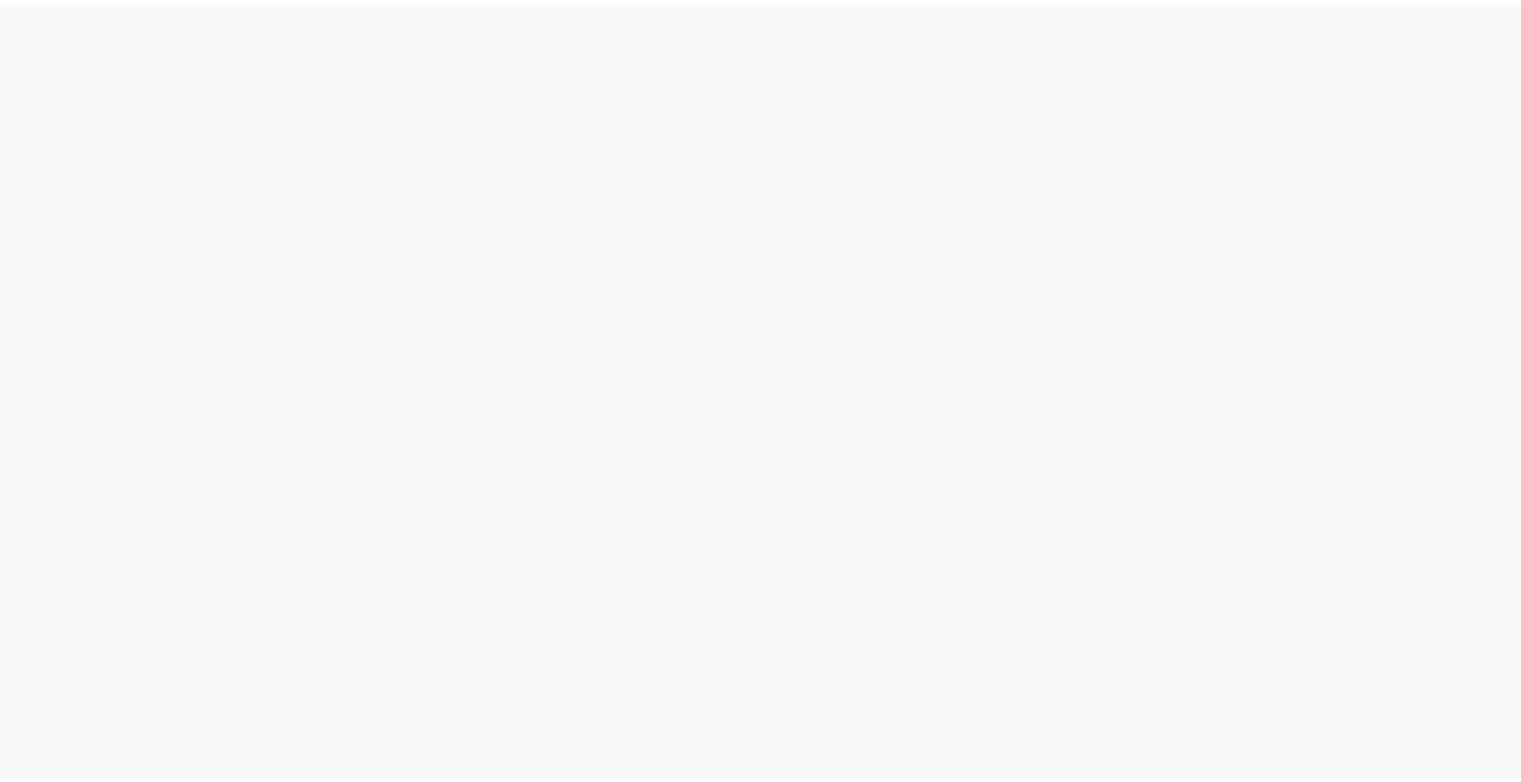 scroll, scrollTop: 0, scrollLeft: 0, axis: both 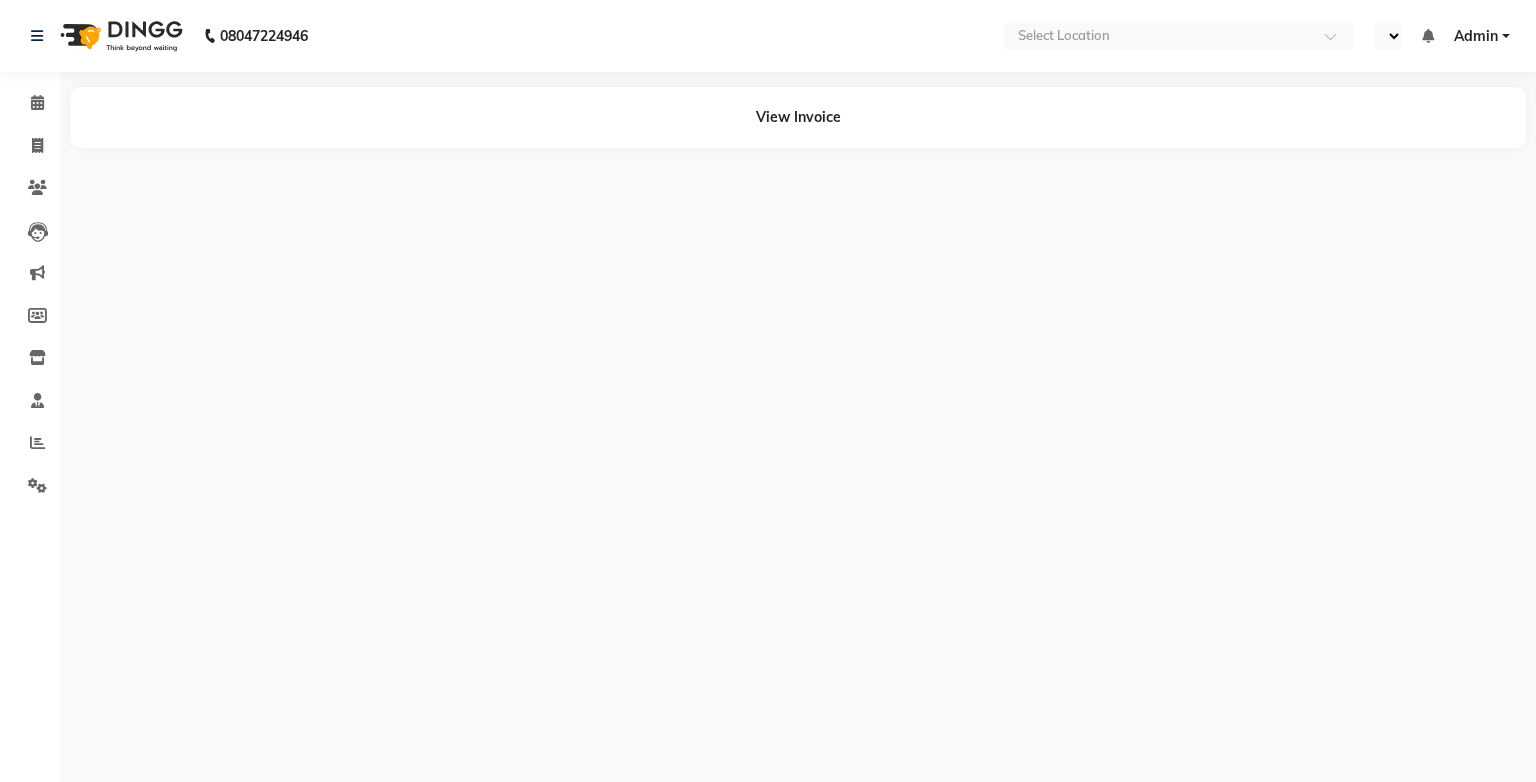 select on "en" 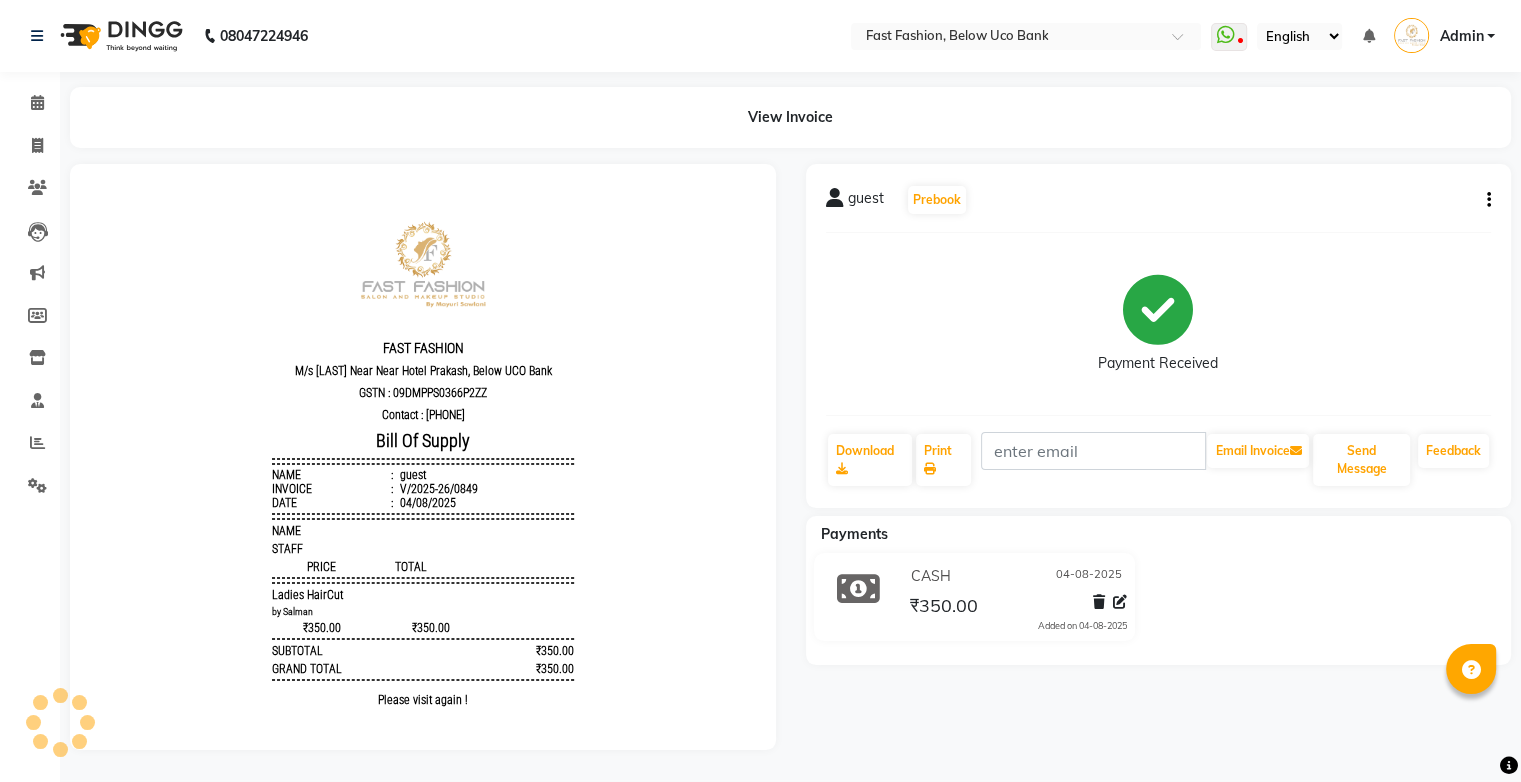 scroll, scrollTop: 0, scrollLeft: 0, axis: both 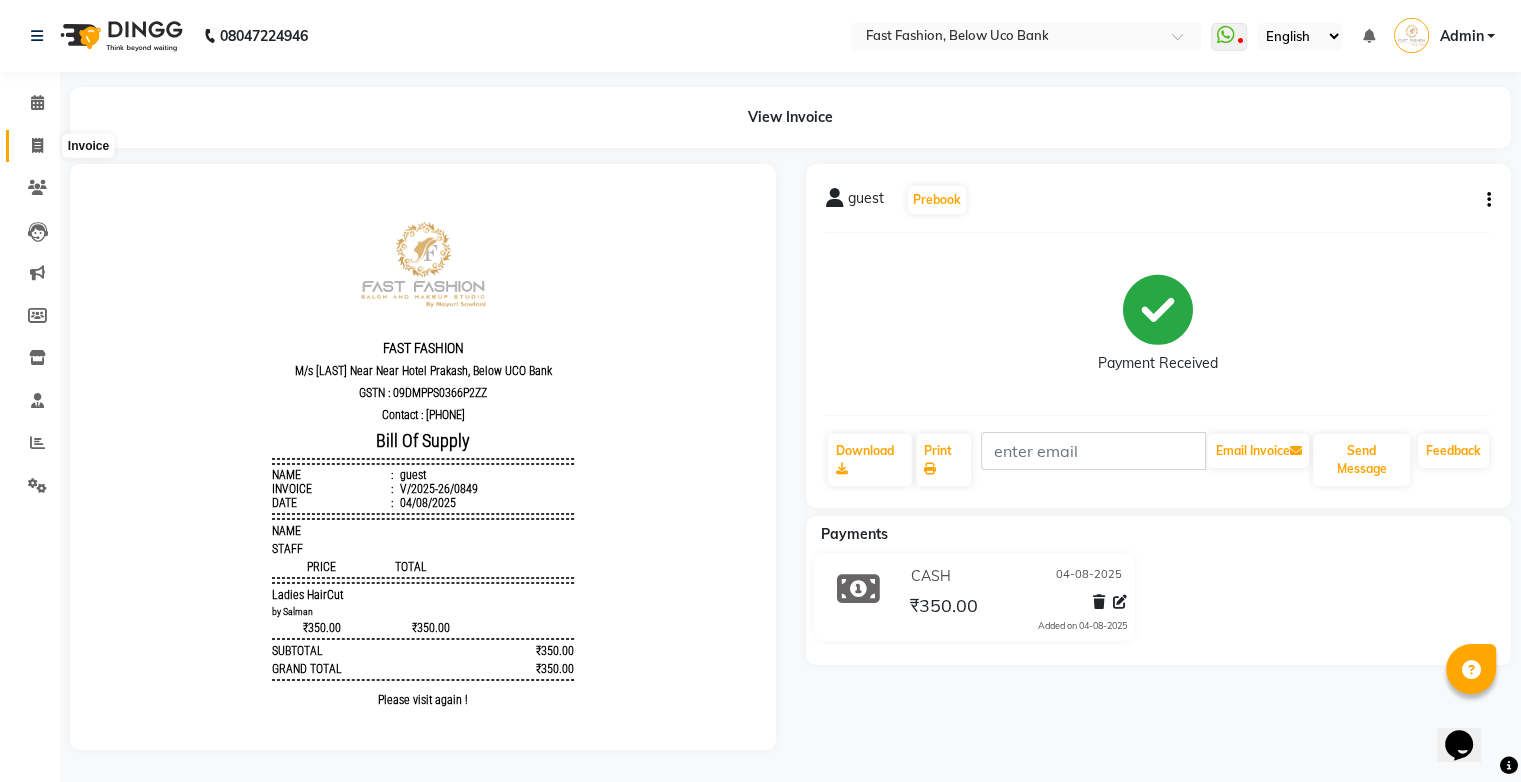 click 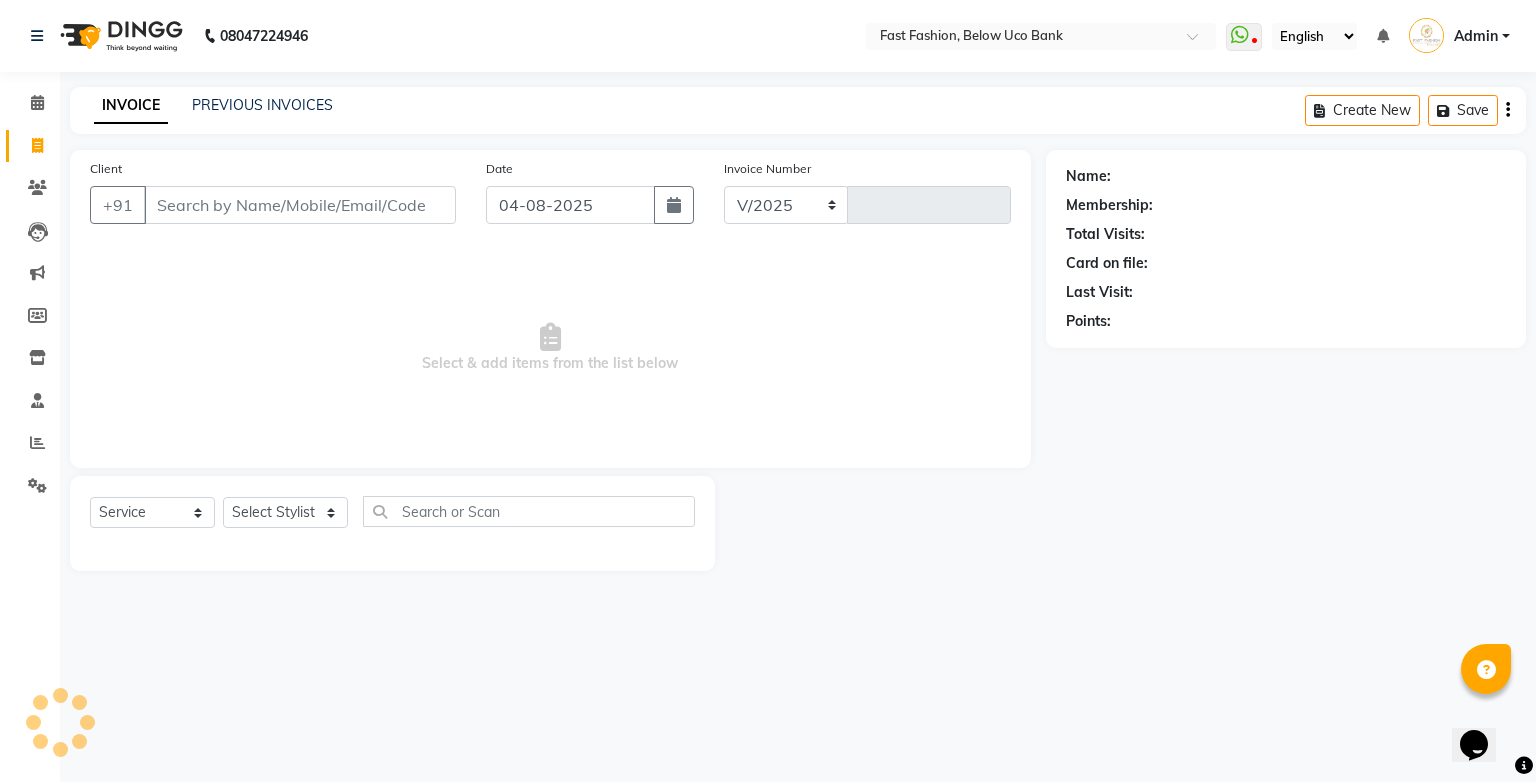 select on "4228" 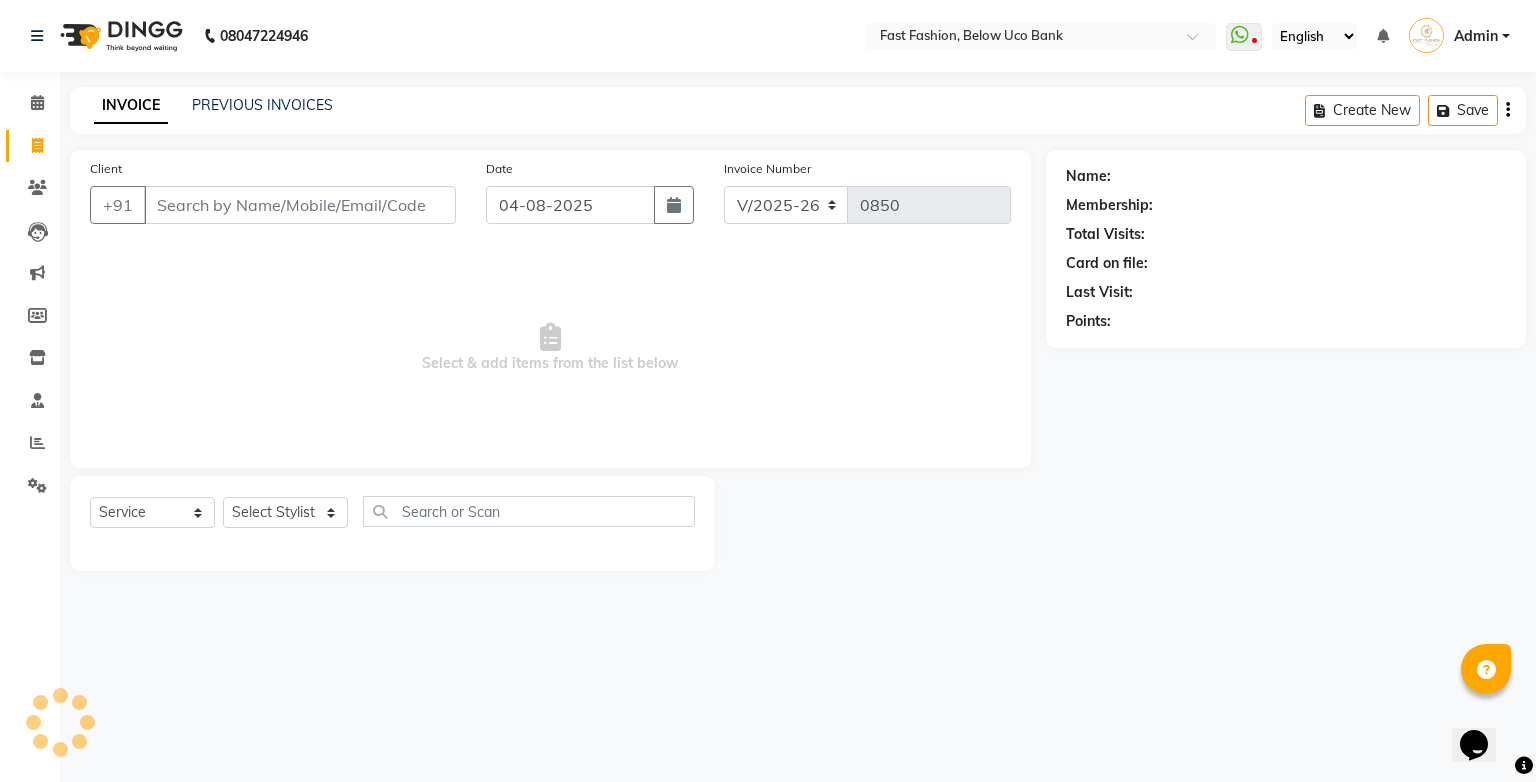 click on "Client" at bounding box center [300, 205] 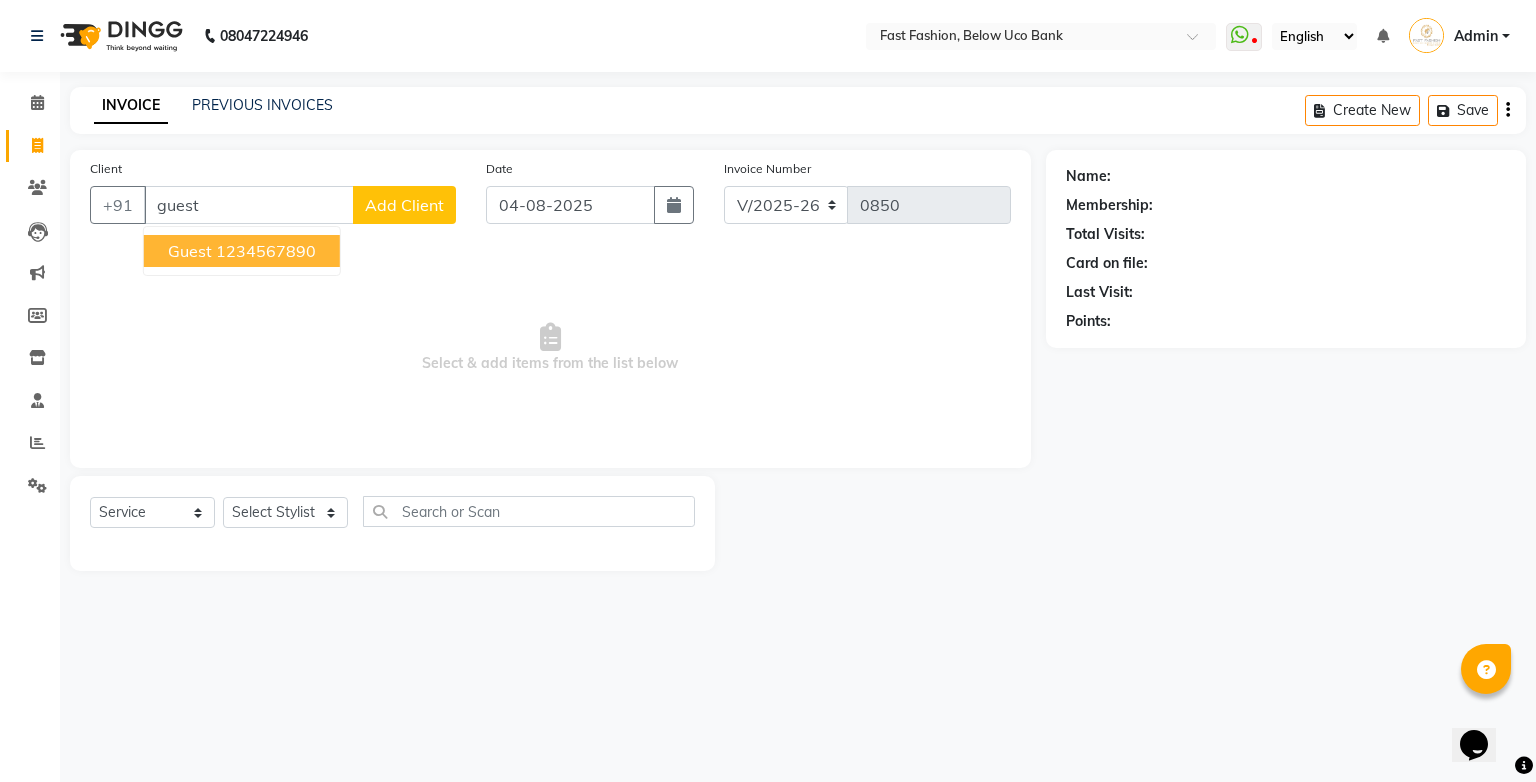 click on "1234567890" at bounding box center [266, 251] 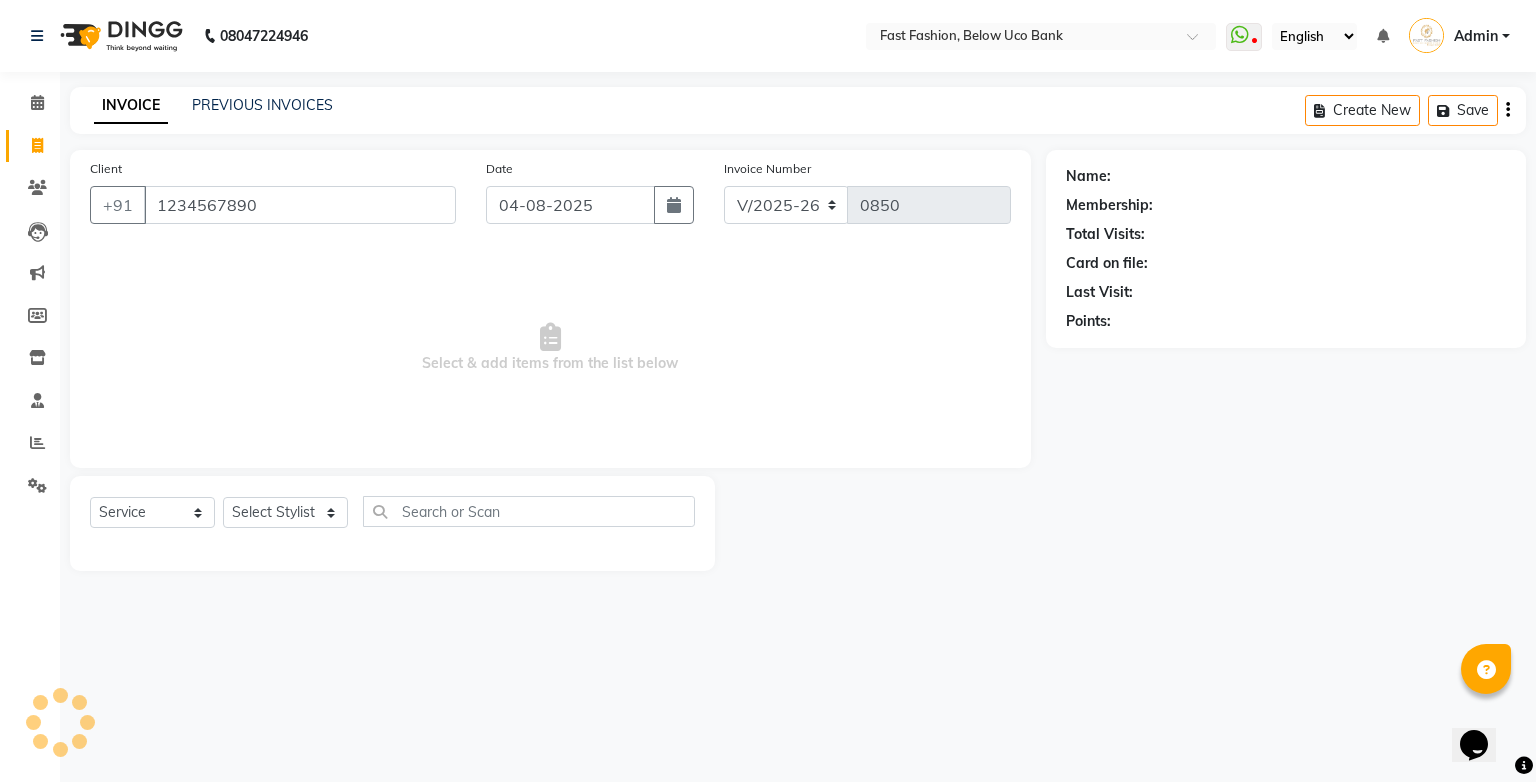 type on "1234567890" 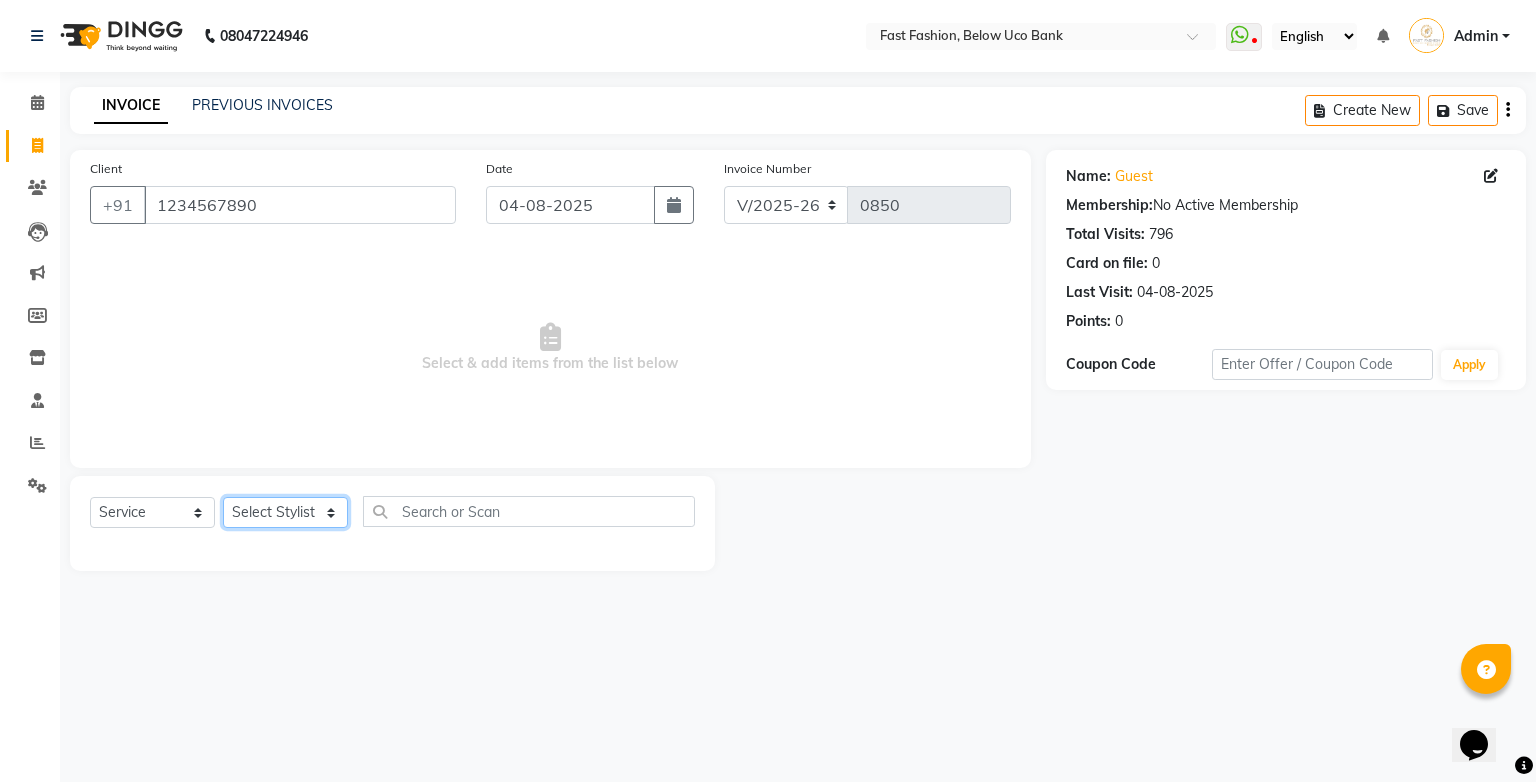 click on "Select Stylist [NAME] [NAME] [NAME] [NAME] [NAME] [NAME] [NAME] [NAME] [NAME] [NAME] [NAME]" 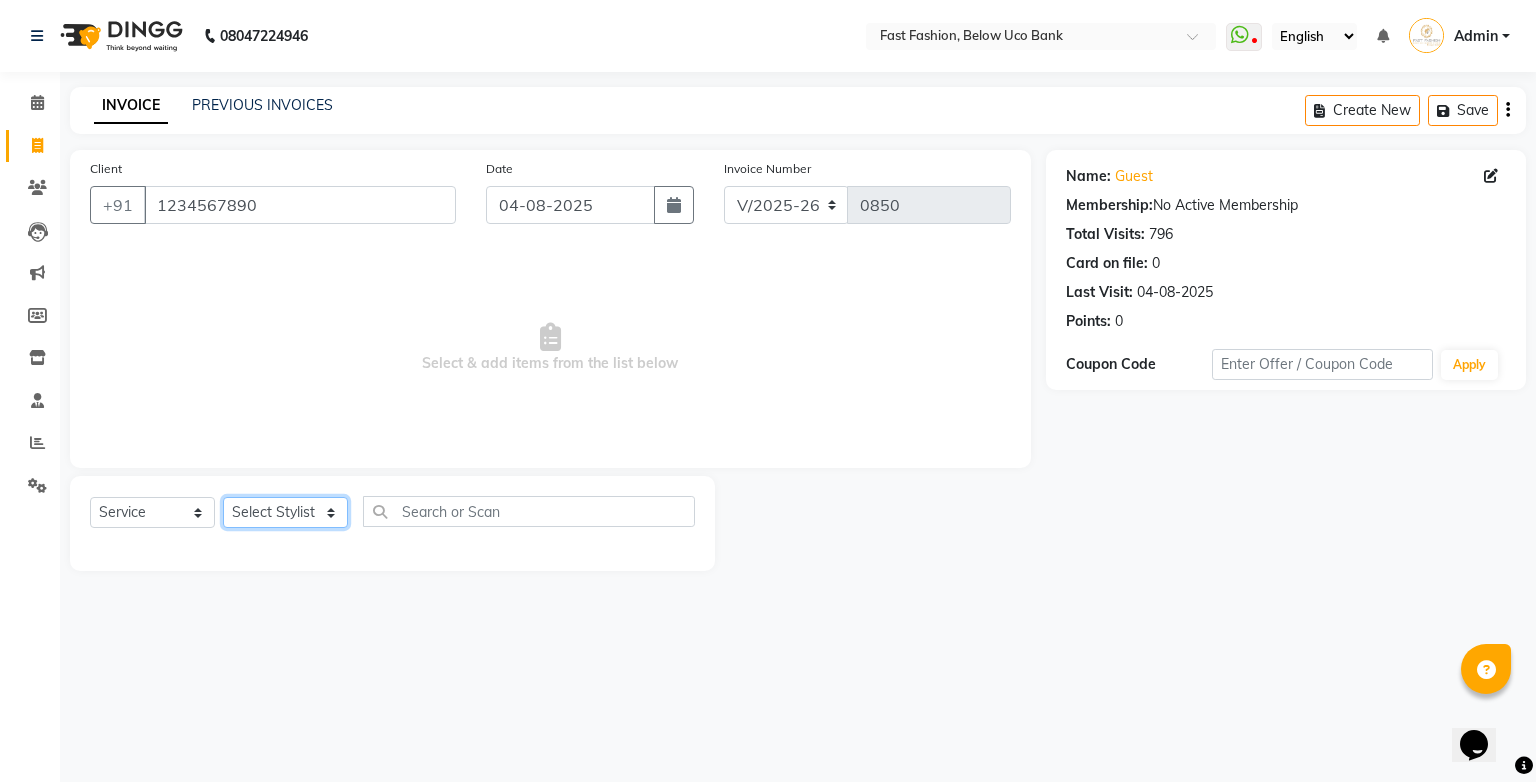 select on "22047" 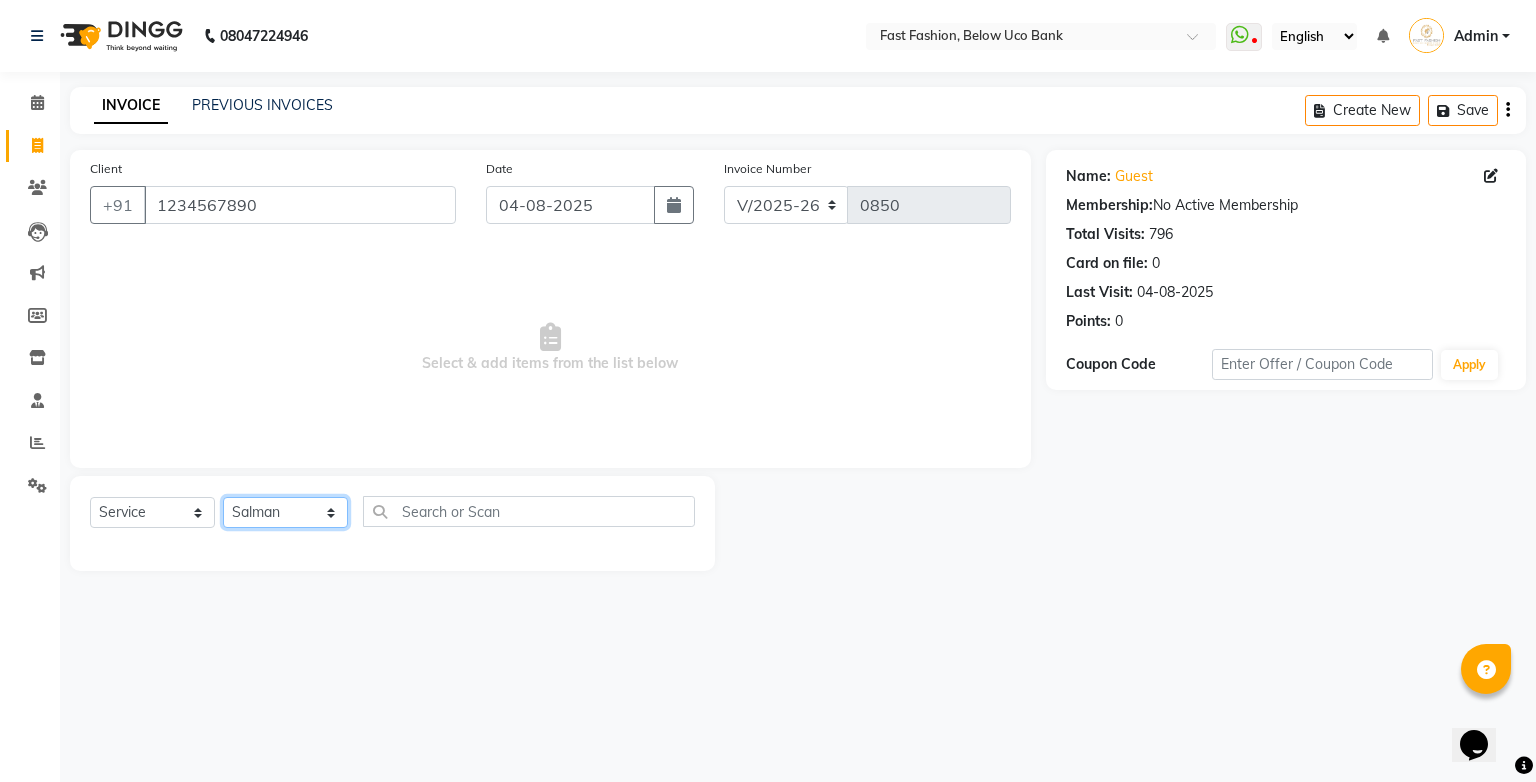 click on "Select Stylist [NAME] [NAME] [NAME] [NAME] [NAME] [NAME] [NAME] [NAME] [NAME] [NAME] [NAME]" 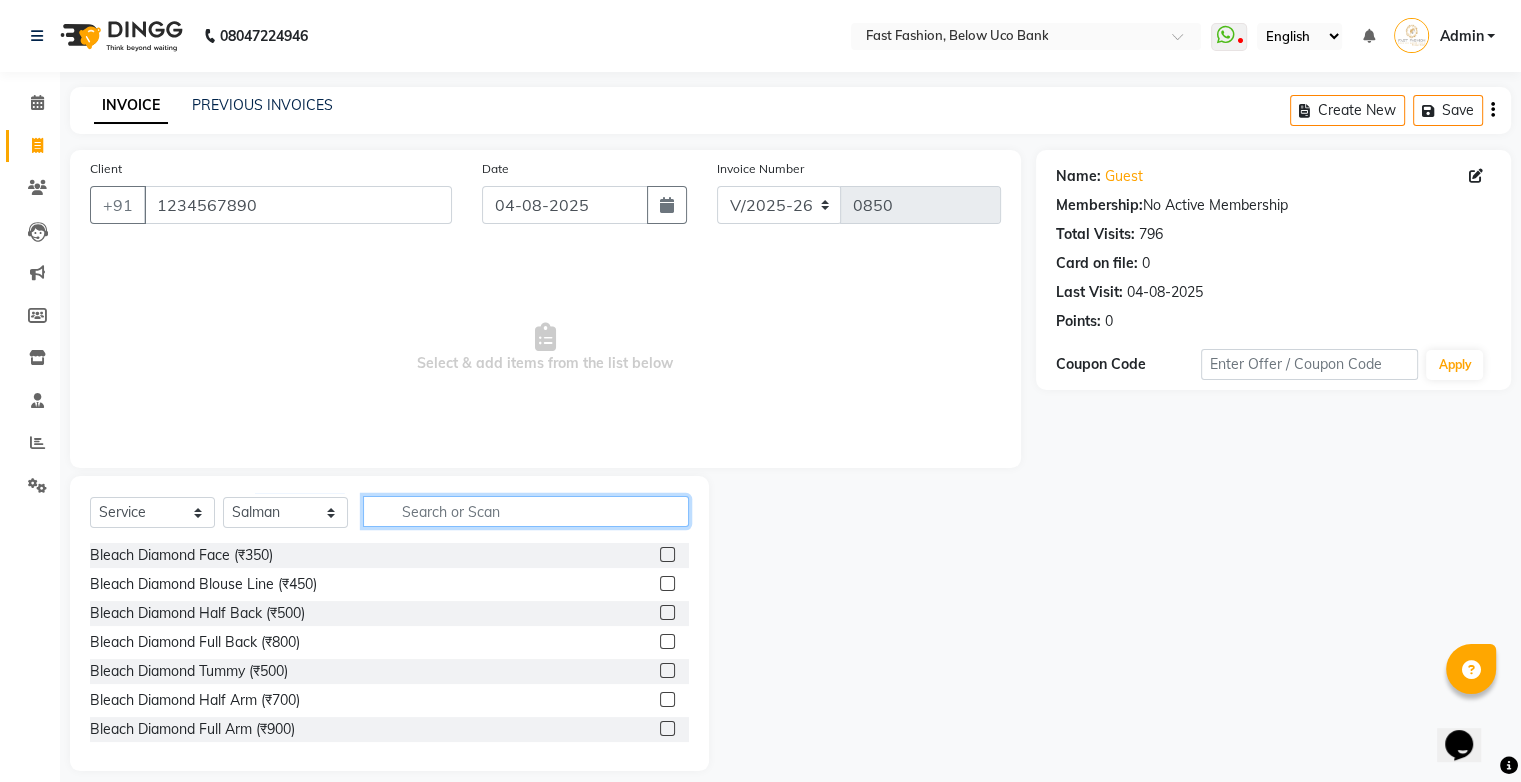 click 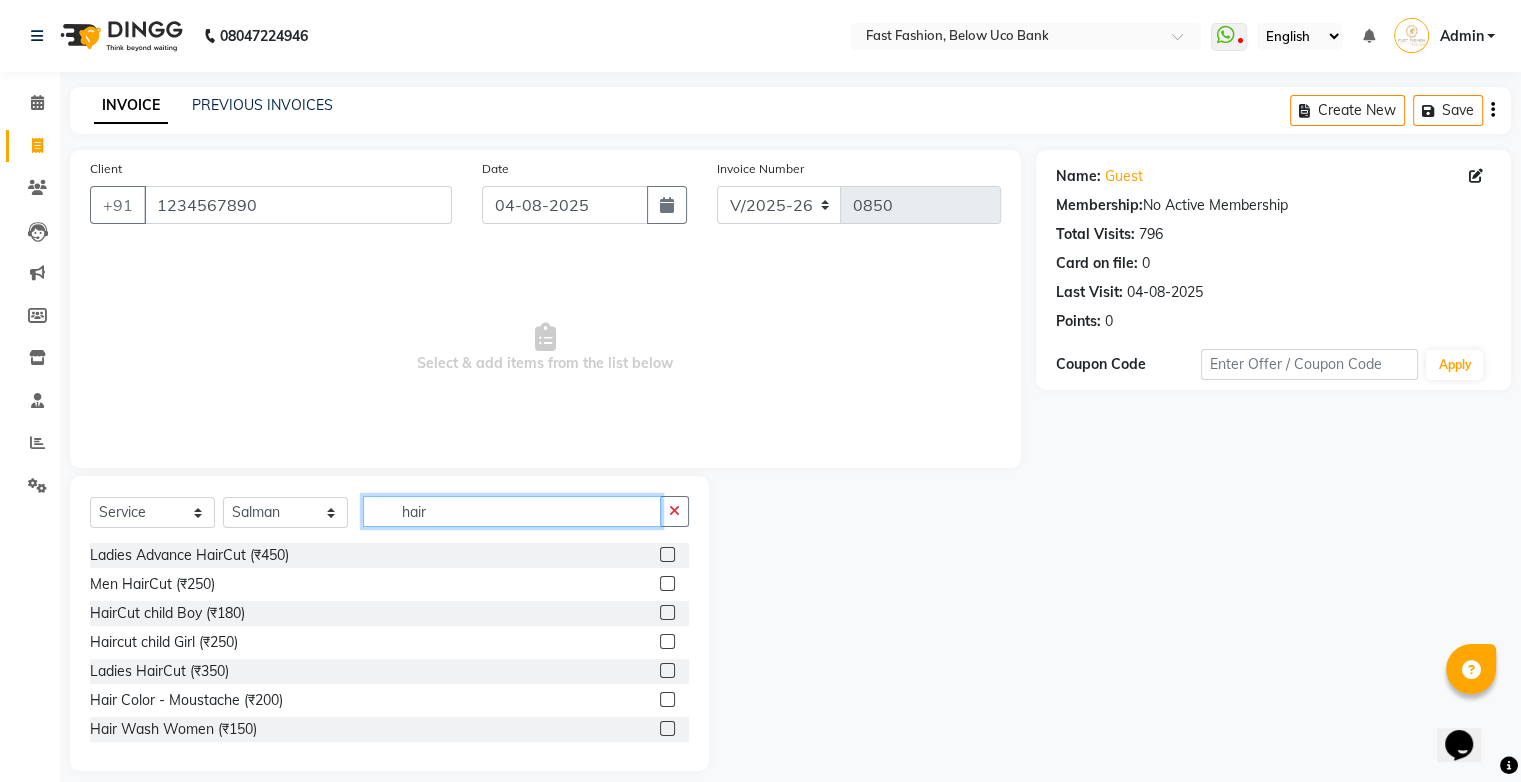 type on "hair" 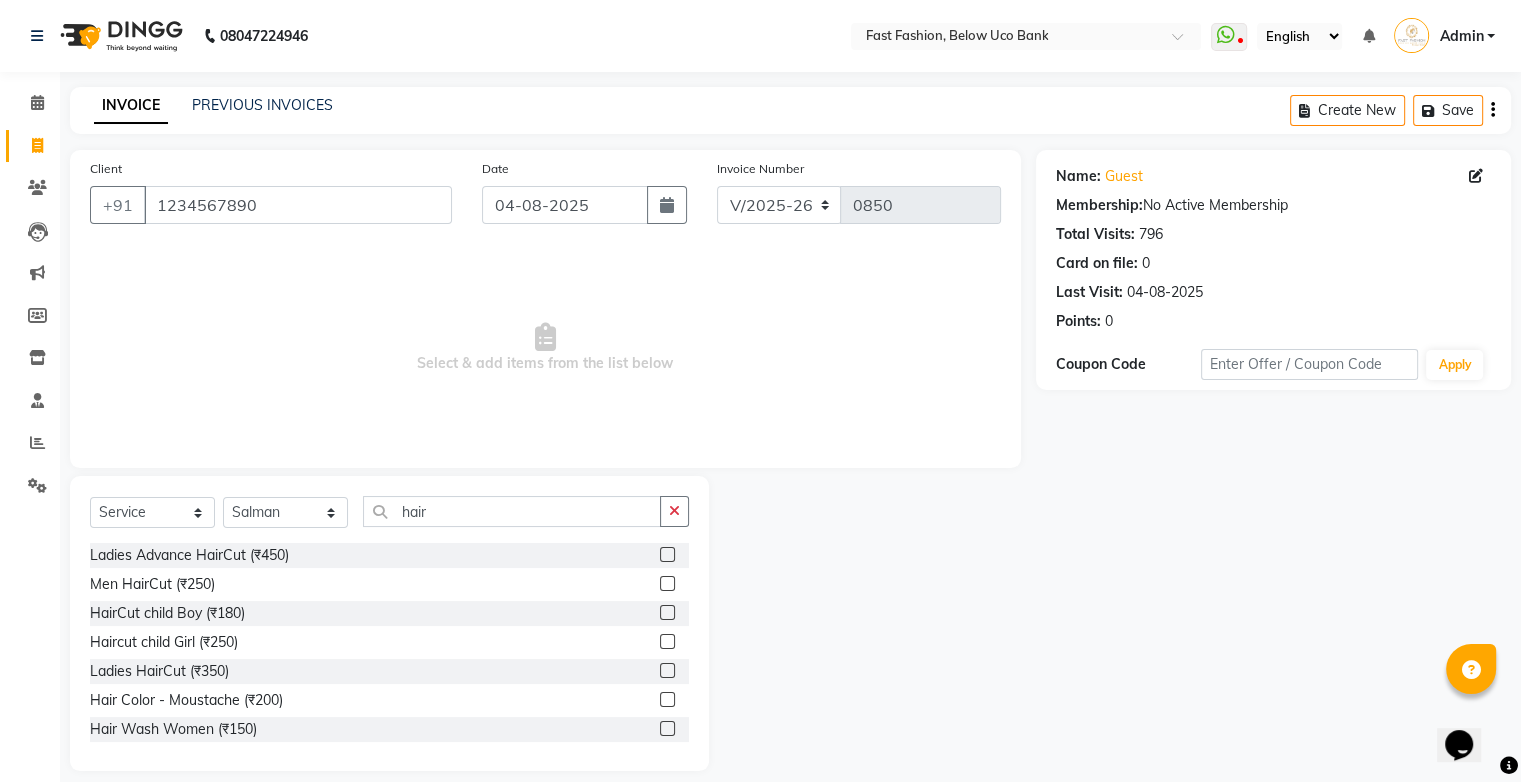click 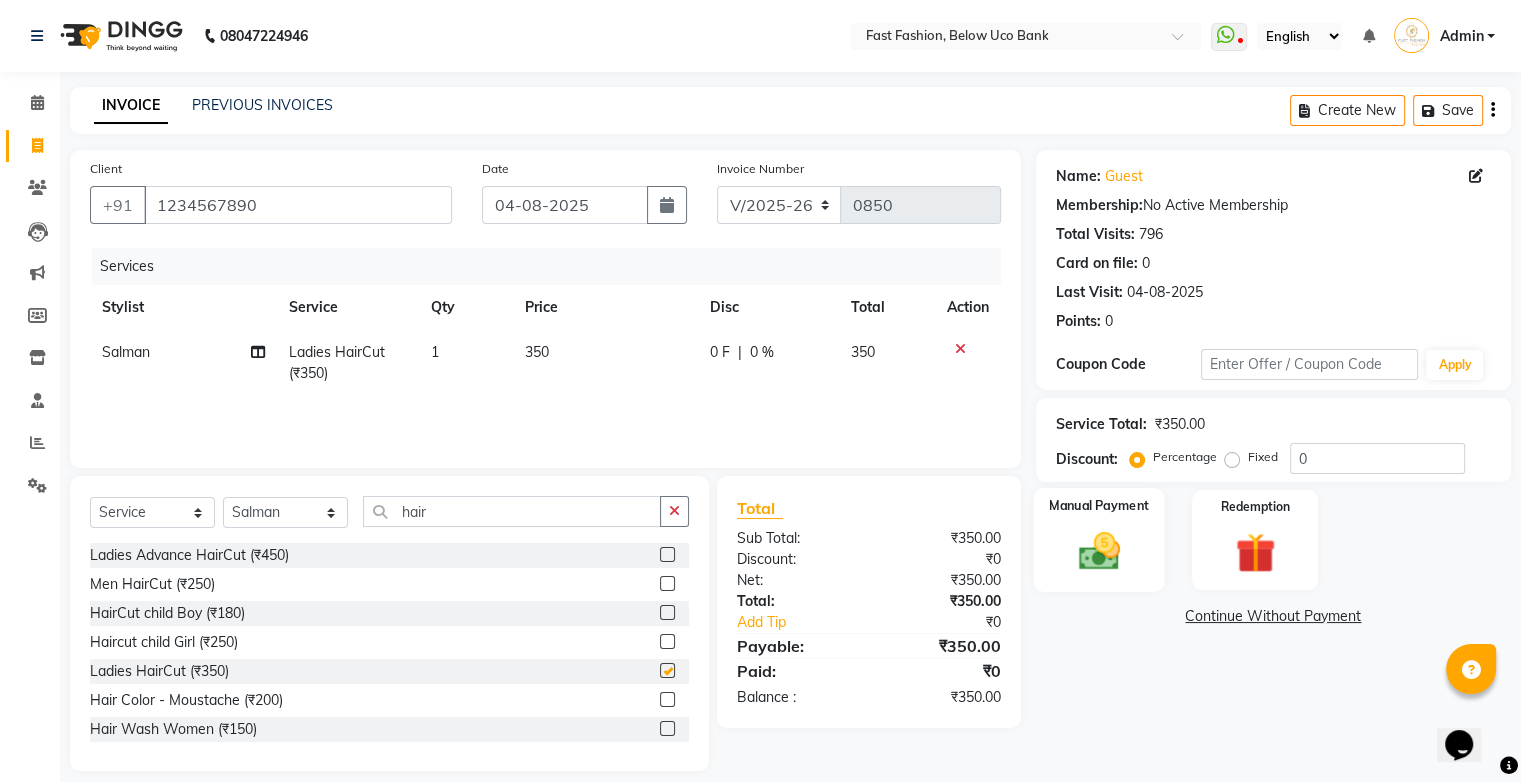 checkbox on "false" 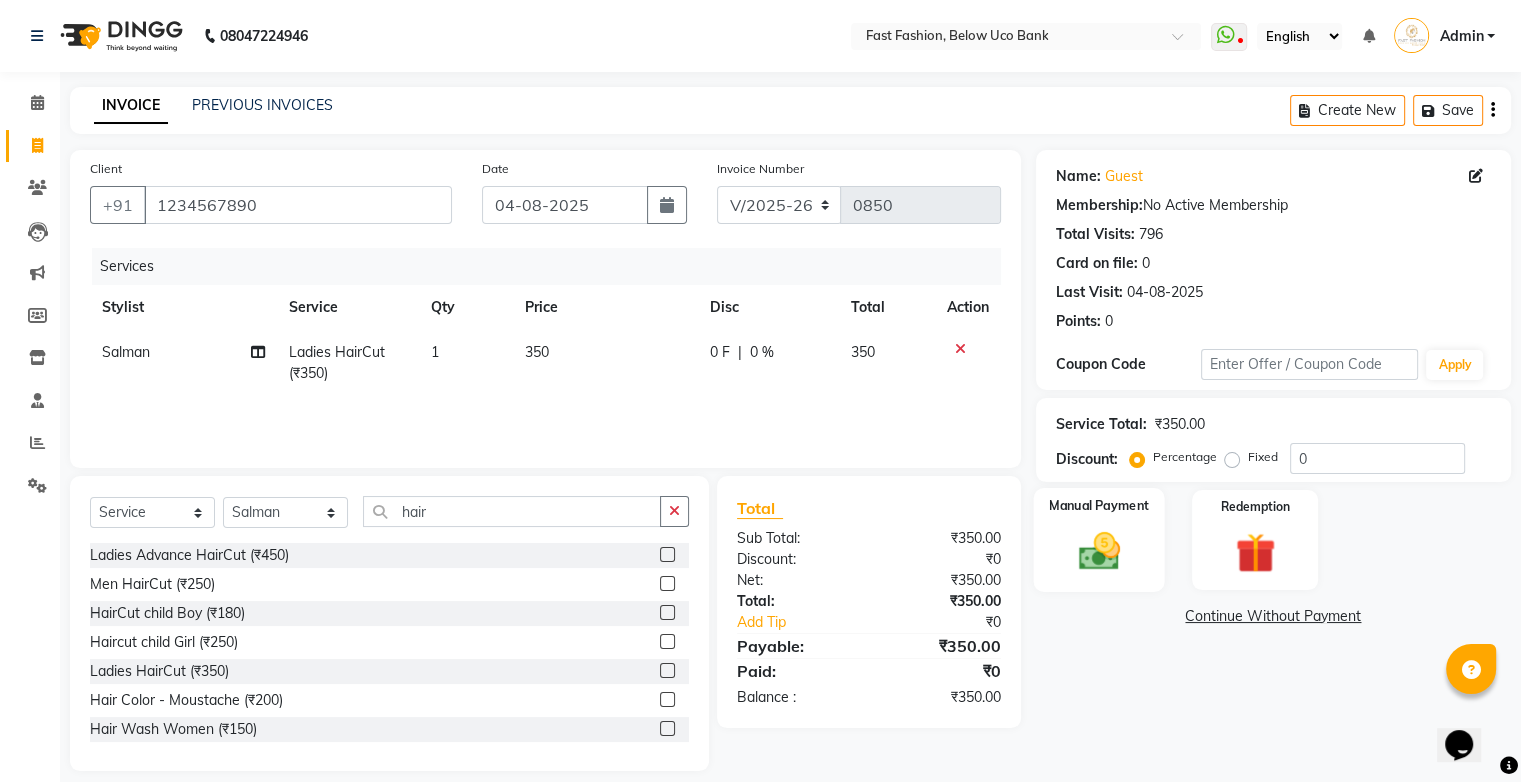 click on "Manual Payment" 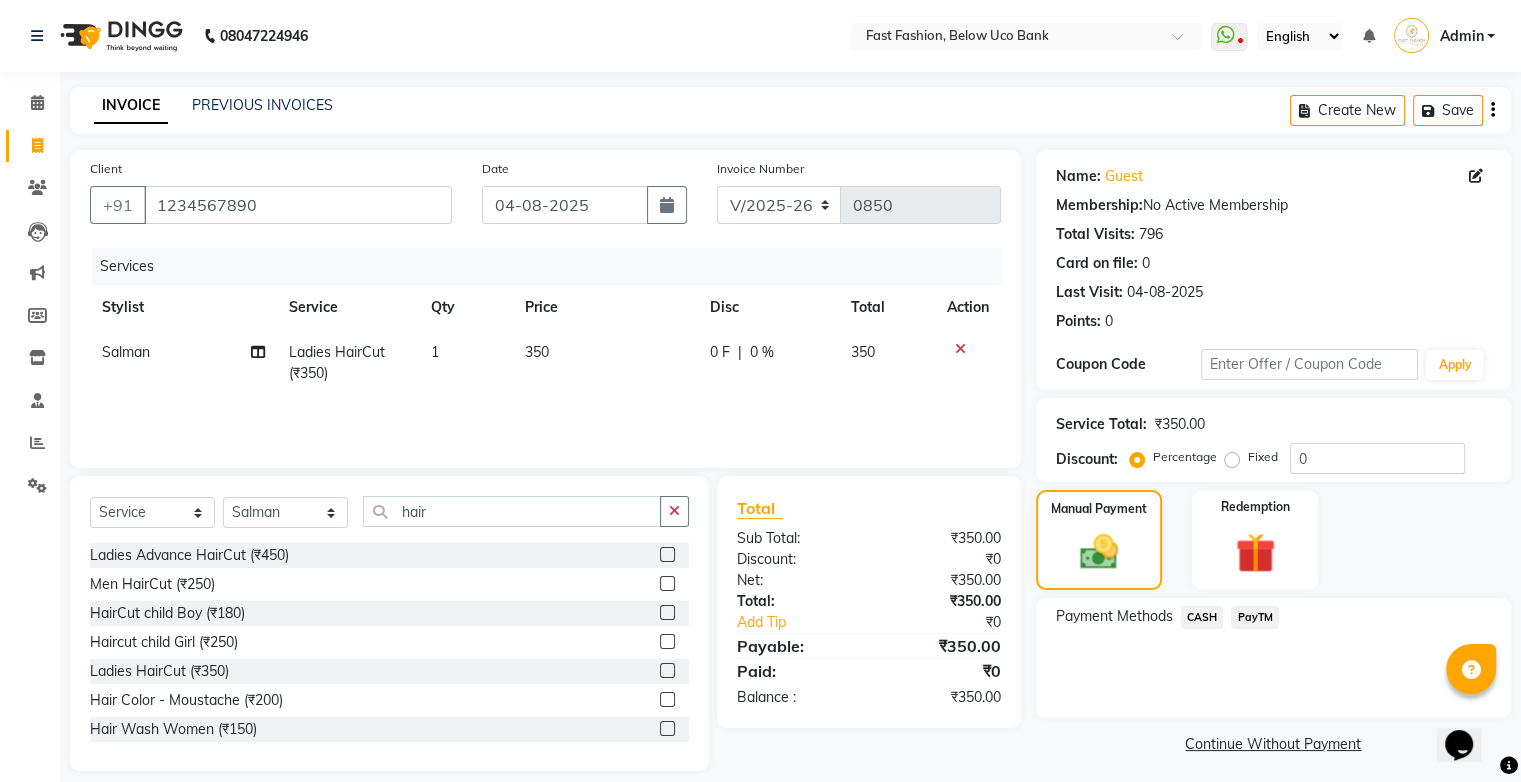 click on "PayTM" 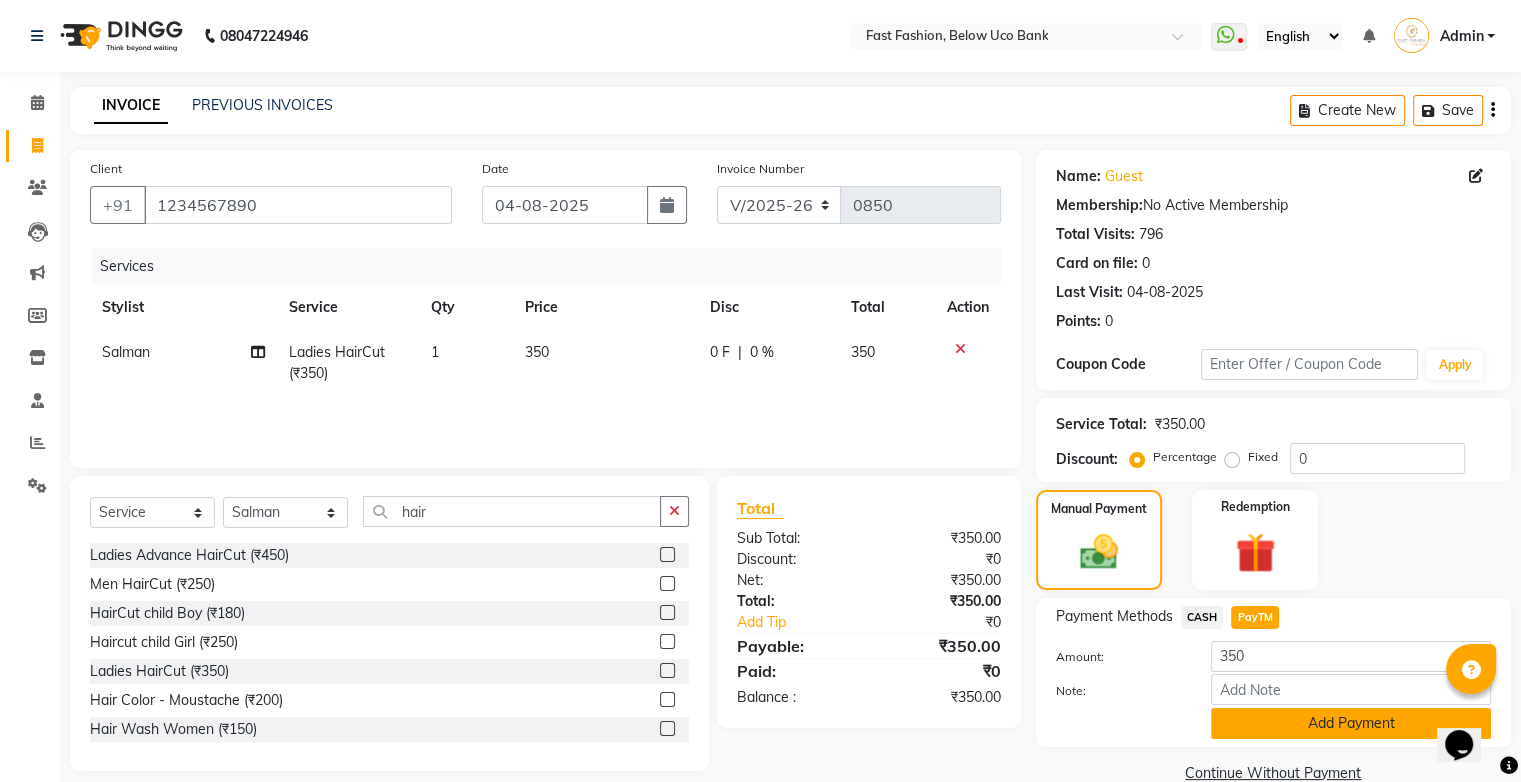 click on "Add Payment" 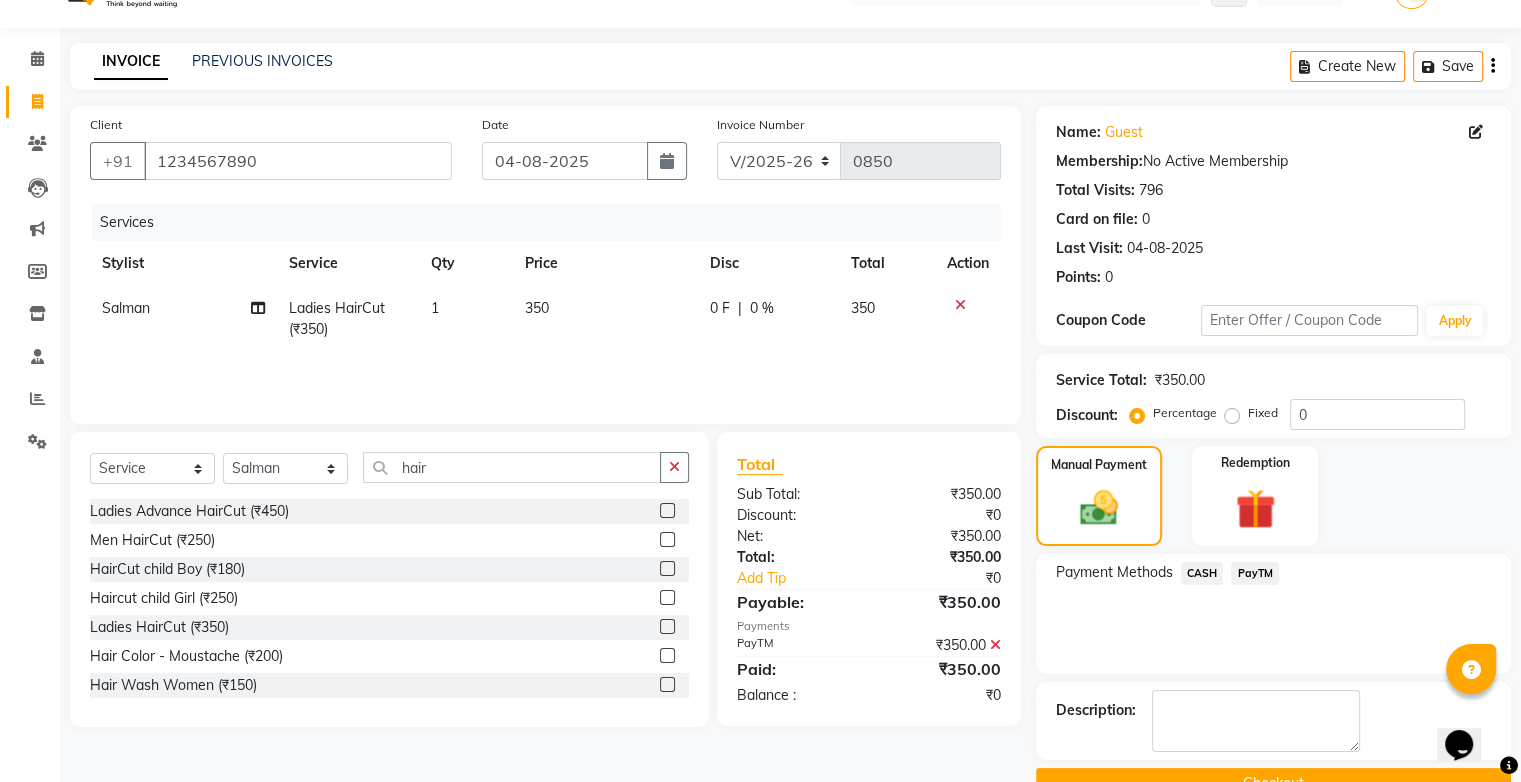 scroll, scrollTop: 88, scrollLeft: 0, axis: vertical 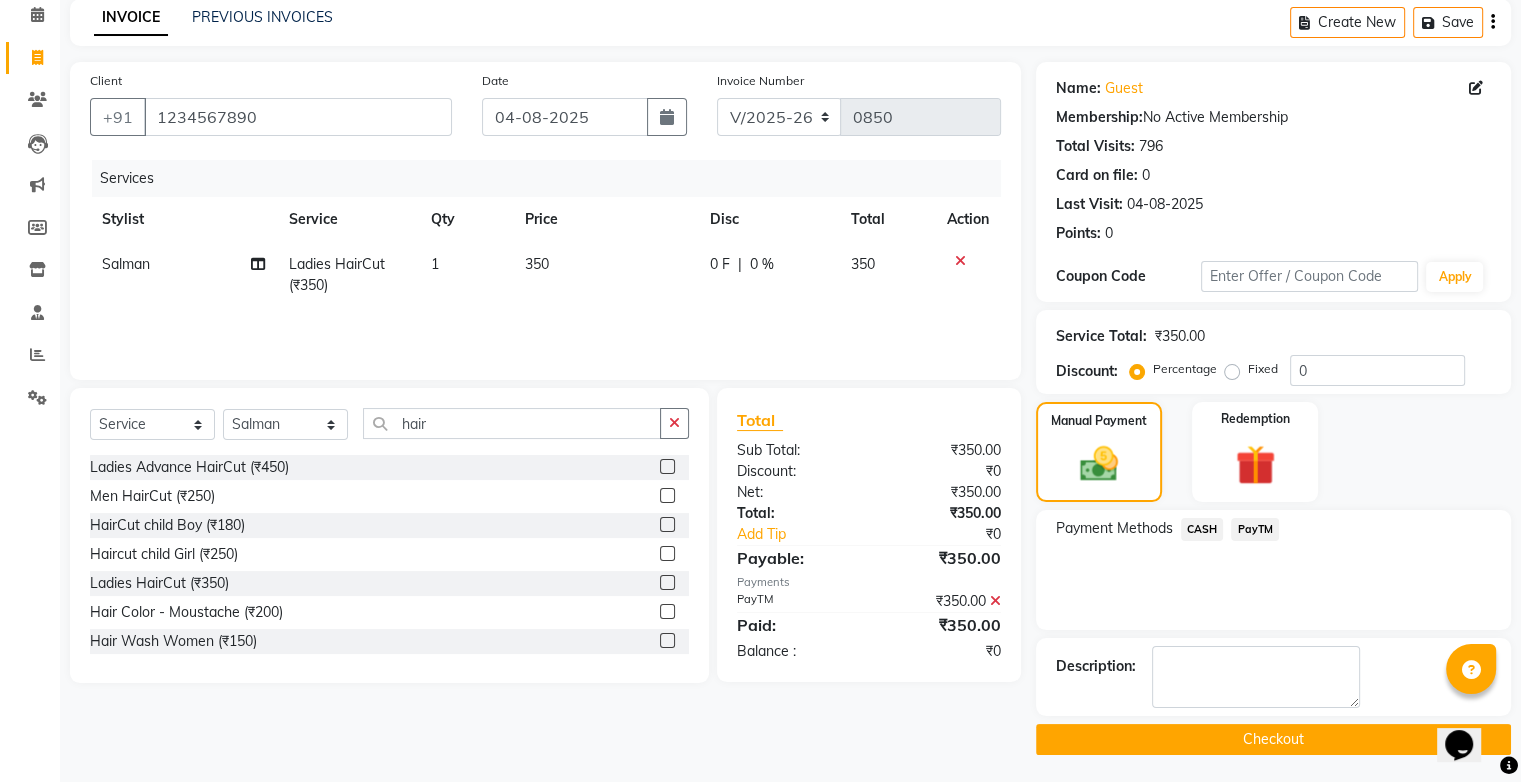 click on "Checkout" 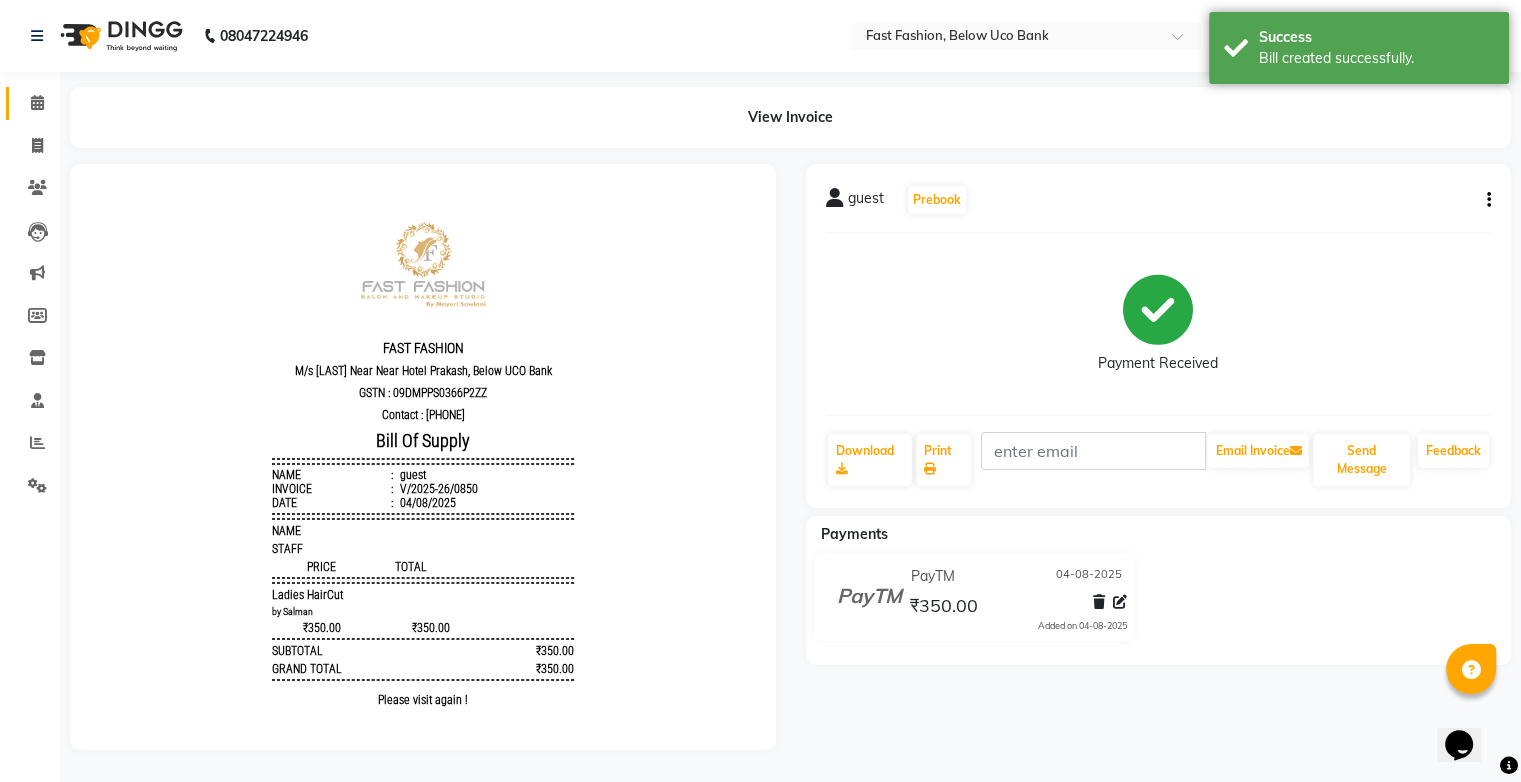 scroll, scrollTop: 0, scrollLeft: 0, axis: both 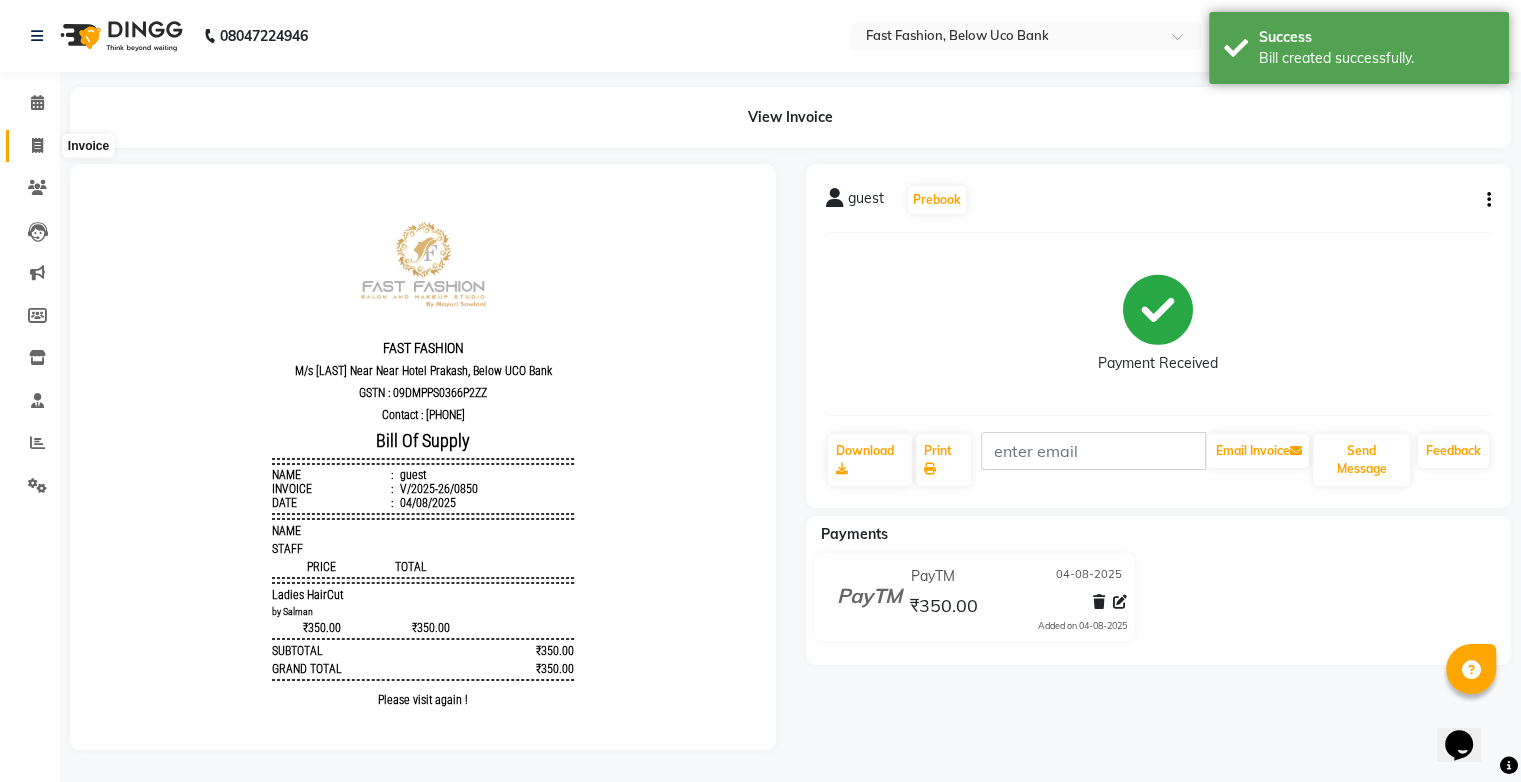 click 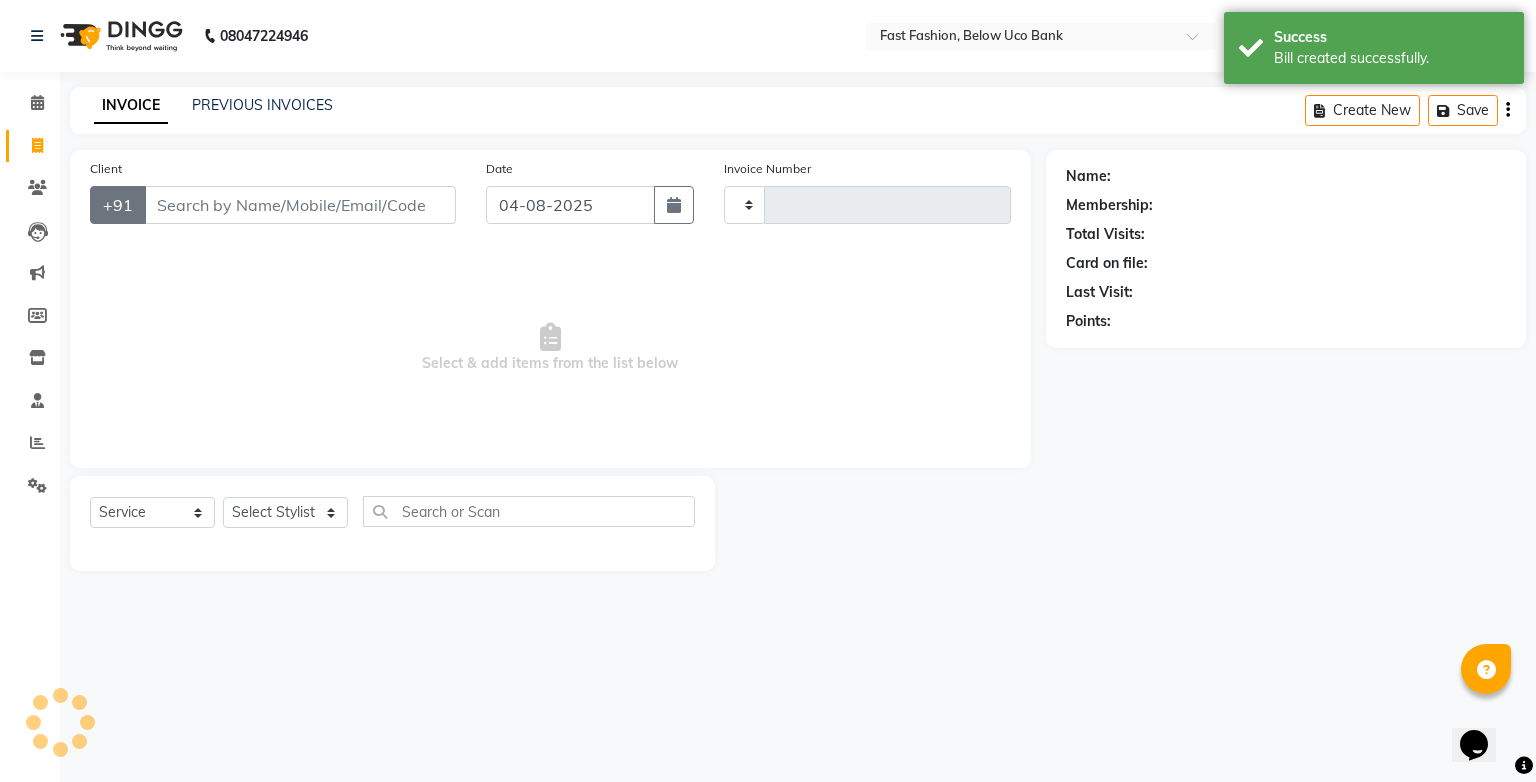 type on "0851" 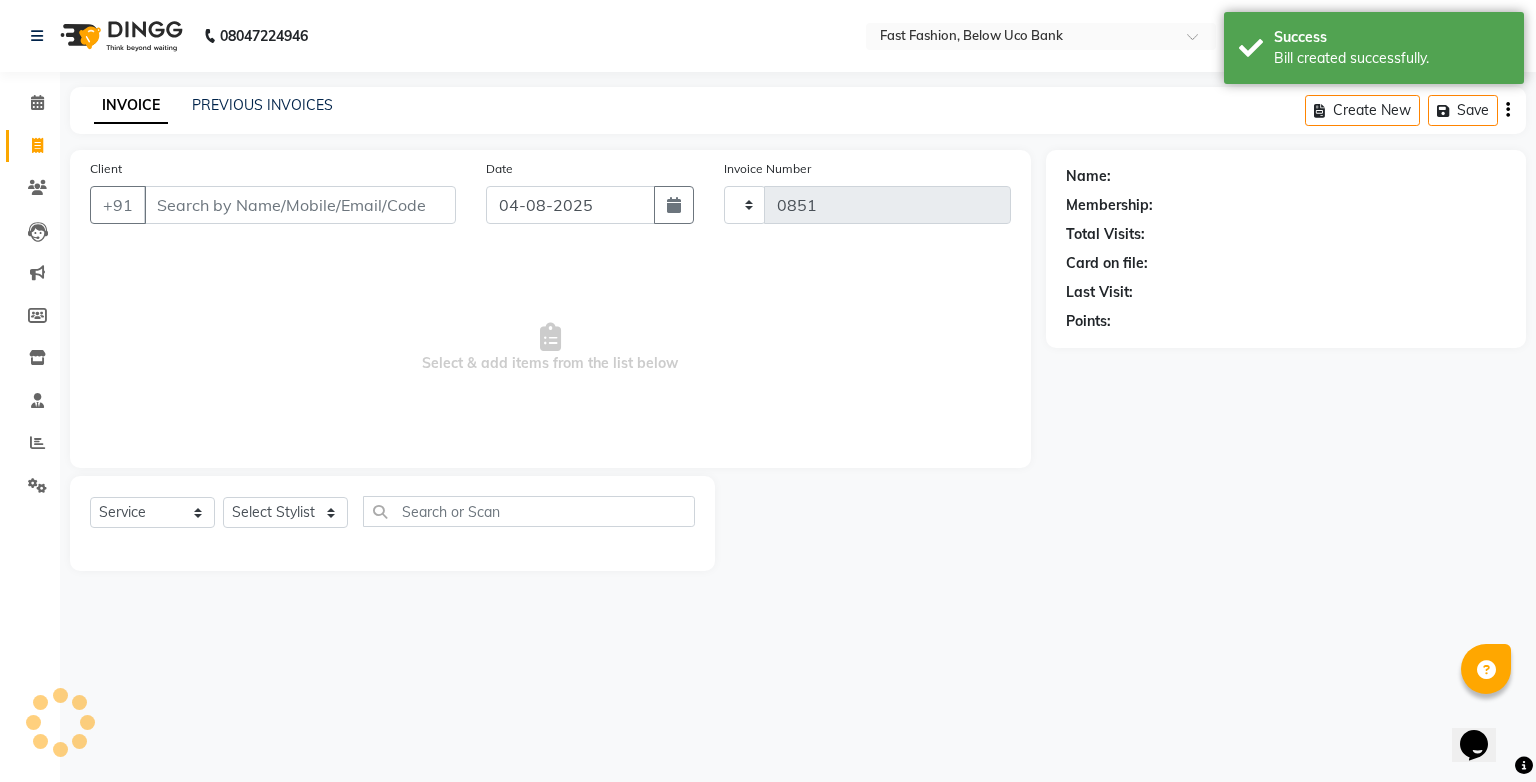 select on "4228" 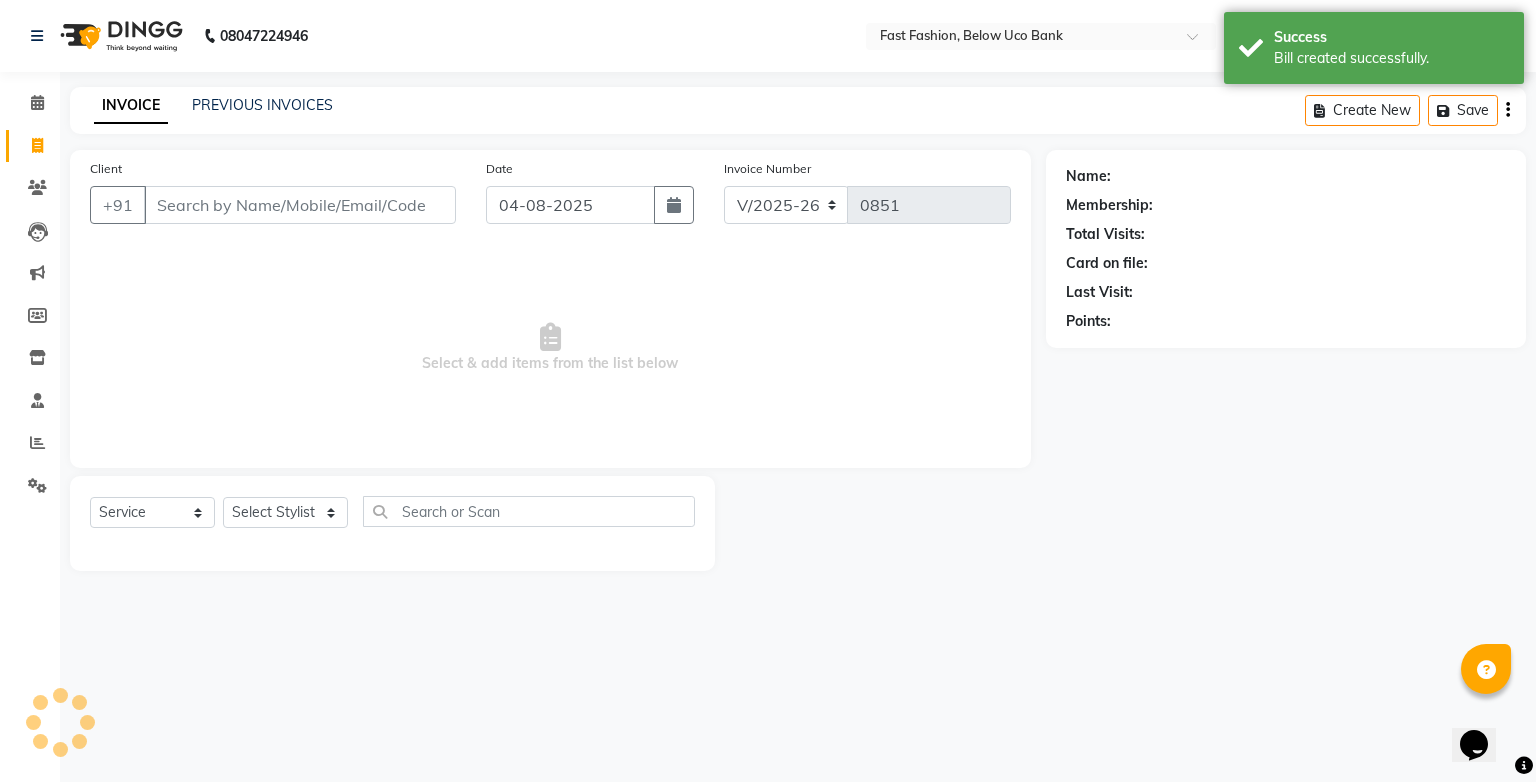 click on "Client" at bounding box center [300, 205] 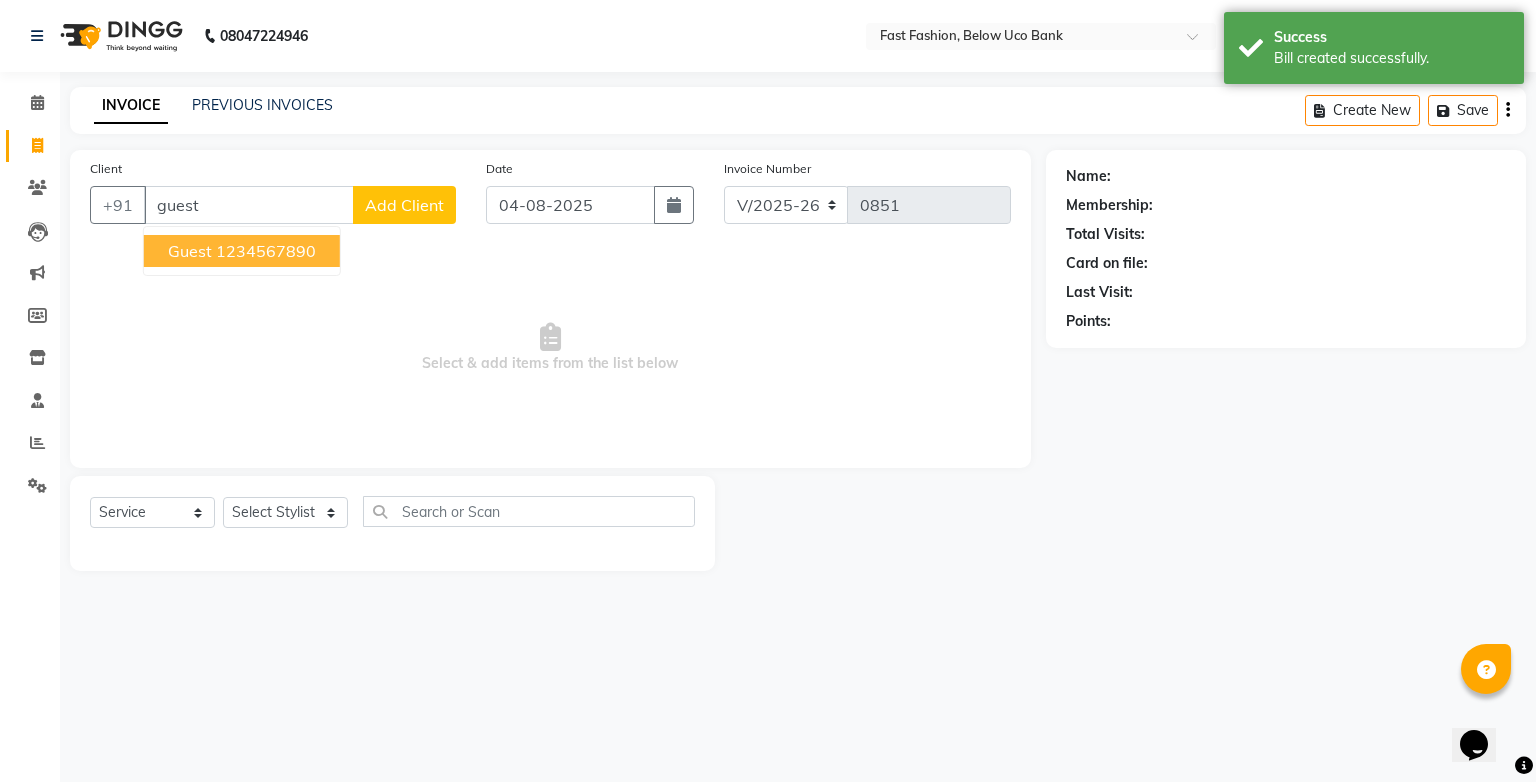 click on "1234567890" at bounding box center (266, 251) 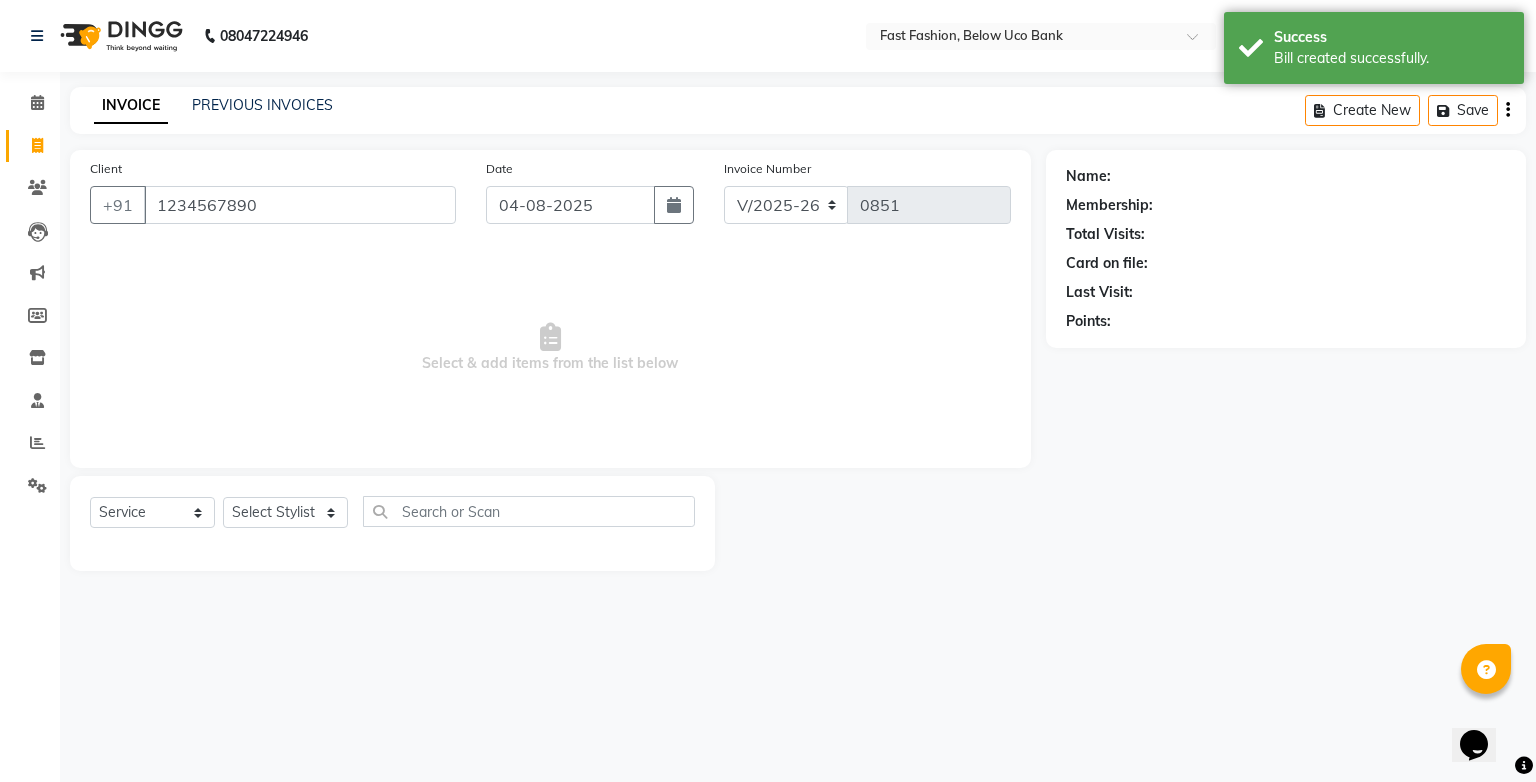 type on "1234567890" 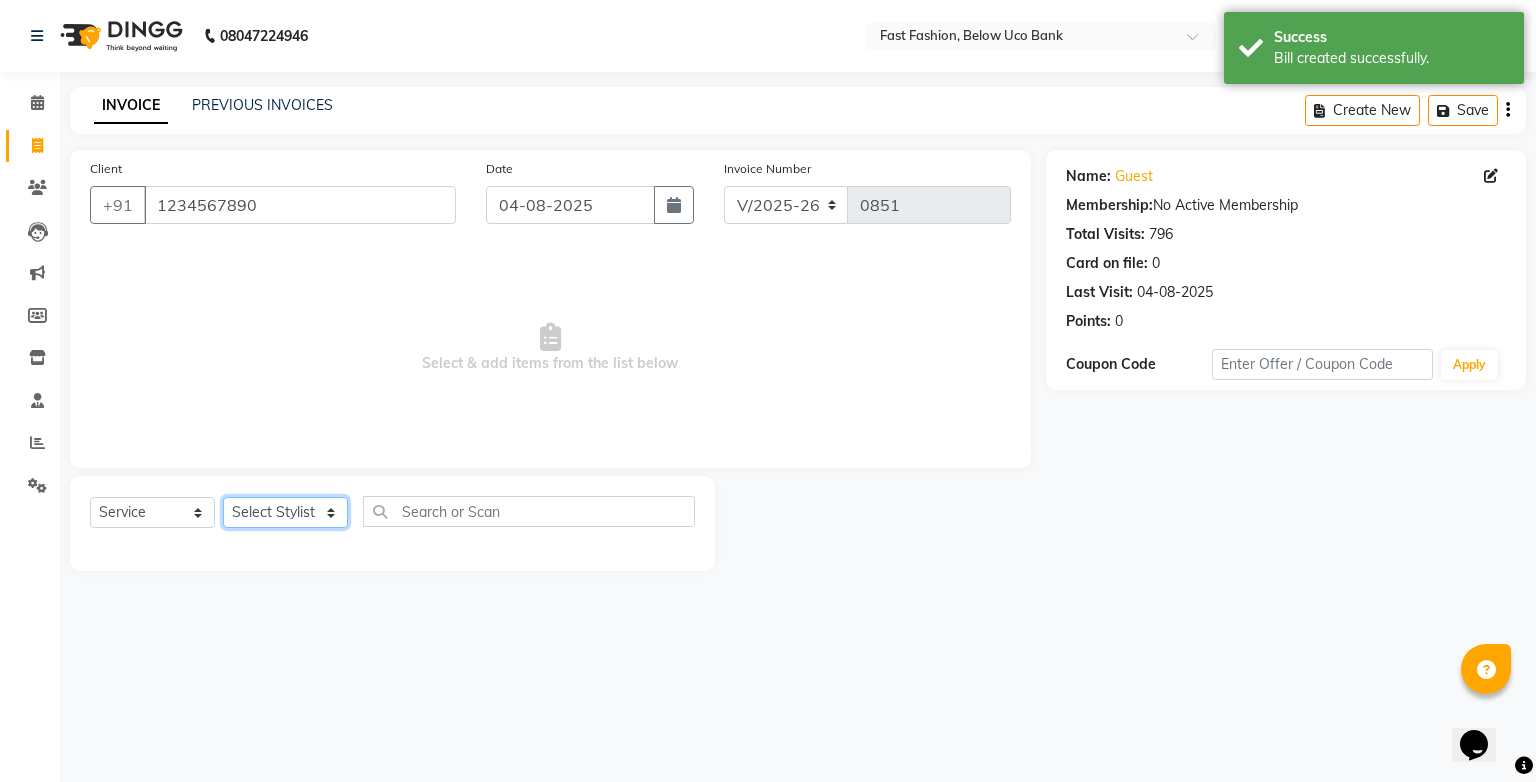 click on "Select Stylist [NAME] [NAME] [NAME] [NAME] [NAME] [NAME] [NAME] [NAME] [NAME] [NAME] [NAME]" 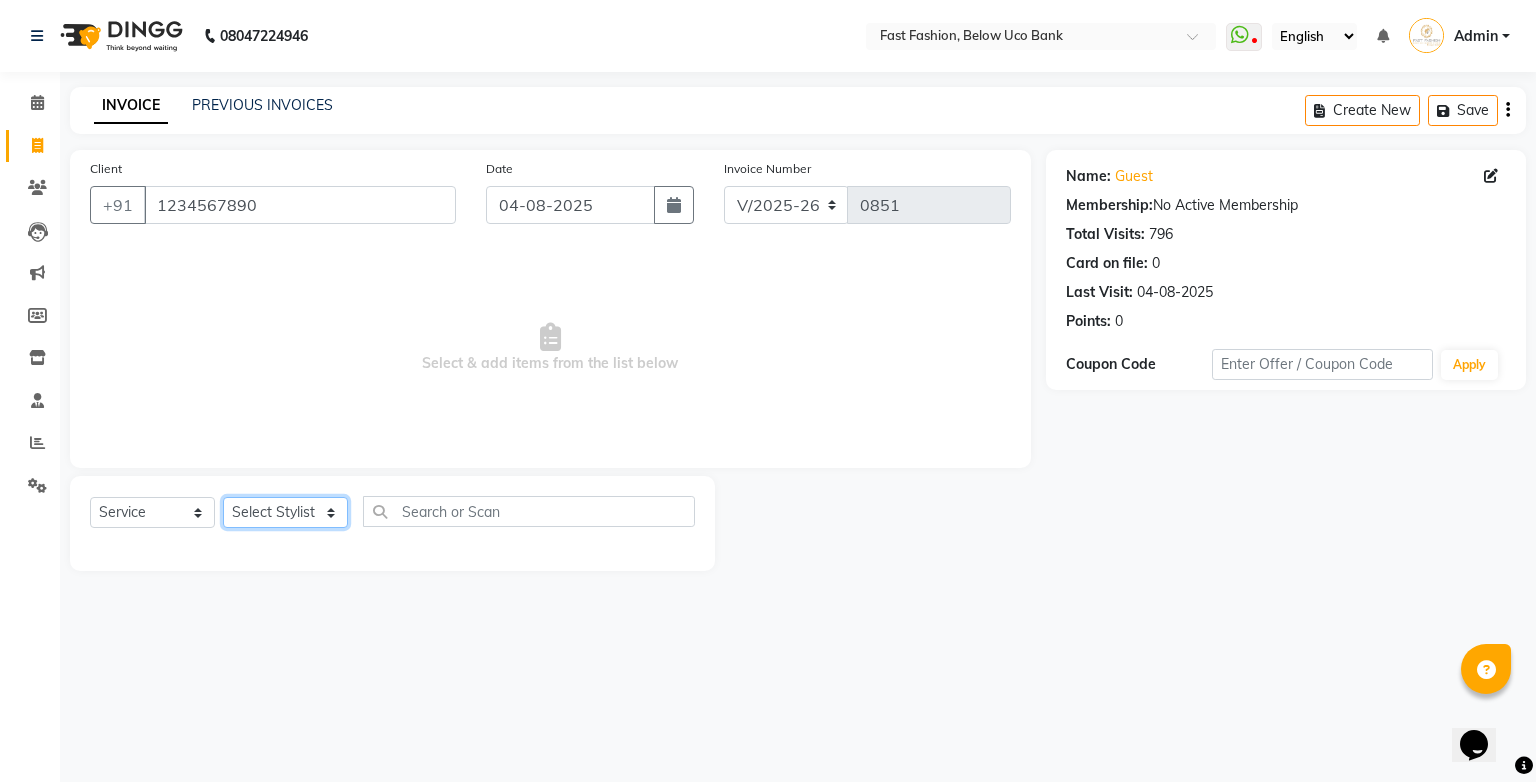 select on "22047" 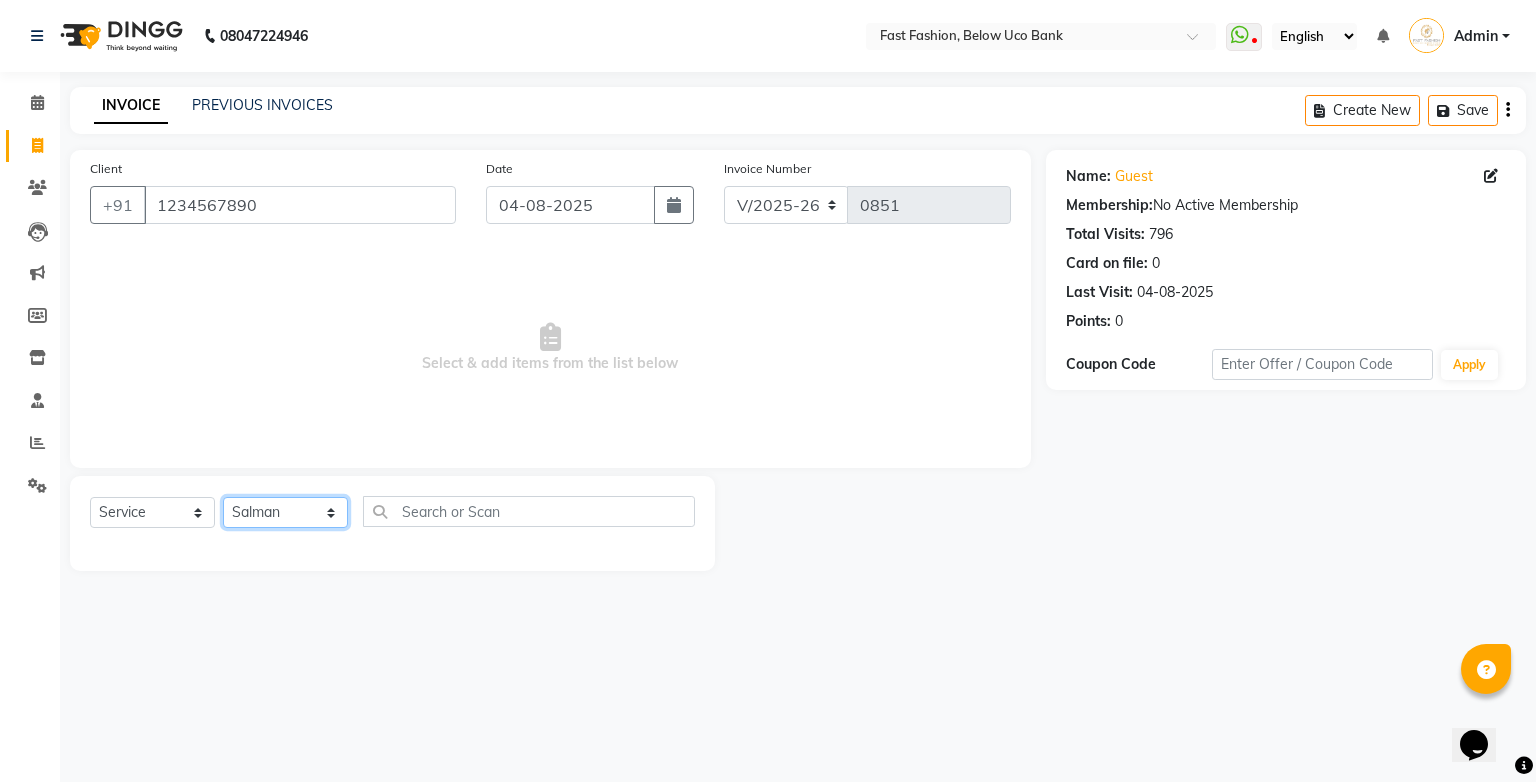 click on "Select Stylist [NAME] [NAME] [NAME] [NAME] [NAME] [NAME] [NAME] [NAME] [NAME] [NAME] [NAME]" 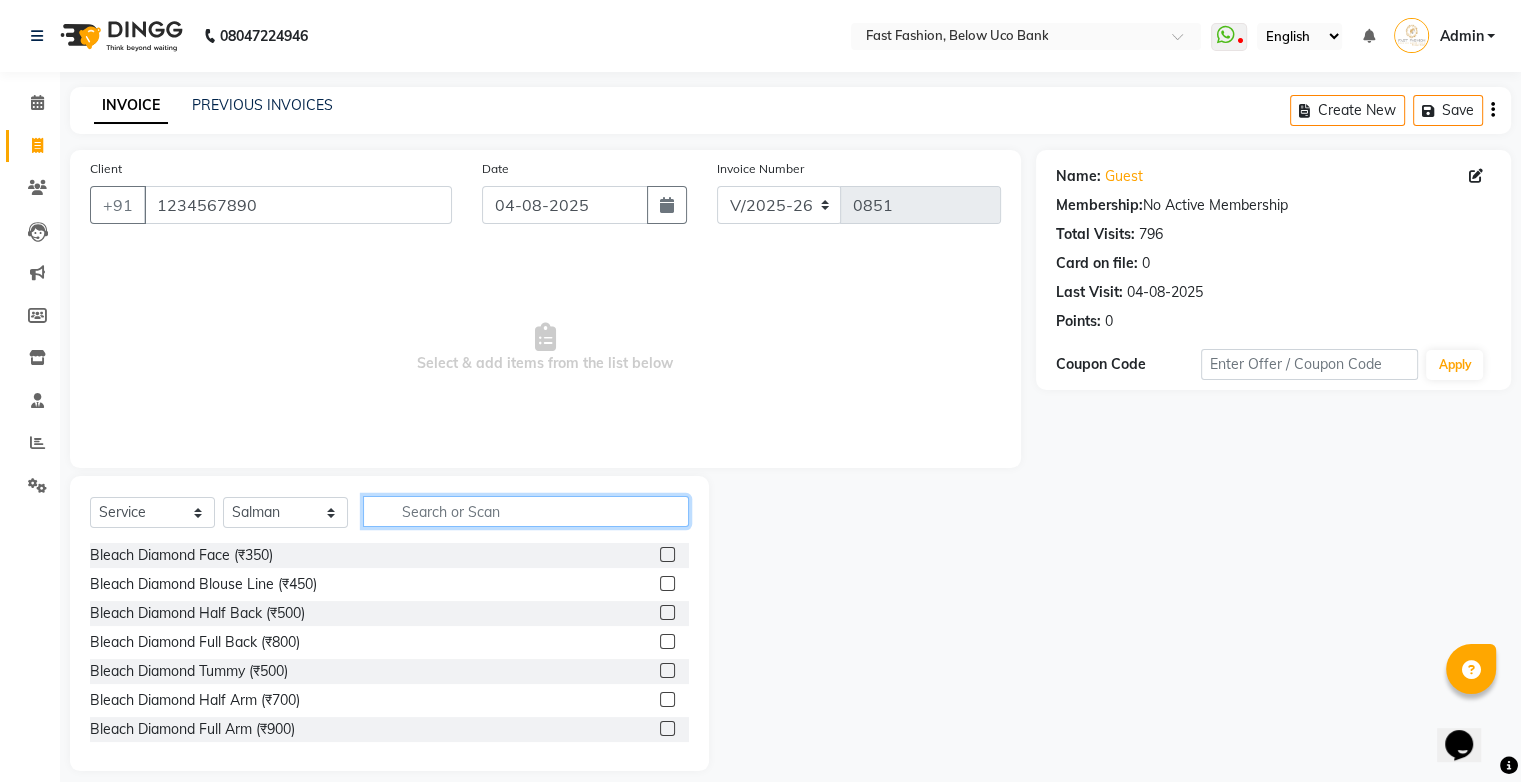 click 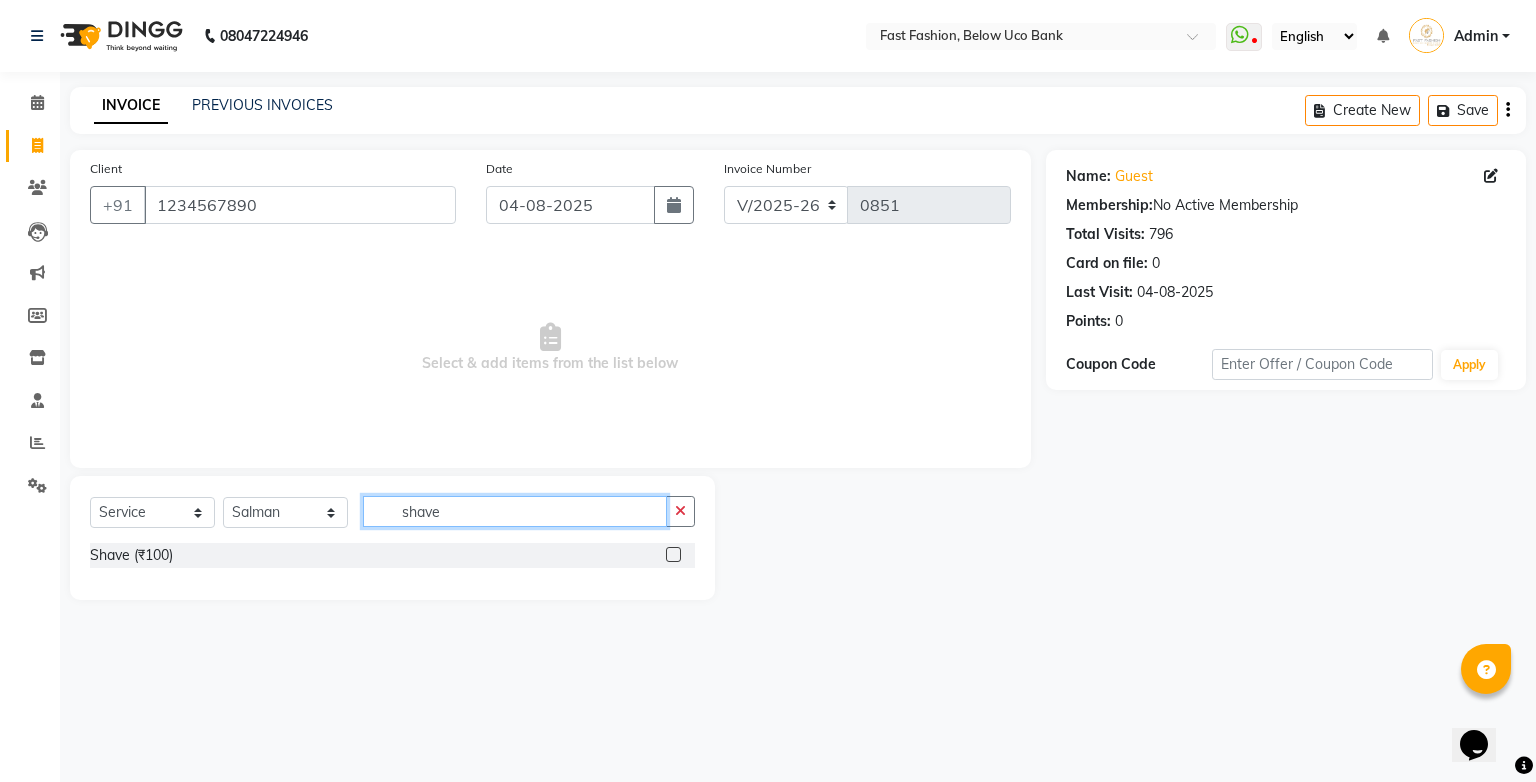 type on "shave" 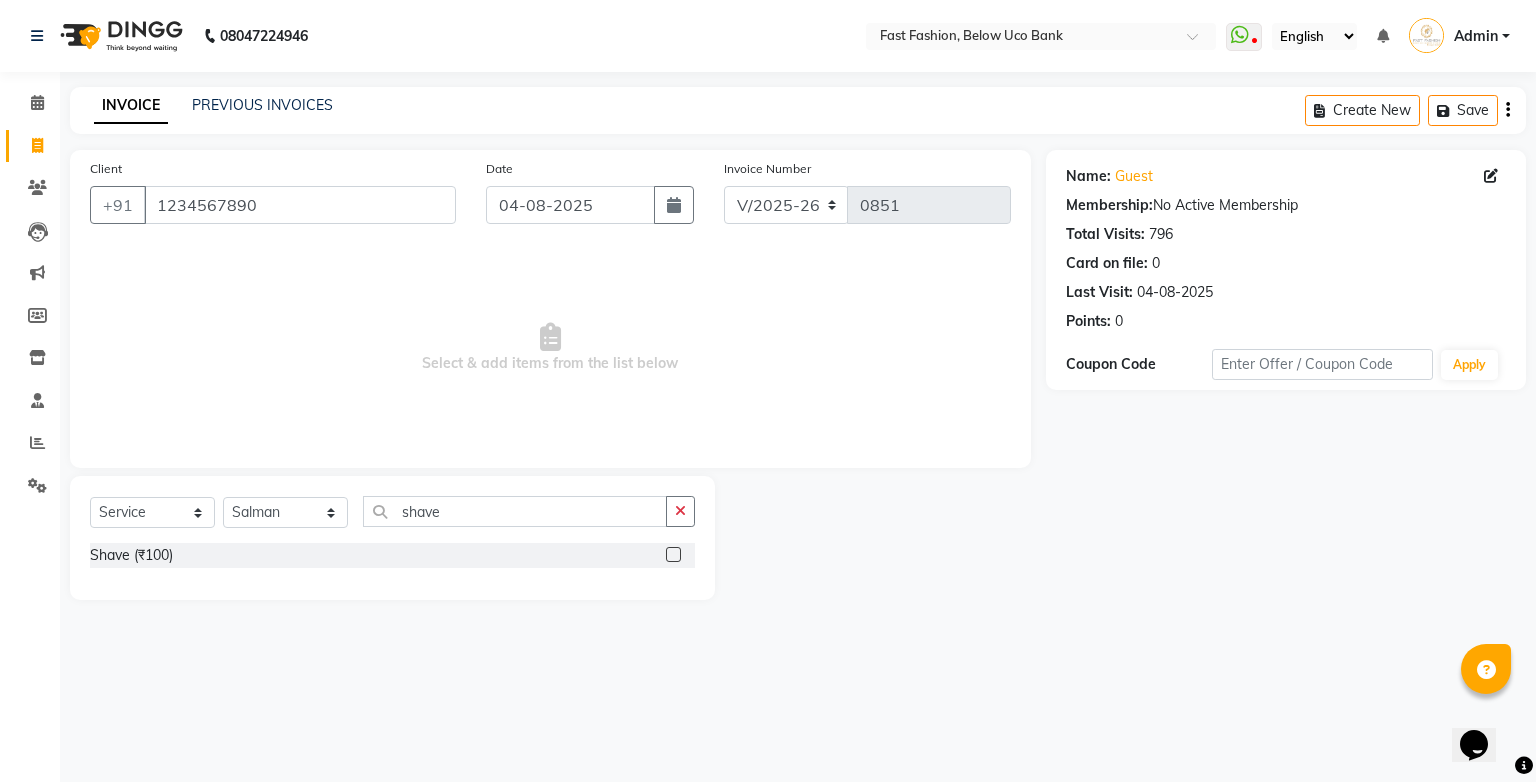 click 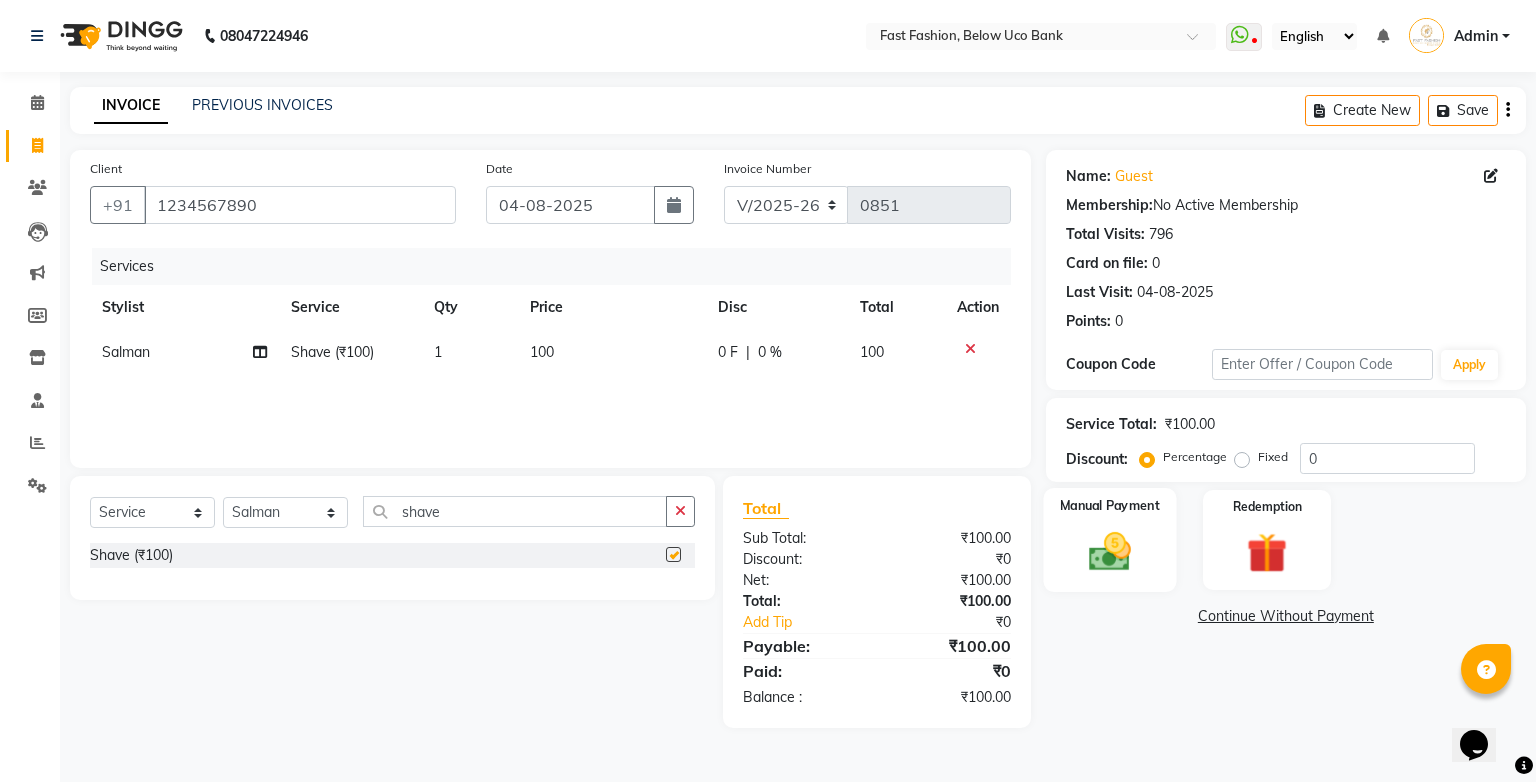 checkbox on "false" 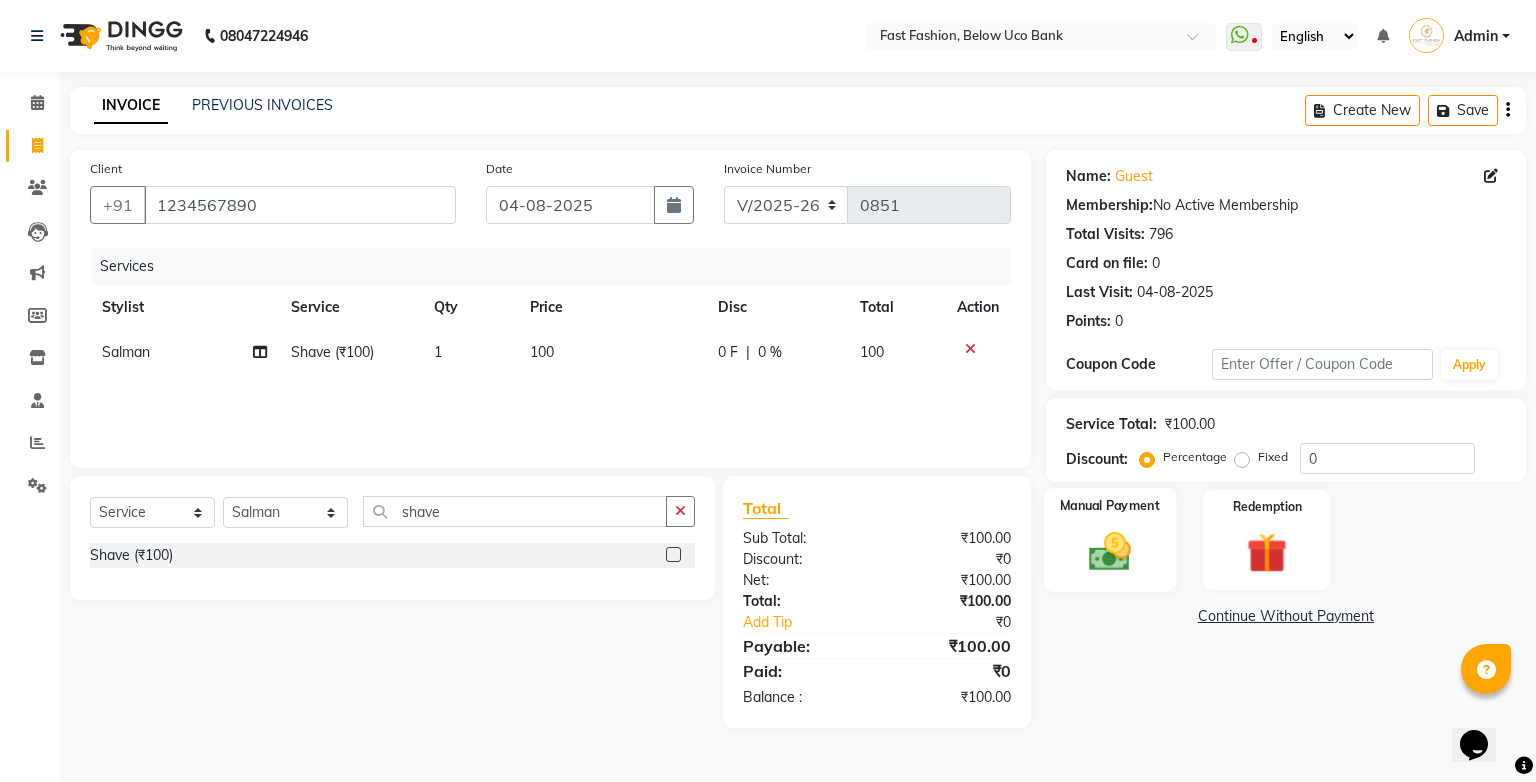 click on "Manual Payment" 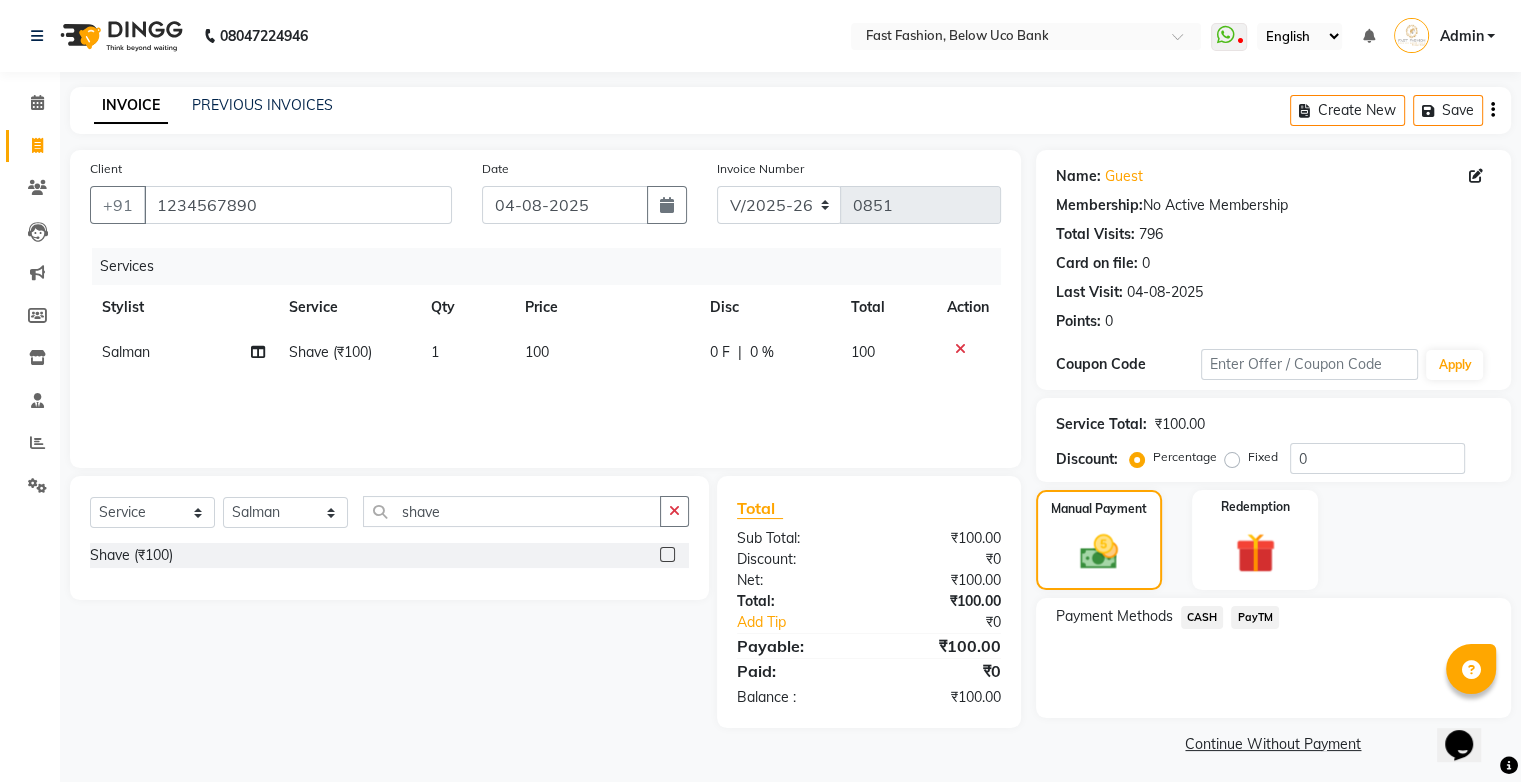 click on "PayTM" 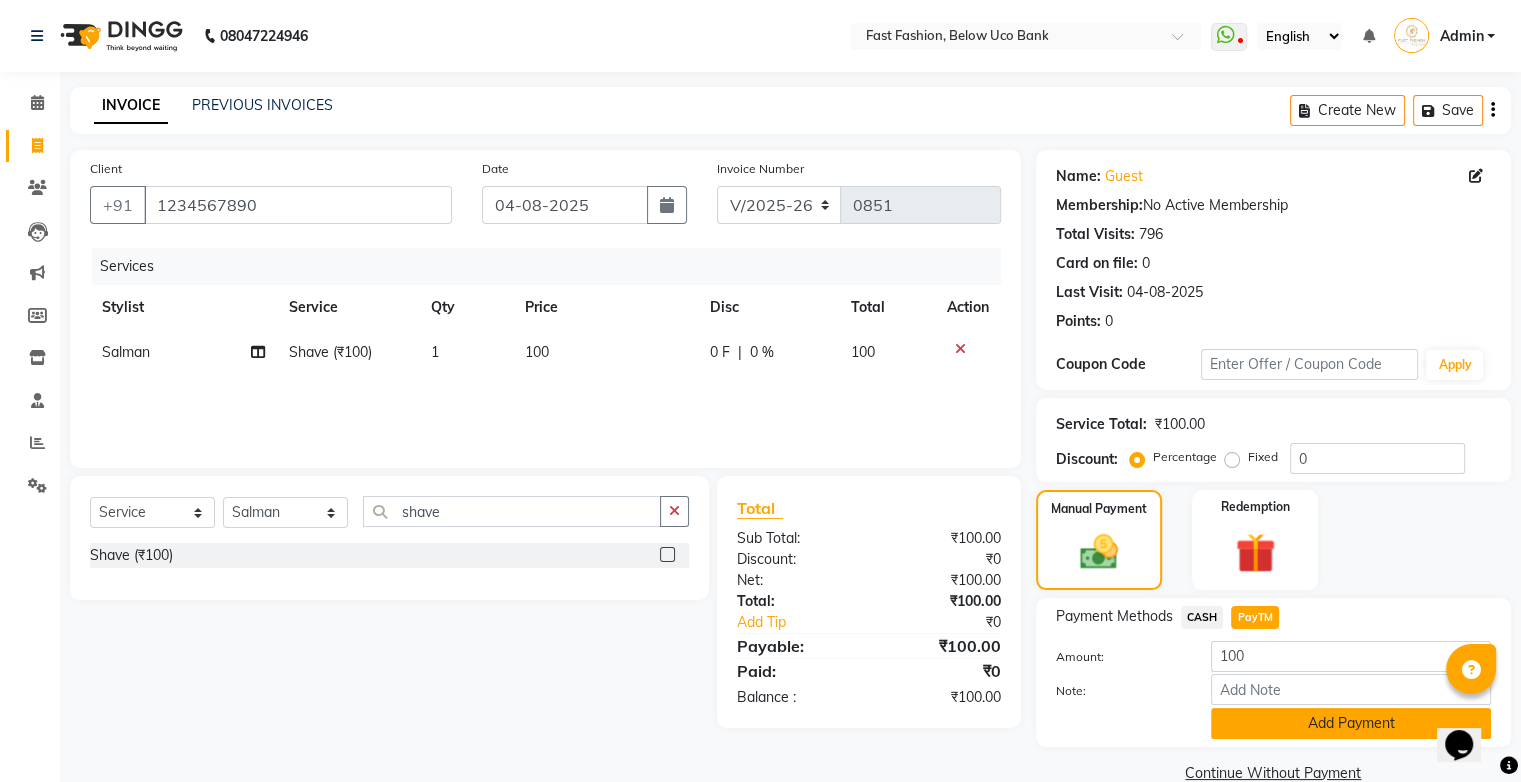 click on "Add Payment" 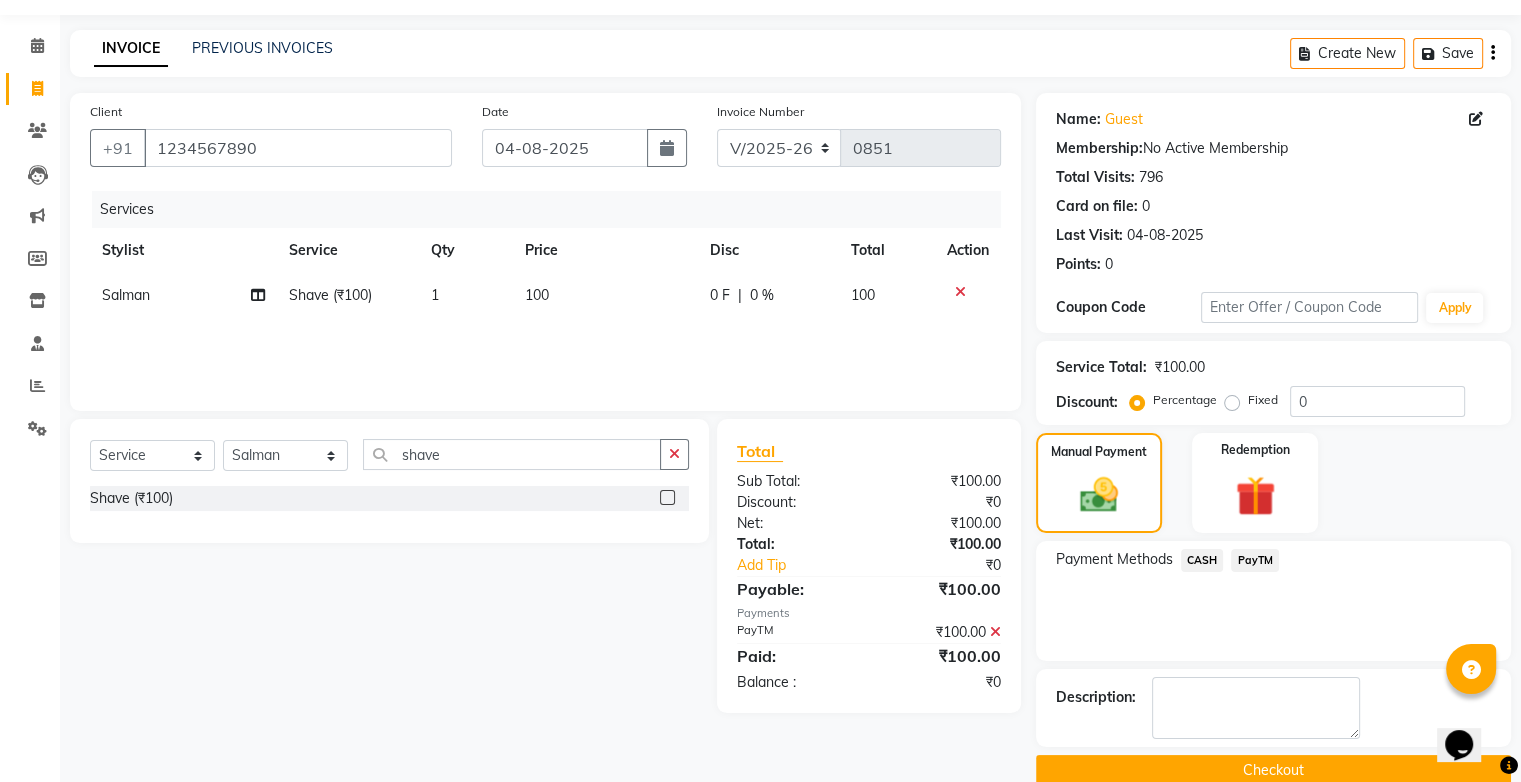scroll, scrollTop: 88, scrollLeft: 0, axis: vertical 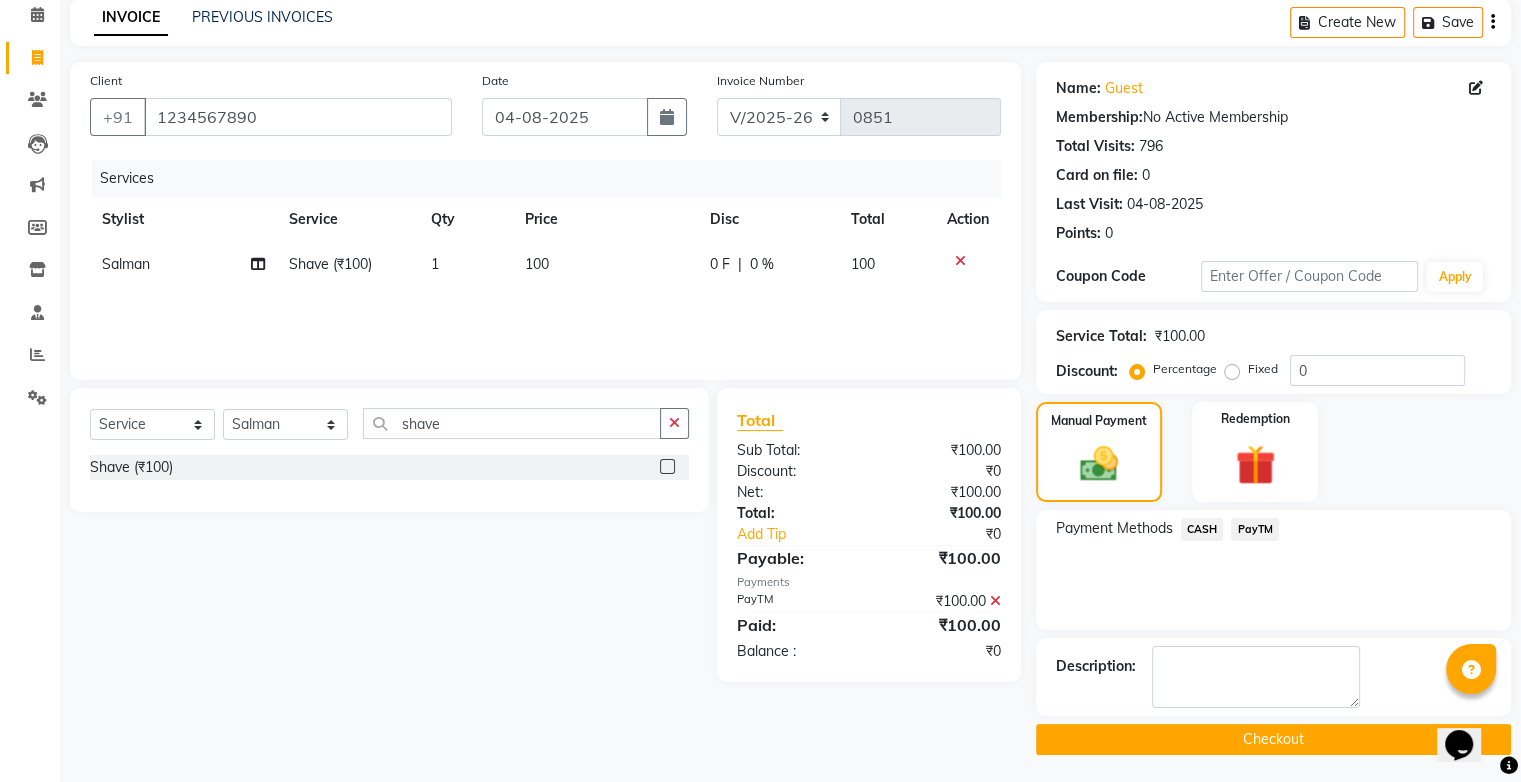click on "Checkout" 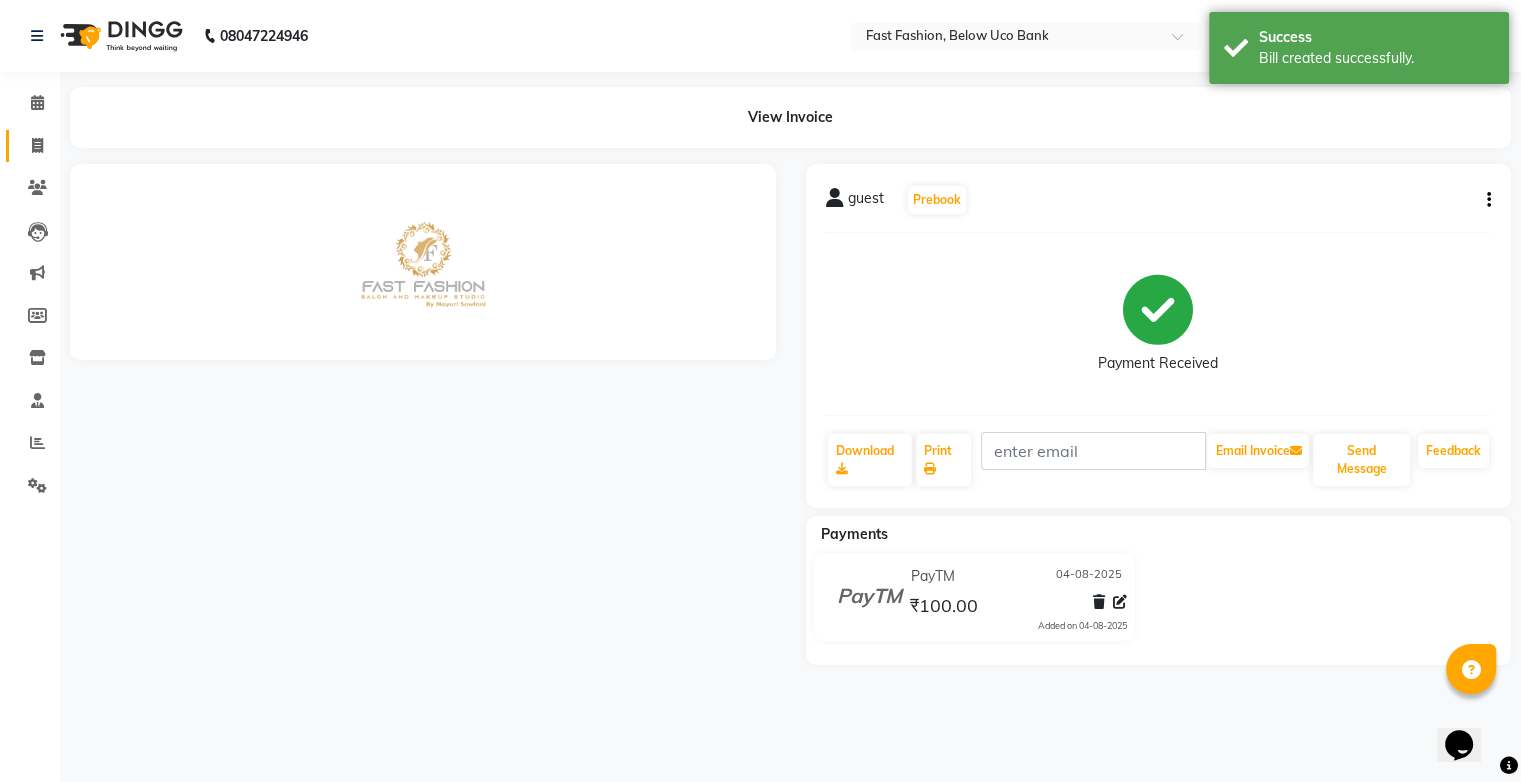scroll, scrollTop: 0, scrollLeft: 0, axis: both 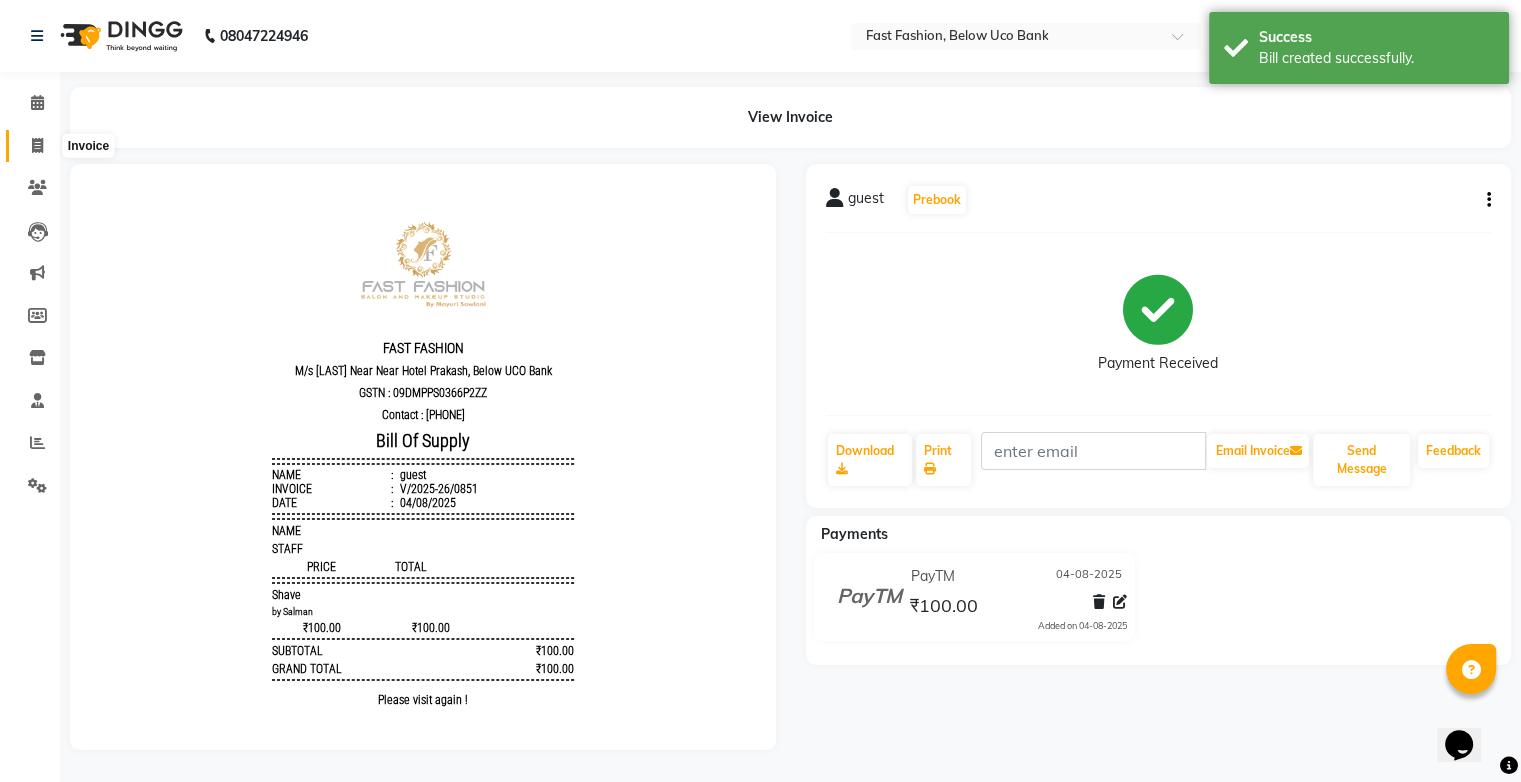click 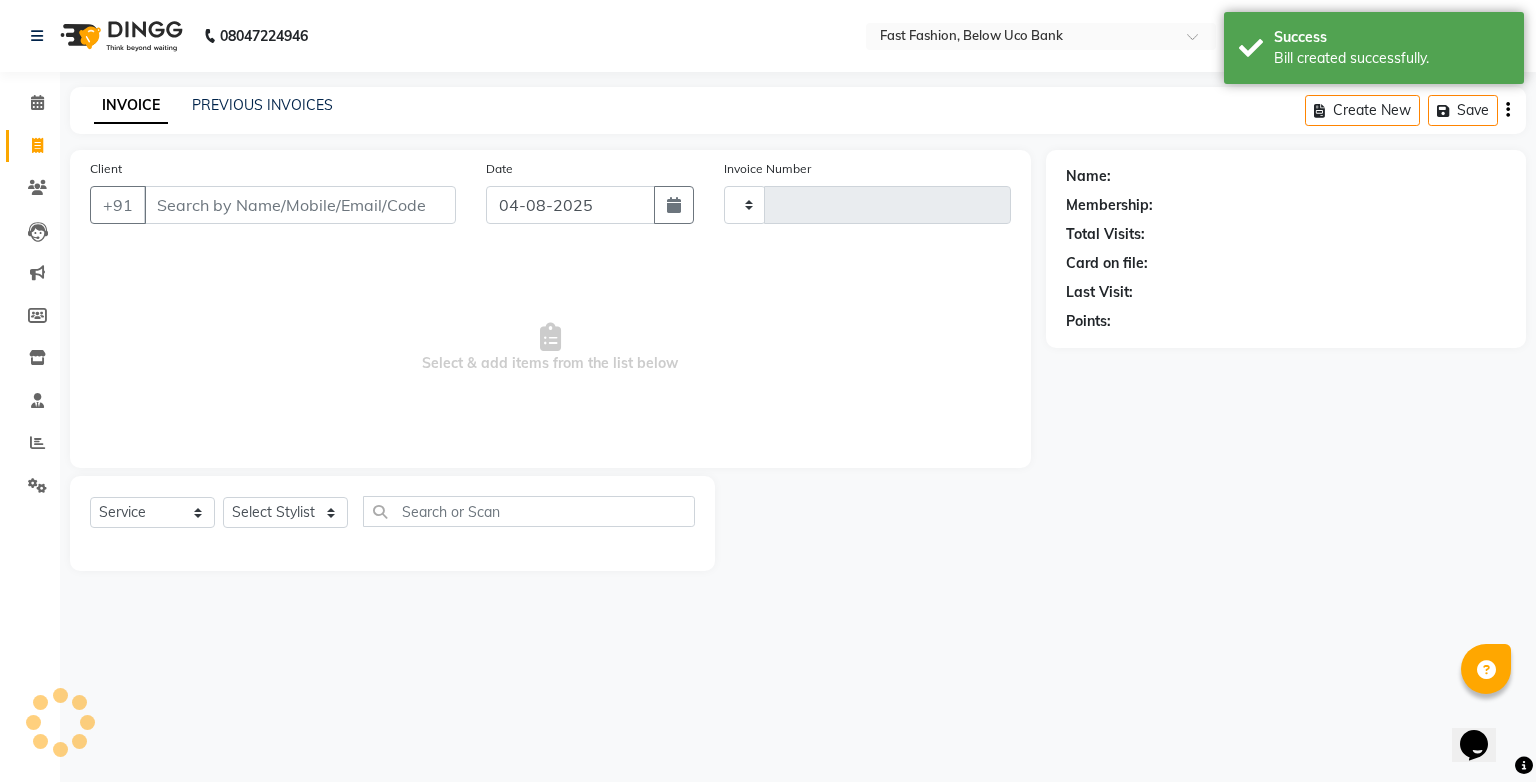 type on "0852" 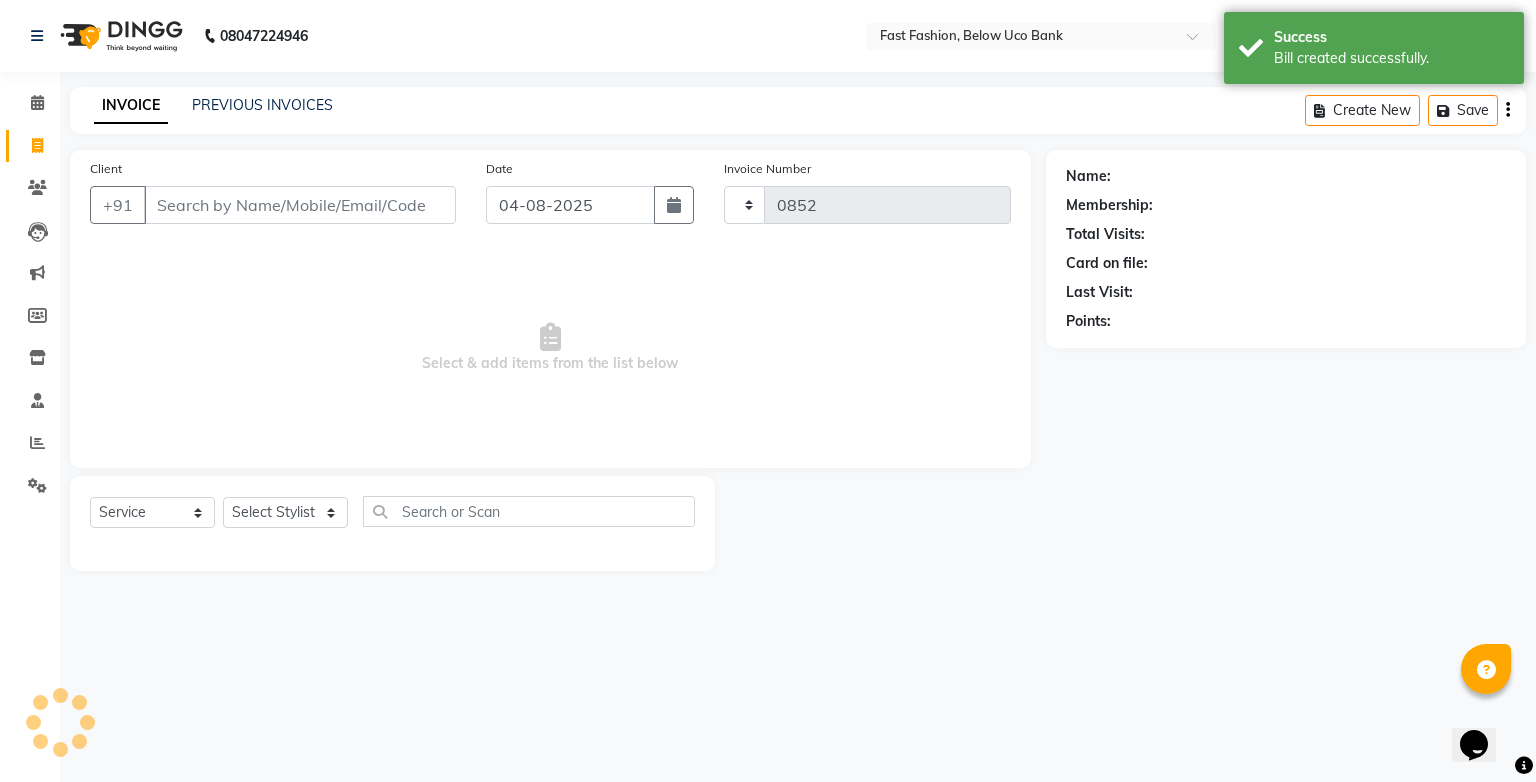 select on "4228" 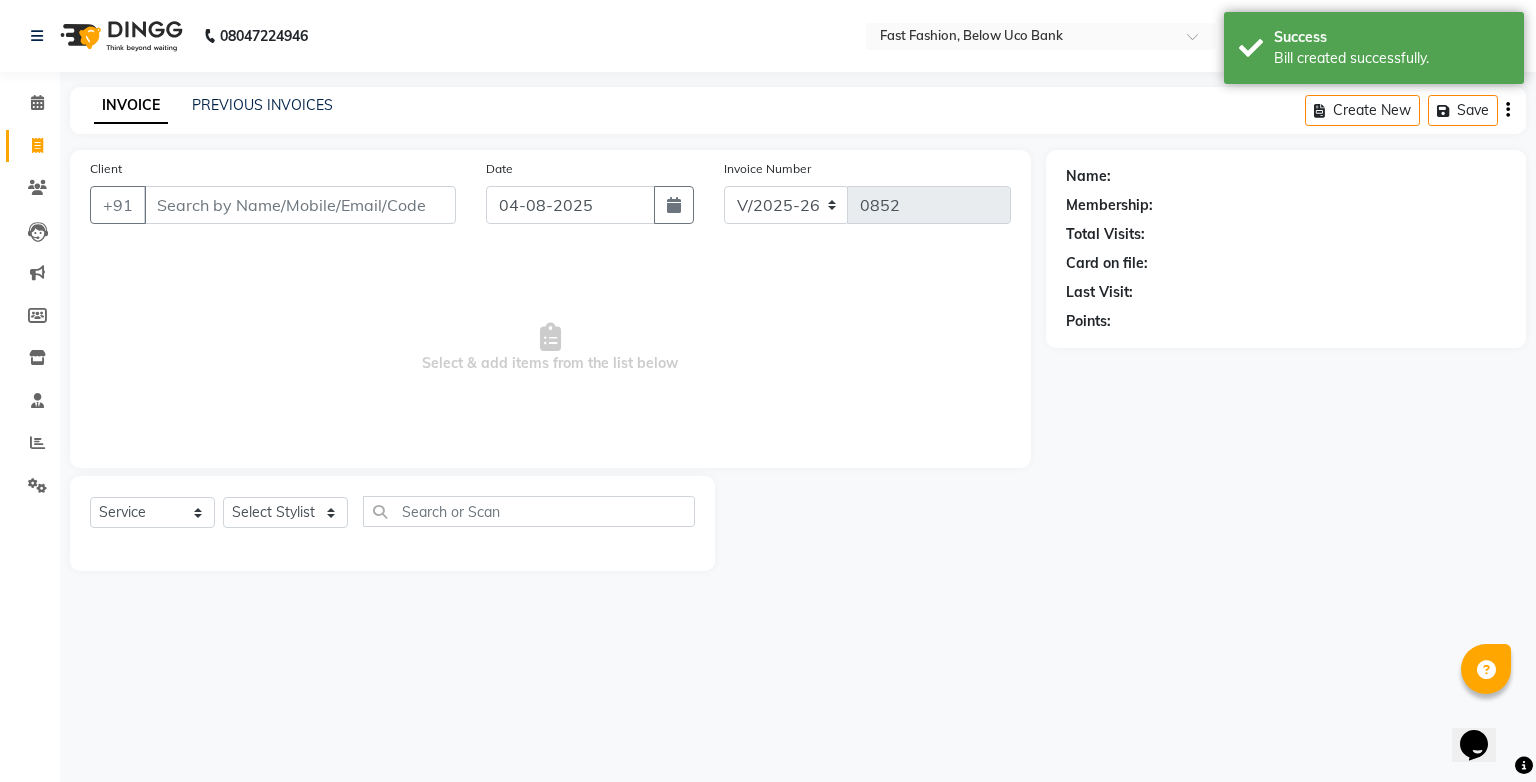 click on "Client" at bounding box center [300, 205] 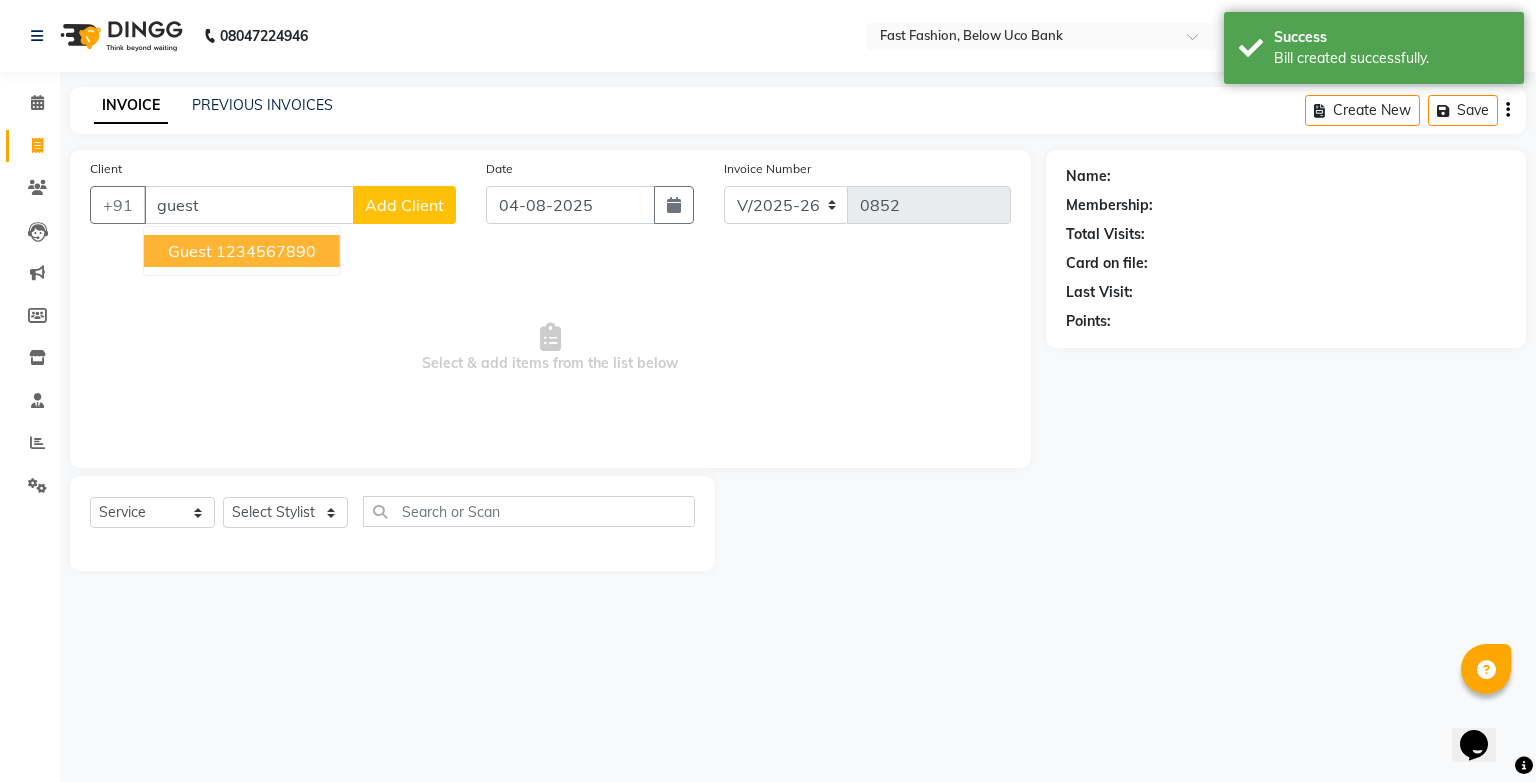 click on "guest" at bounding box center (190, 251) 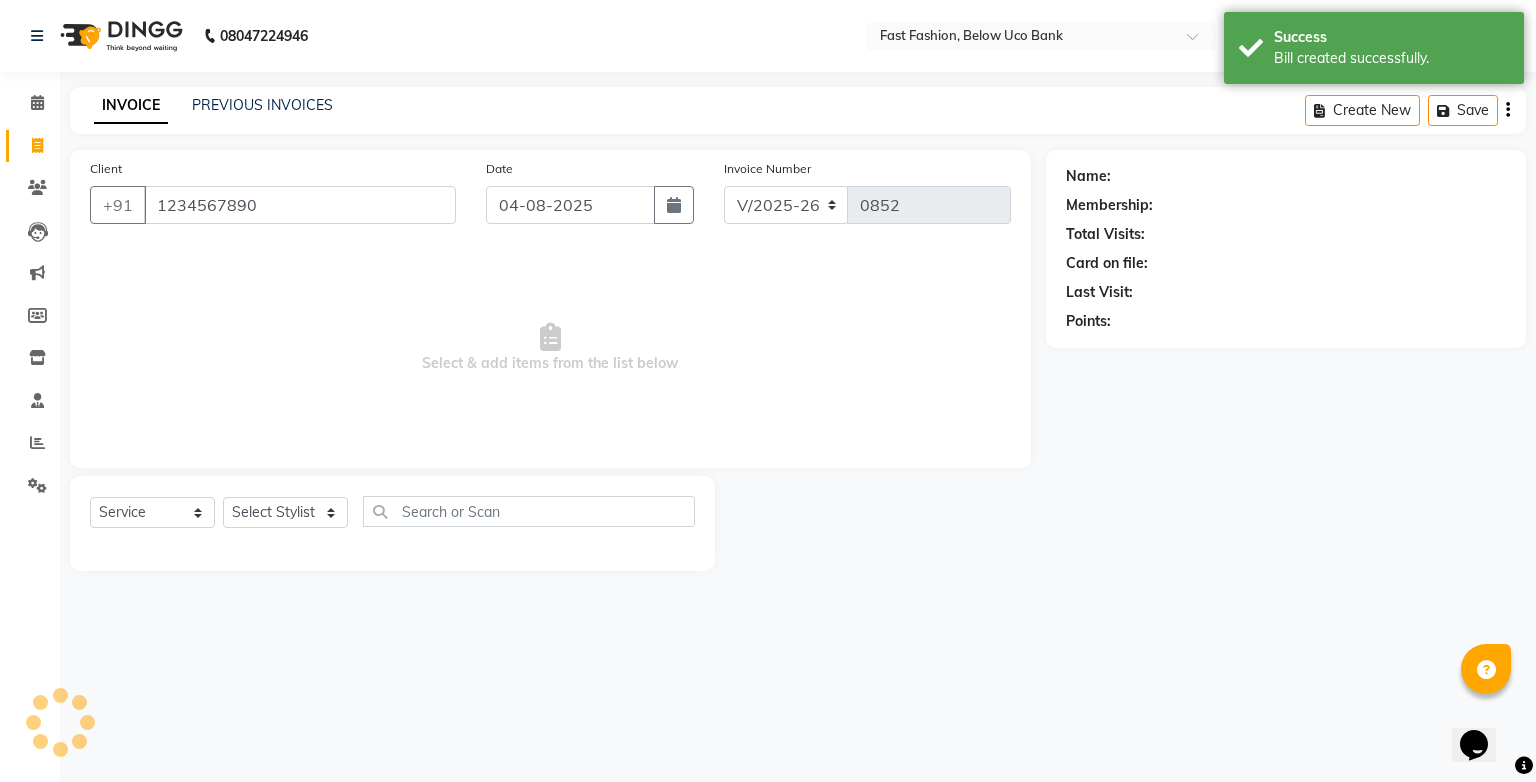 type on "1234567890" 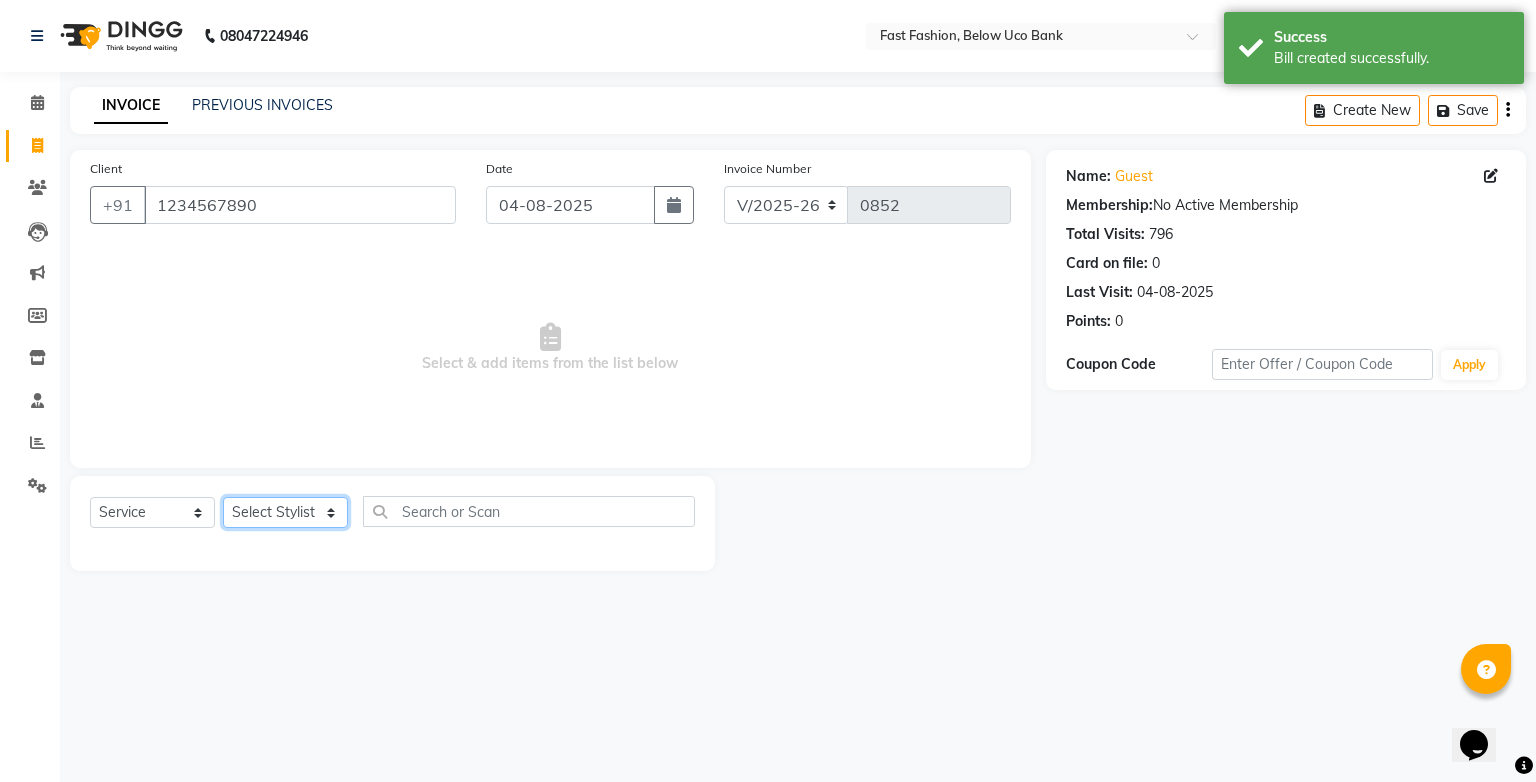 click on "Select Stylist [NAME] [NAME] [NAME] [NAME] [NAME] [NAME] [NAME] [NAME] [NAME] [NAME] [NAME]" 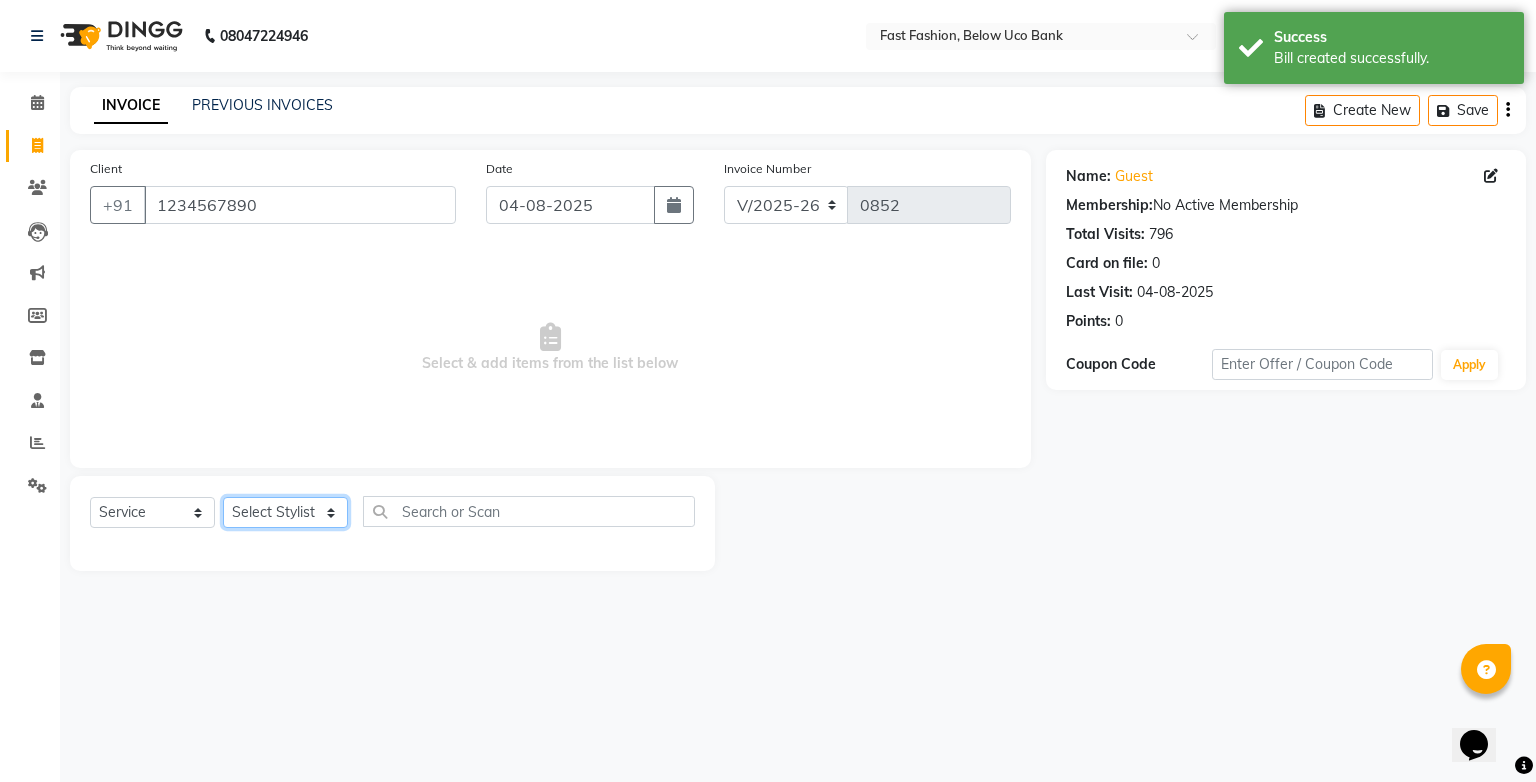 select on "22048" 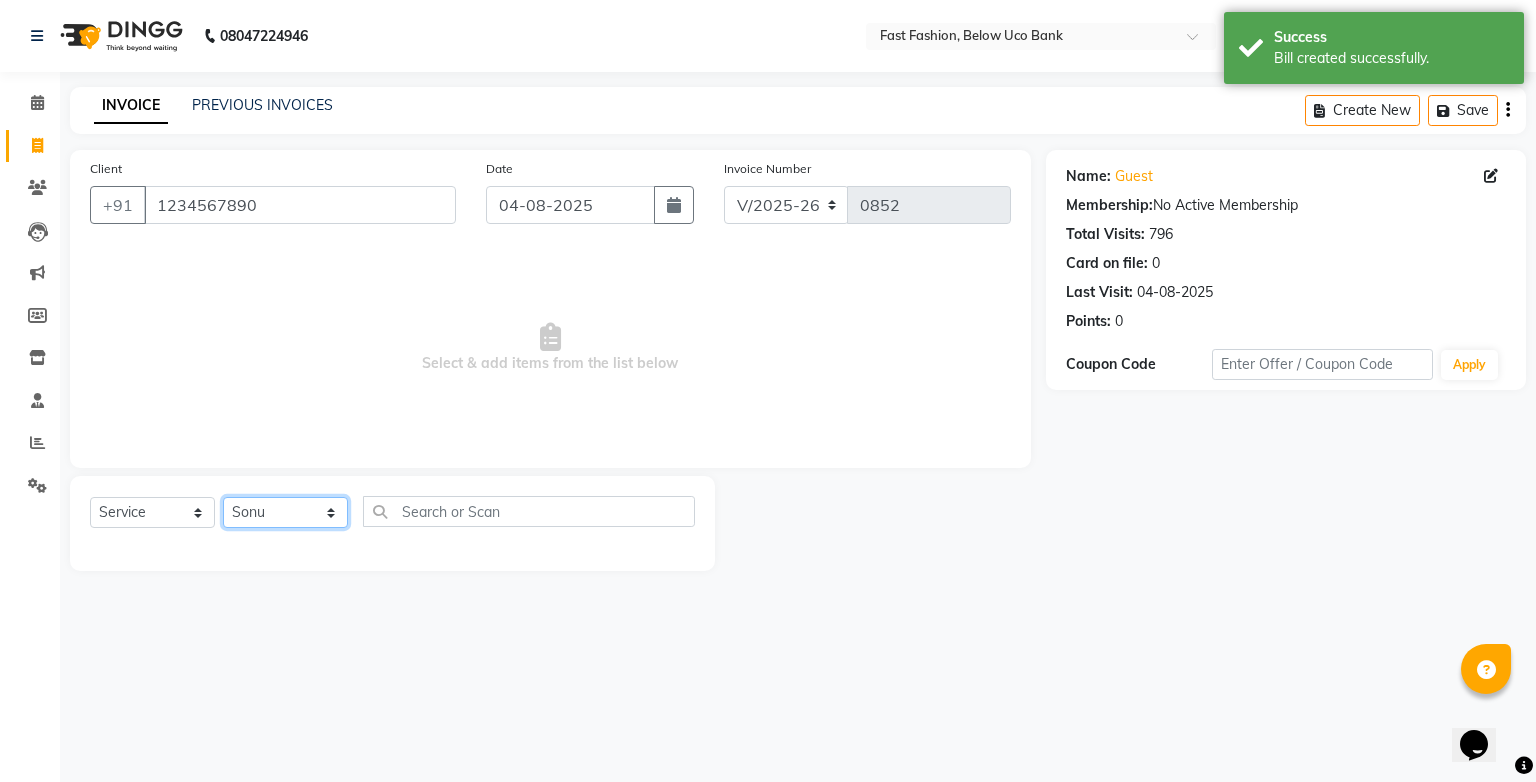 click on "Select Stylist [NAME] [NAME] [NAME] [NAME] [NAME] [NAME] [NAME] [NAME] [NAME] [NAME] [NAME]" 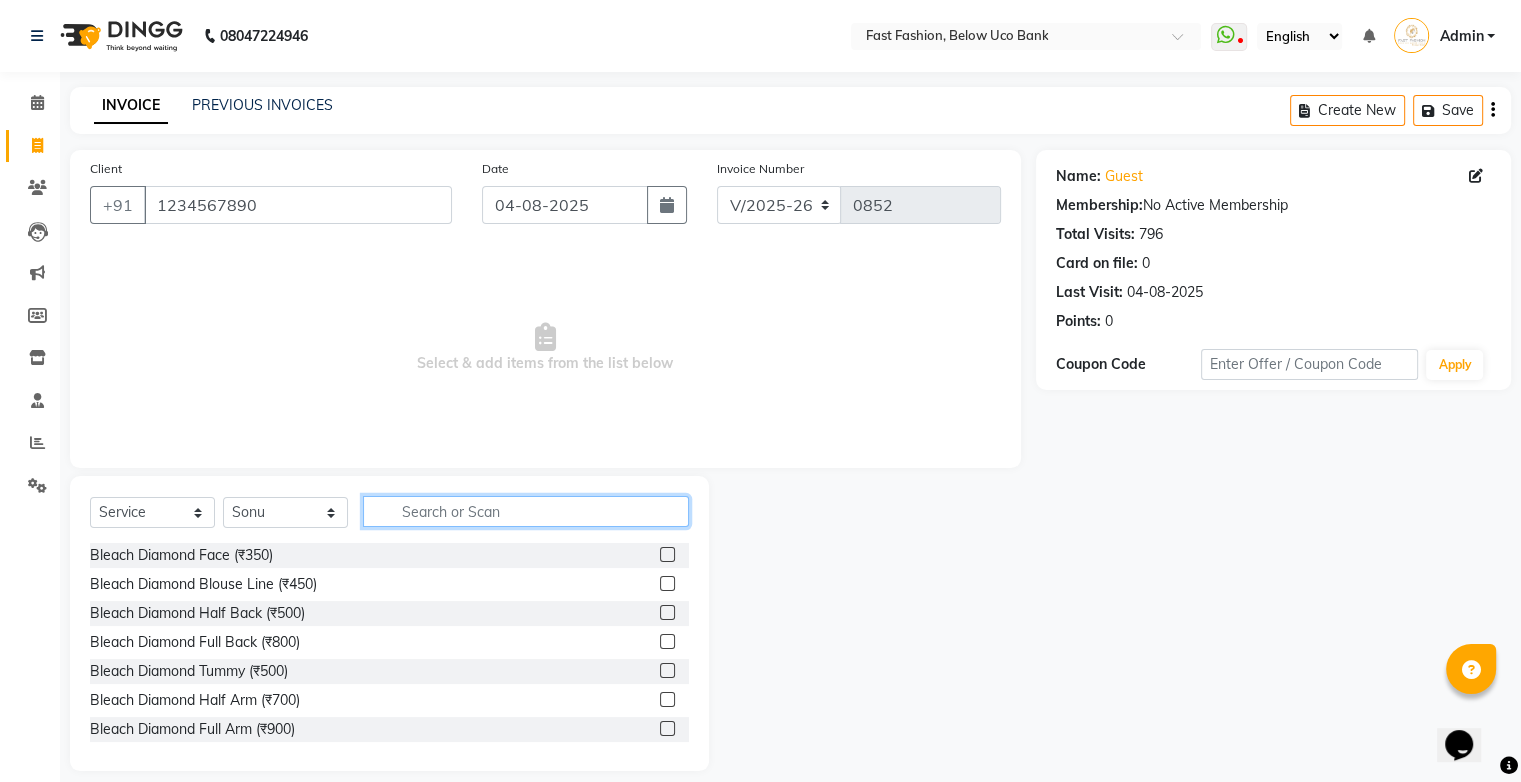 click 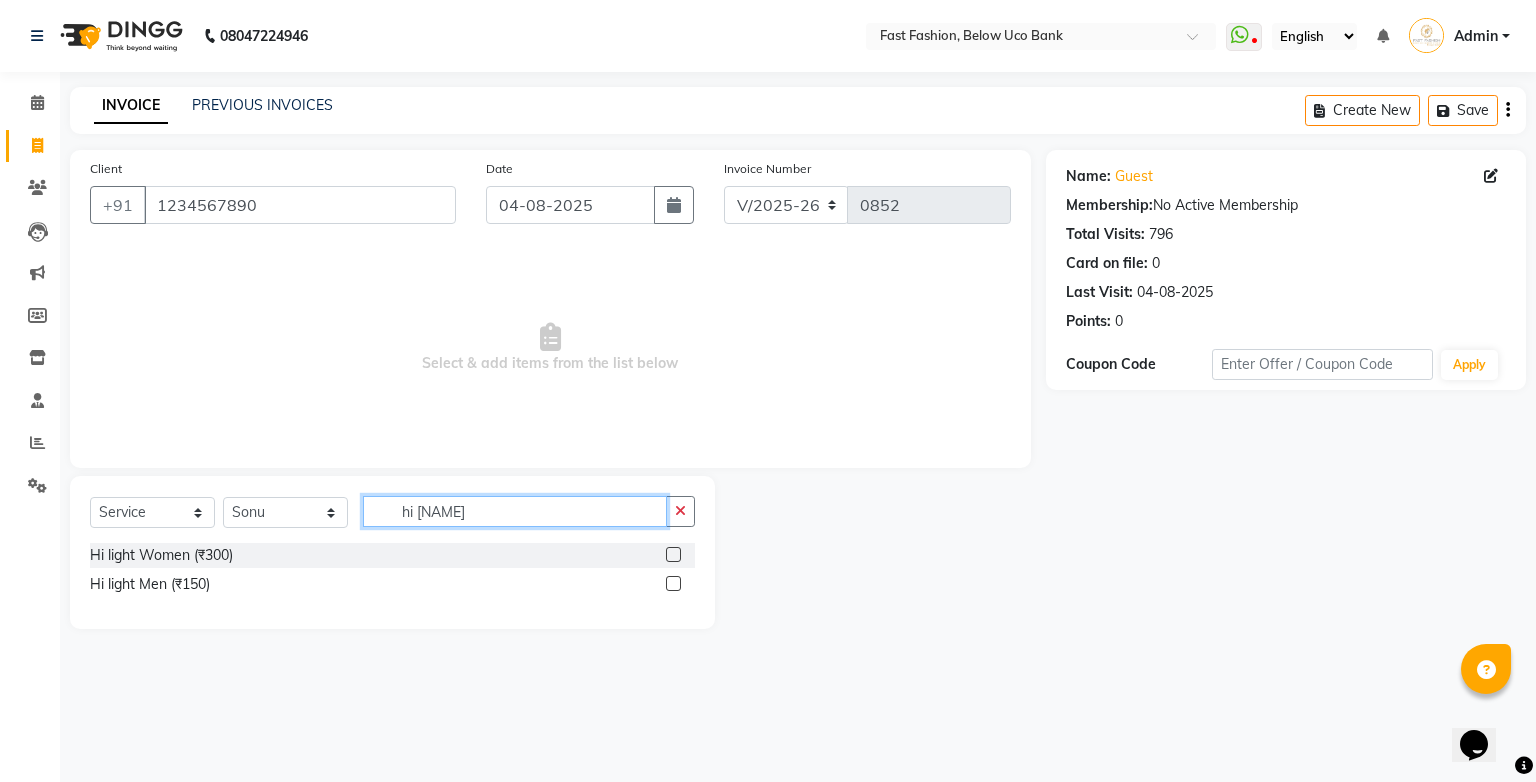 type on "hi li" 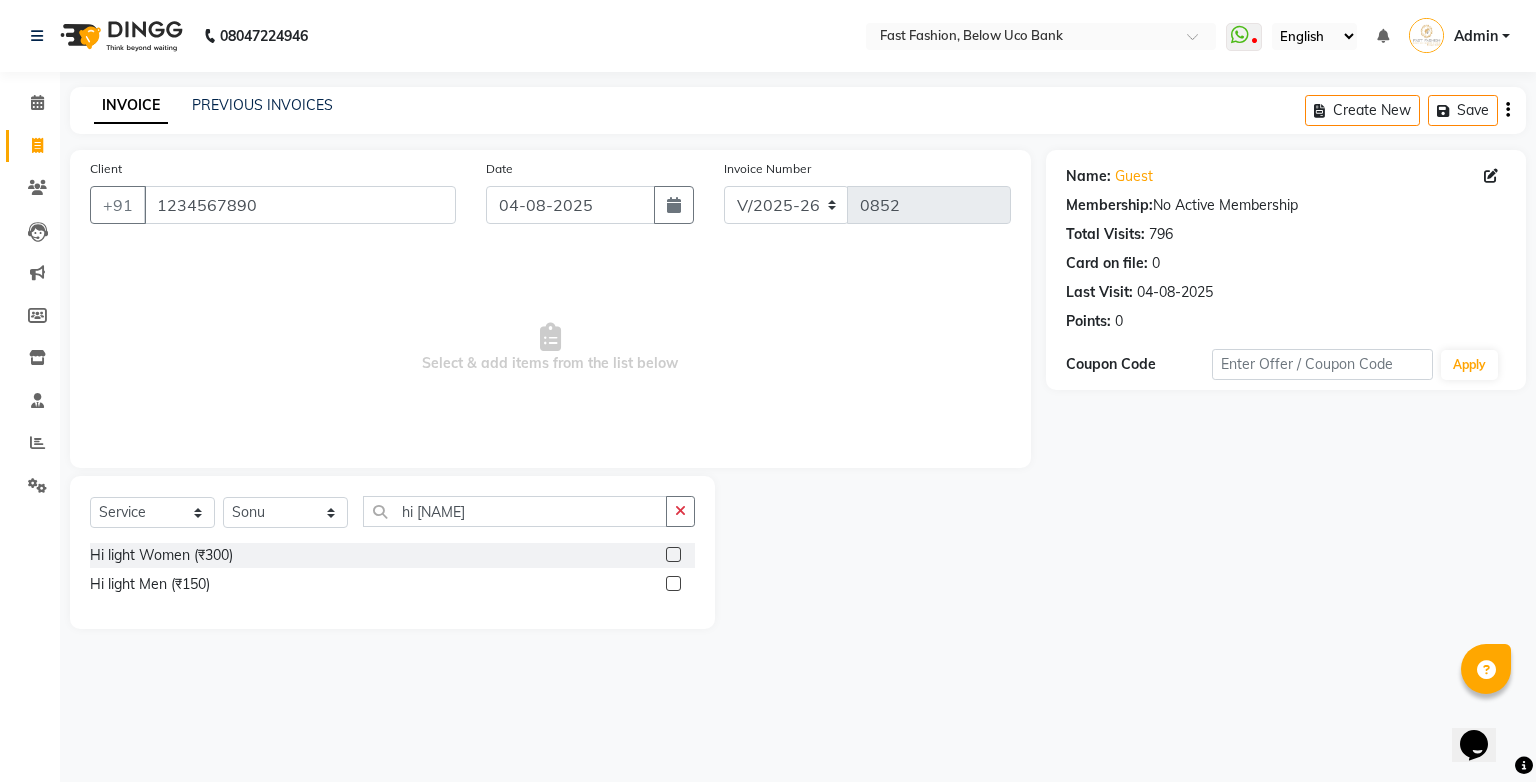 click 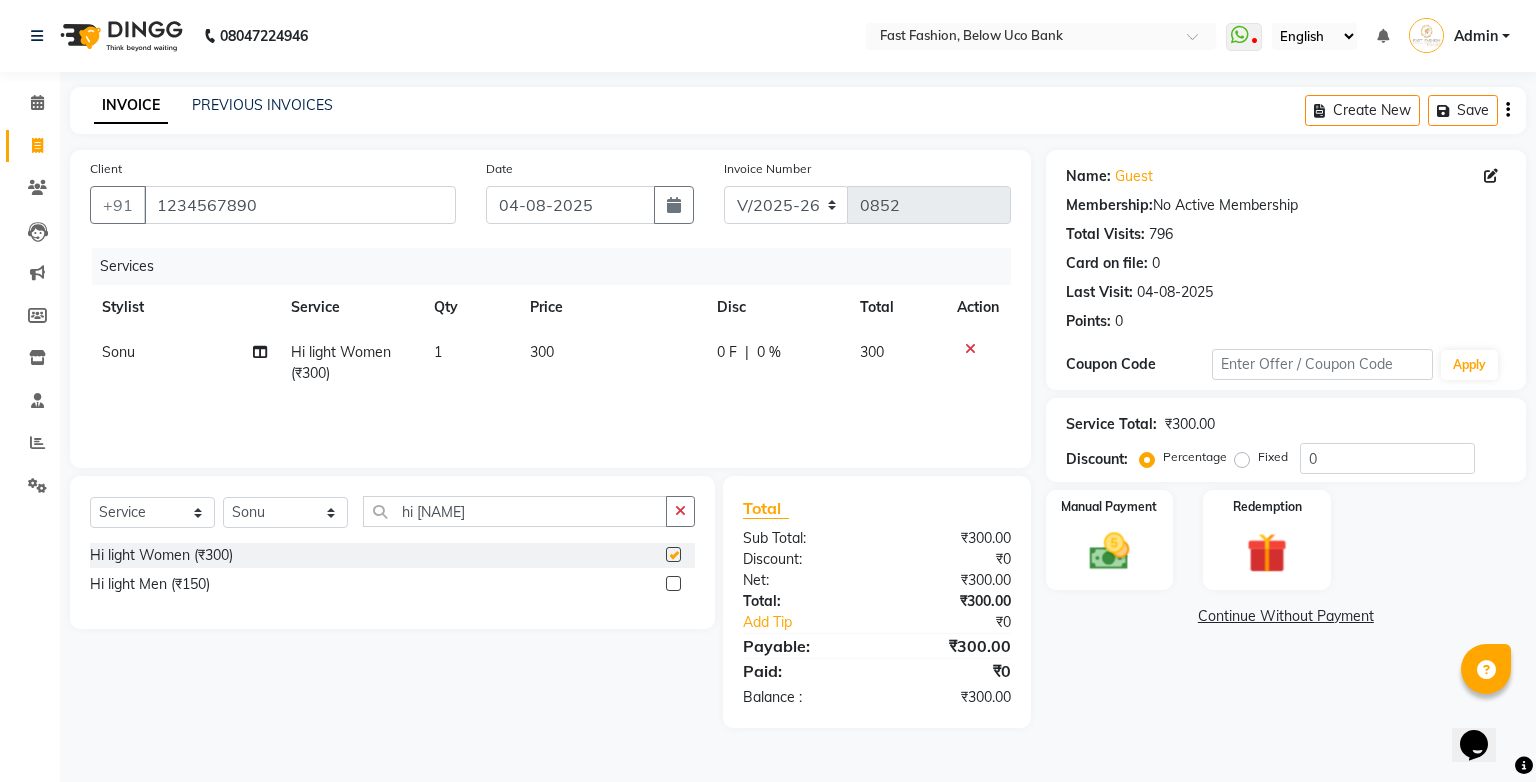 checkbox on "false" 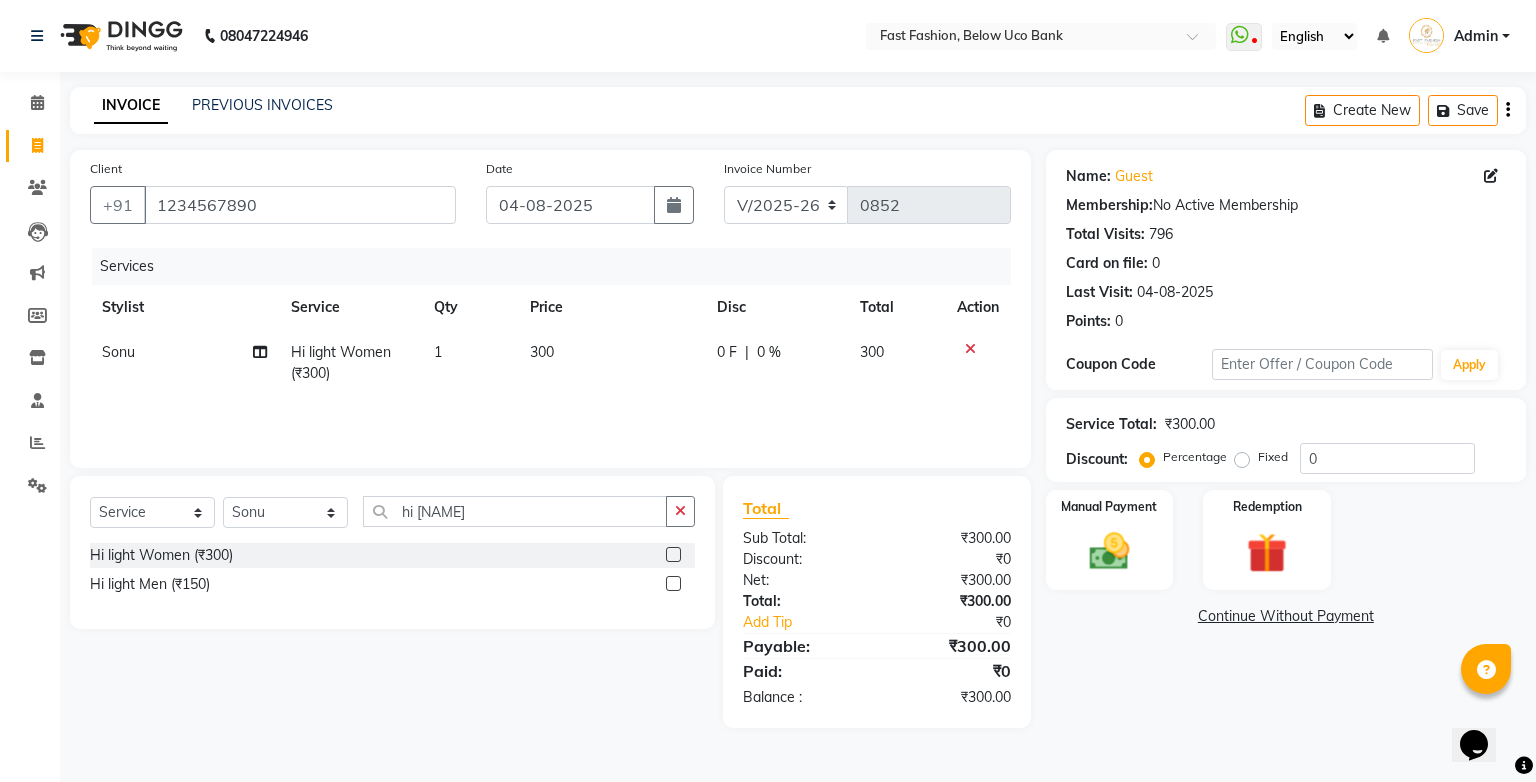 click on "300" 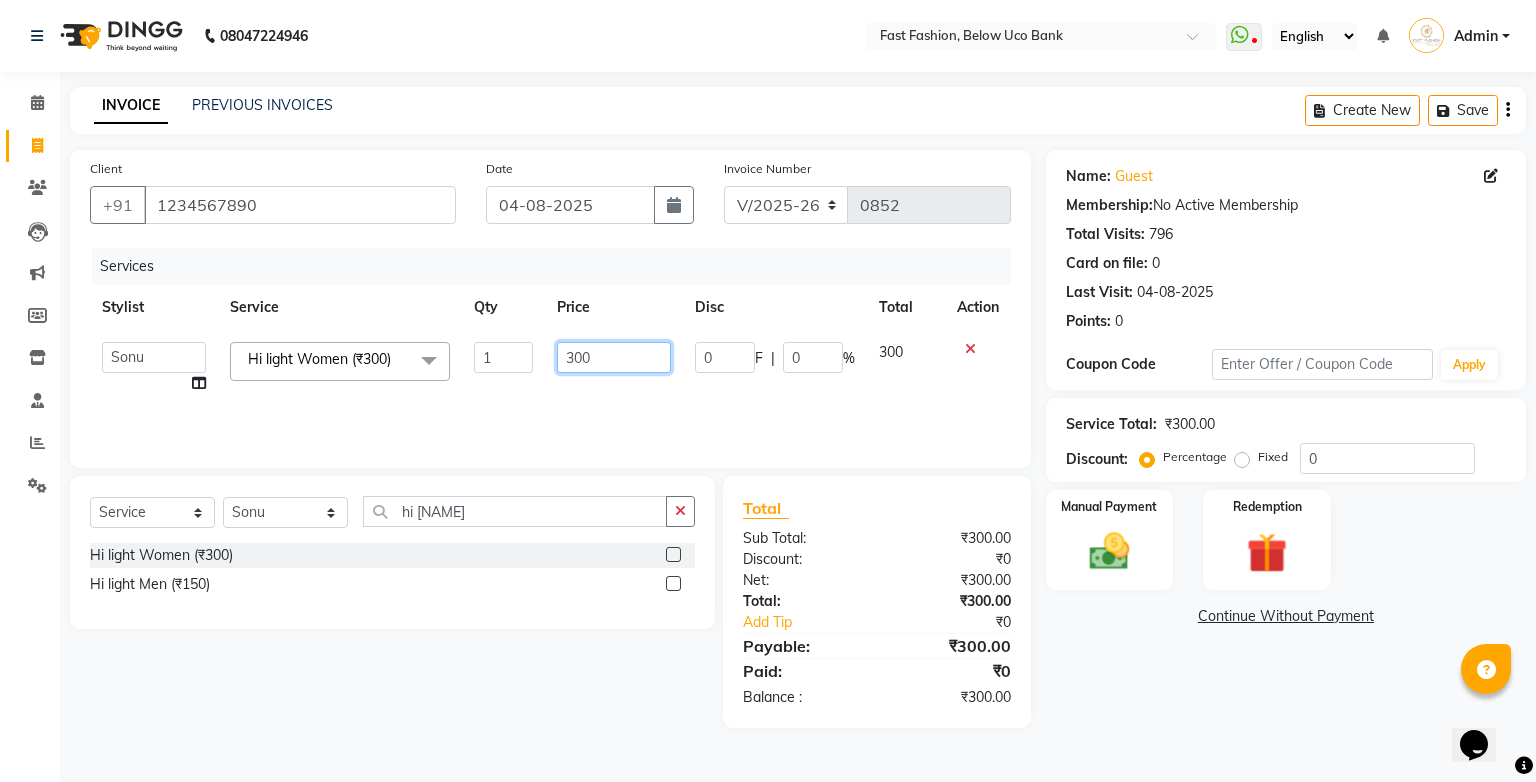 click on "300" 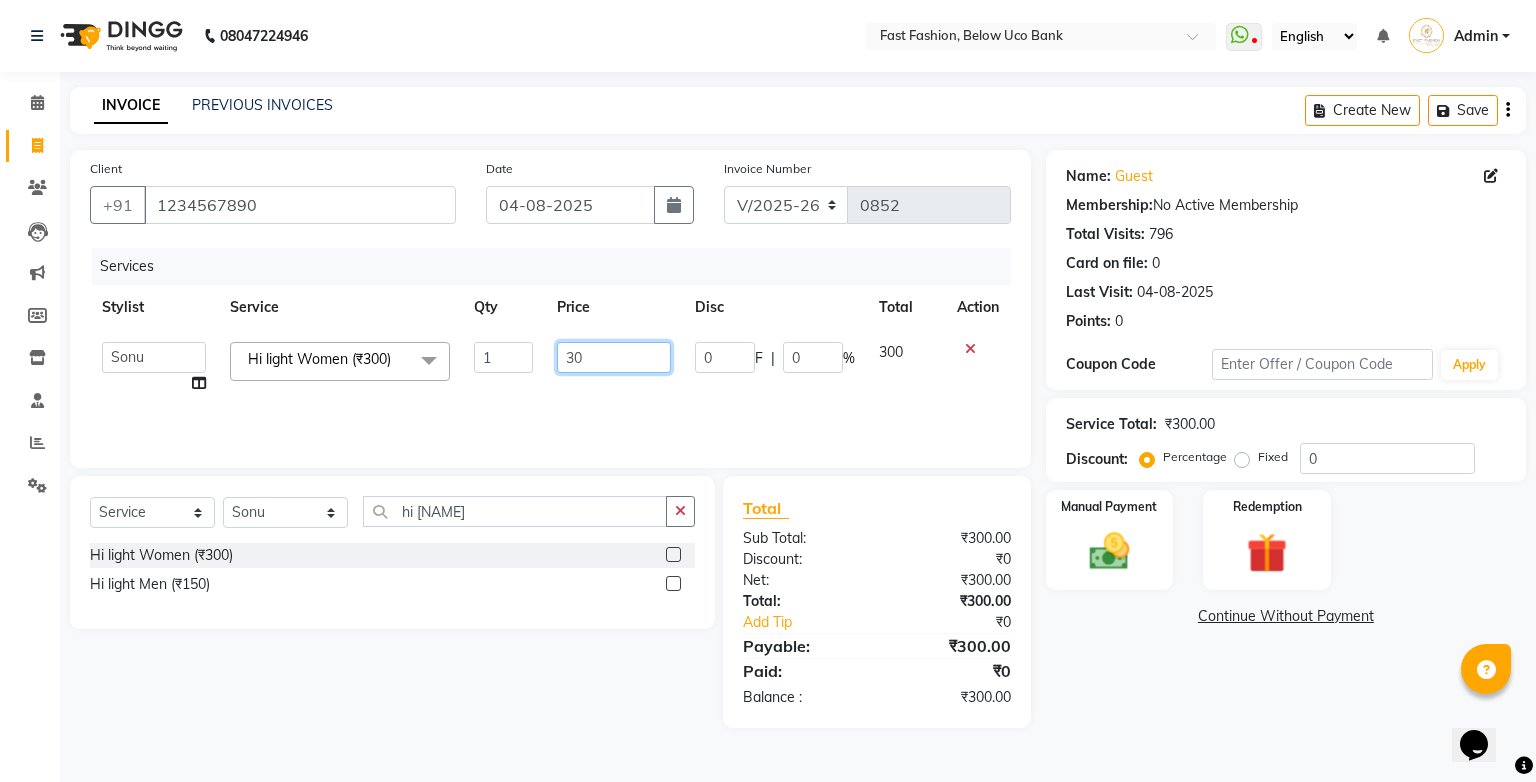 type on "3" 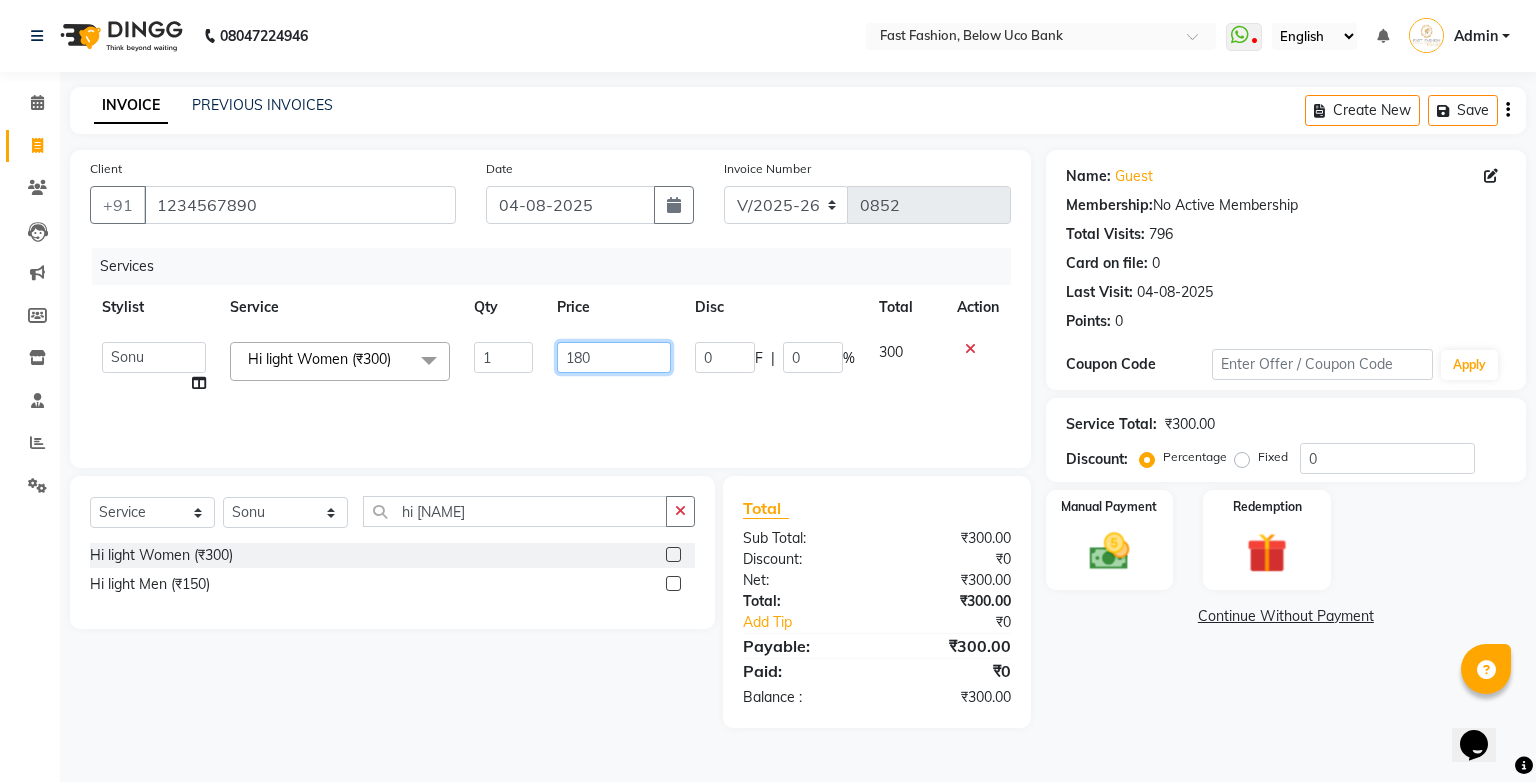 type on "1800" 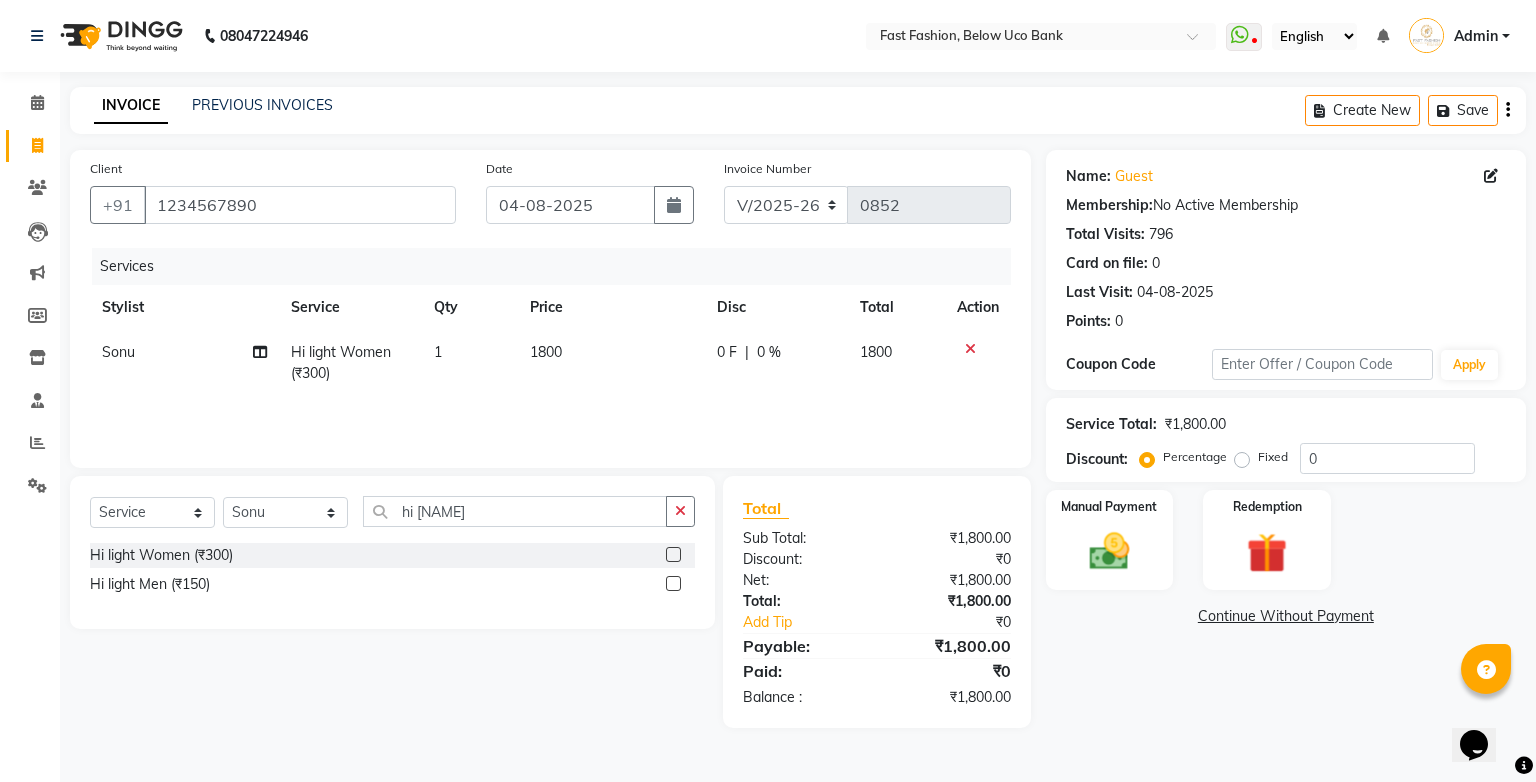 click on "Services Stylist Service Qty Price Disc Total Action Sonu Hi light Women (₹300) 1 1800 0 F | 0 % 1800" 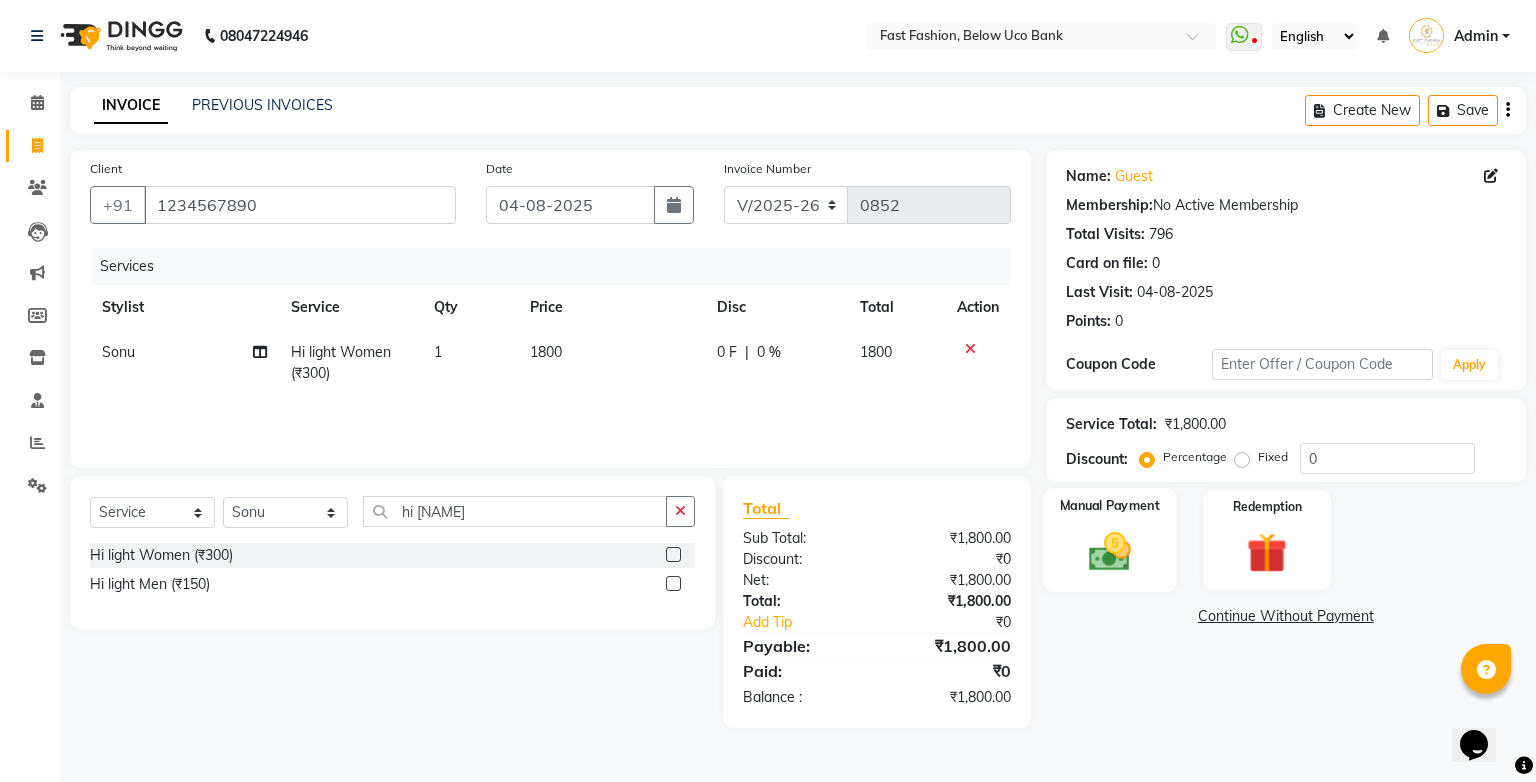 click 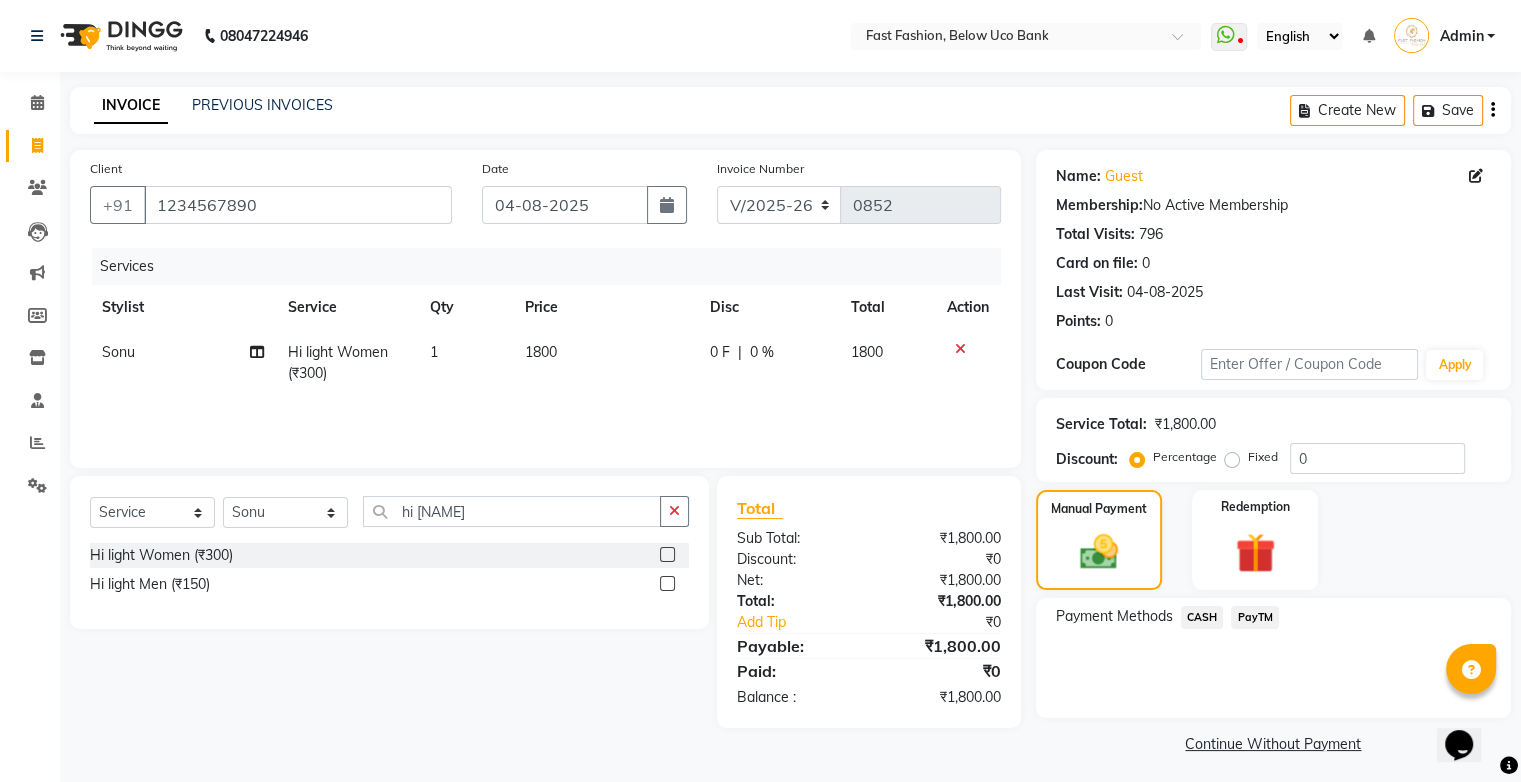 click on "PayTM" 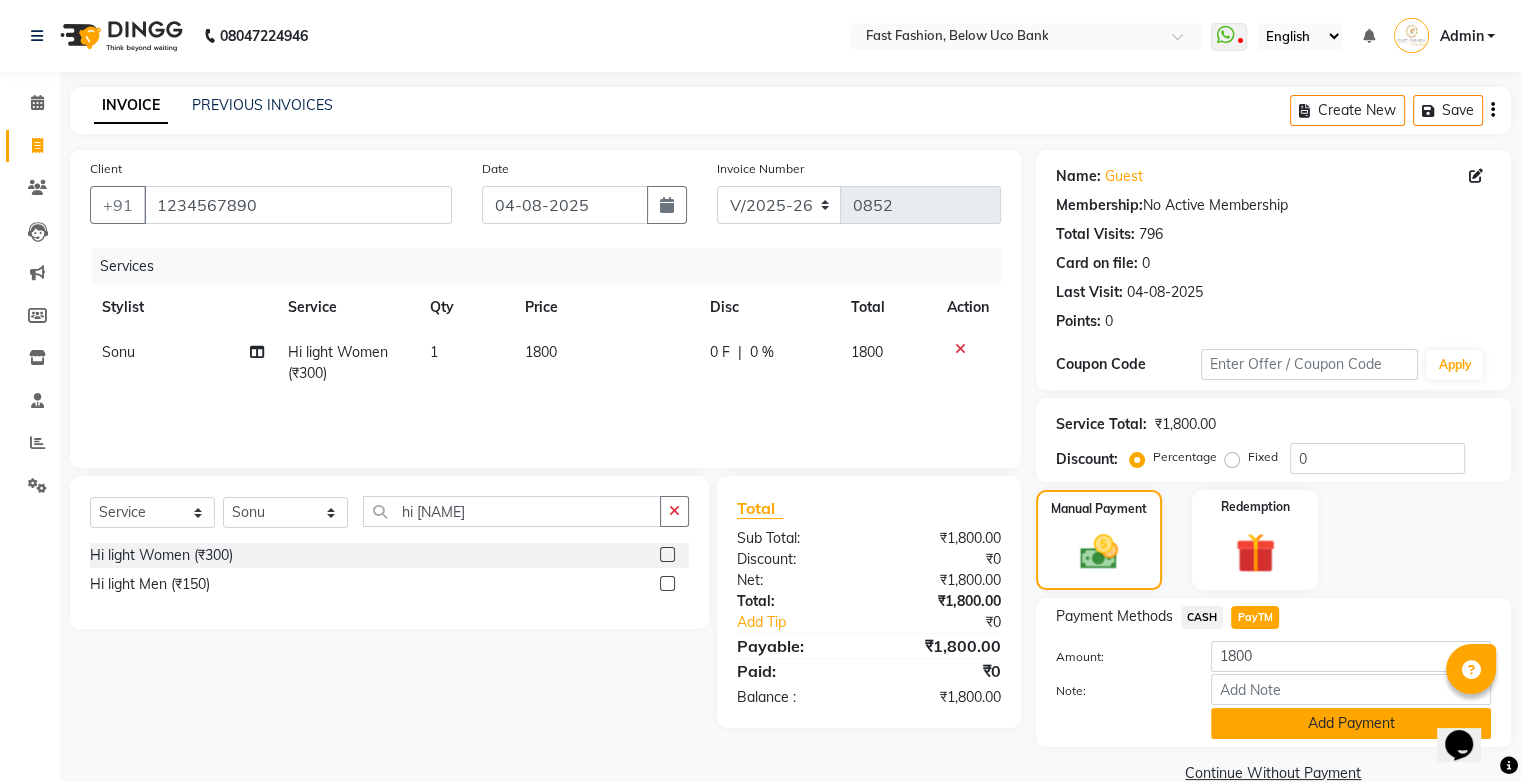 click on "Add Payment" 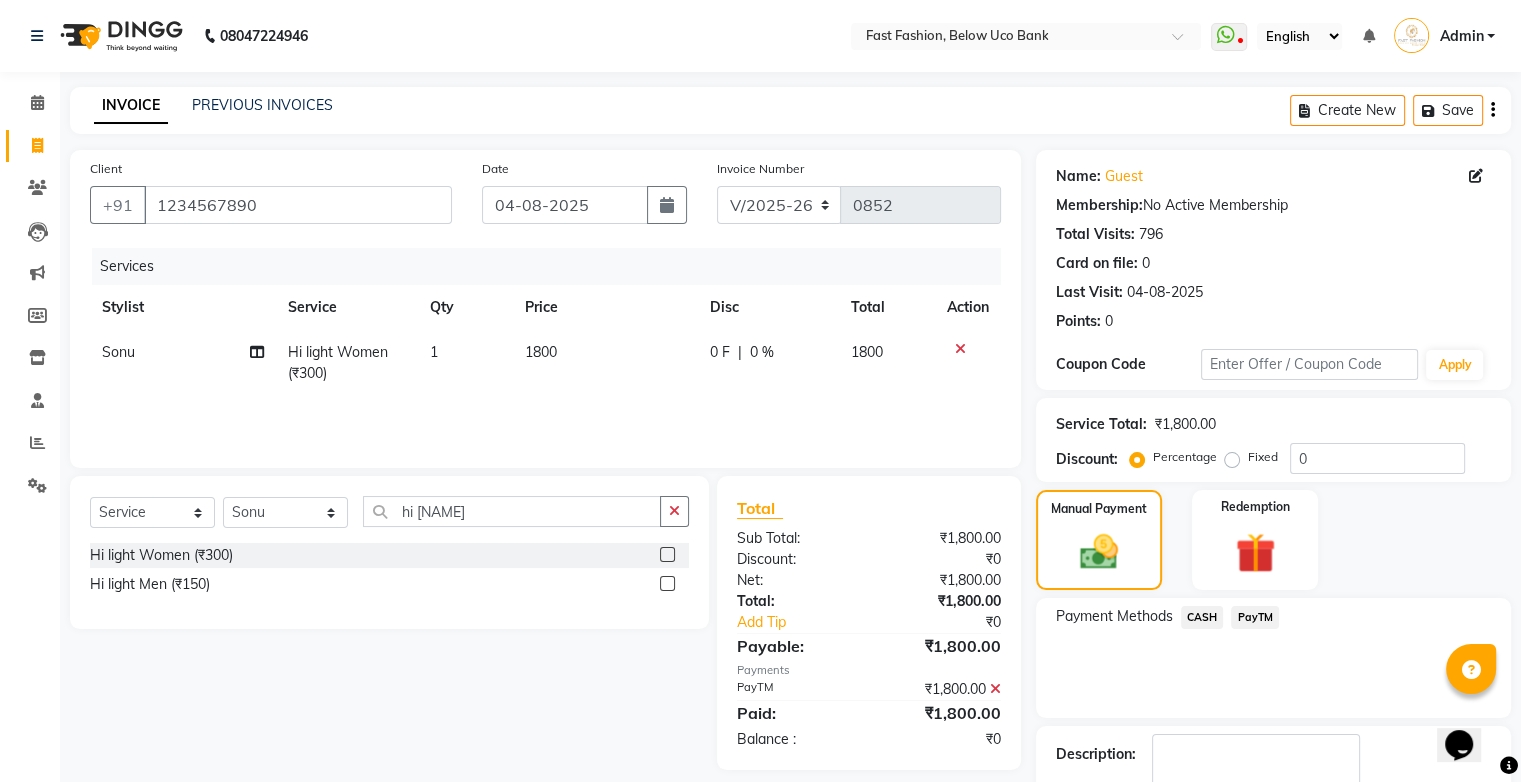 scroll, scrollTop: 88, scrollLeft: 0, axis: vertical 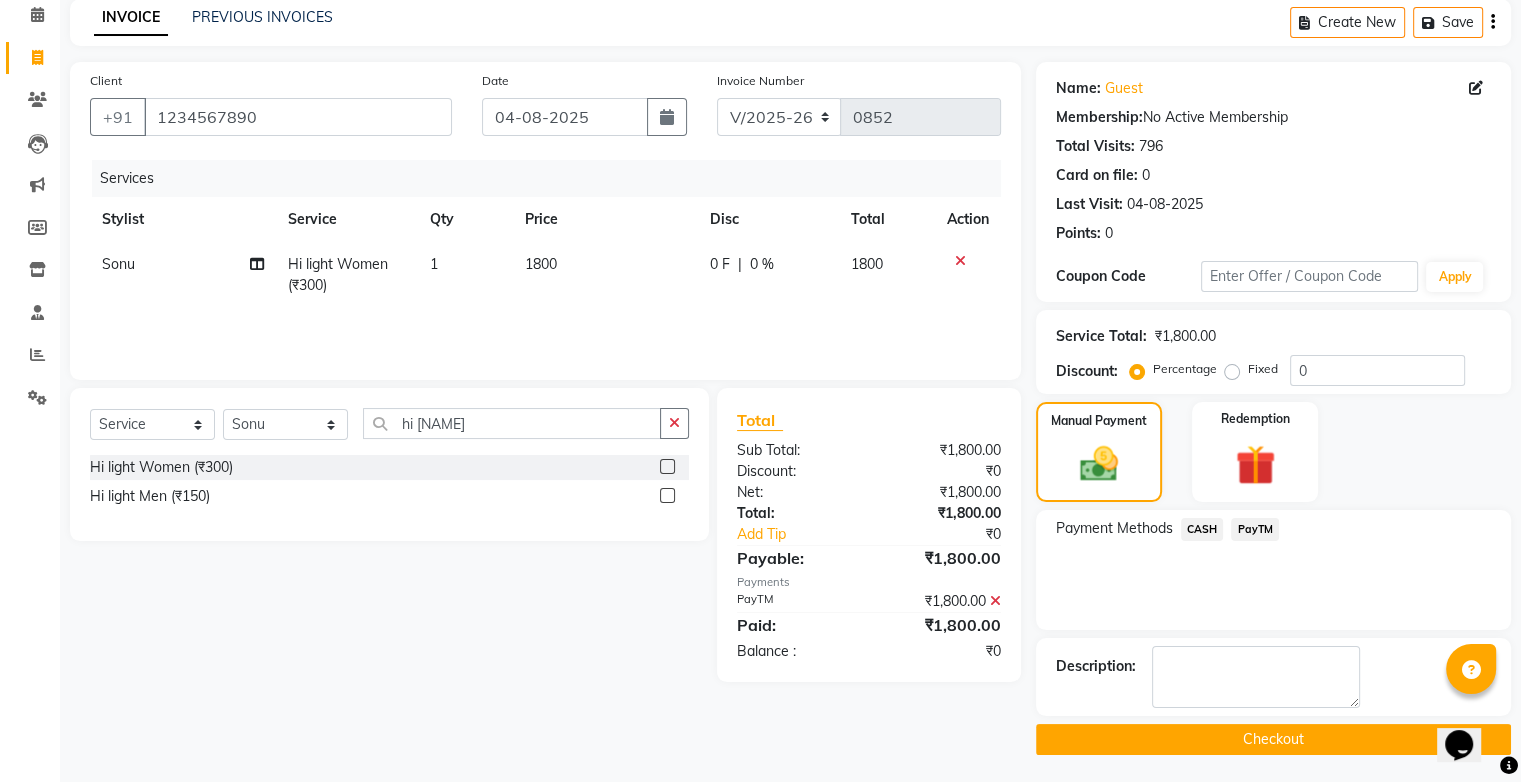 click on "Checkout" 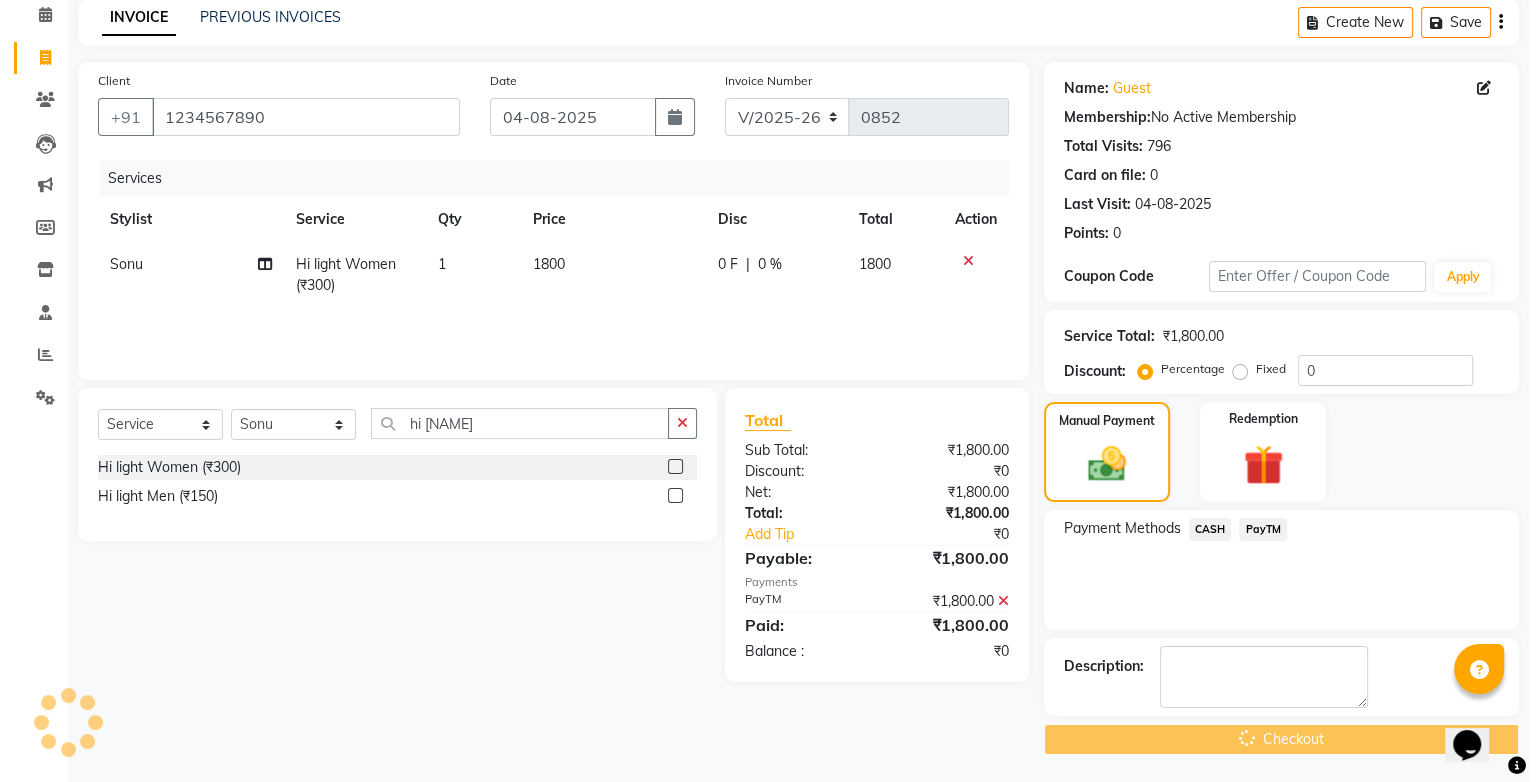 scroll, scrollTop: 0, scrollLeft: 0, axis: both 